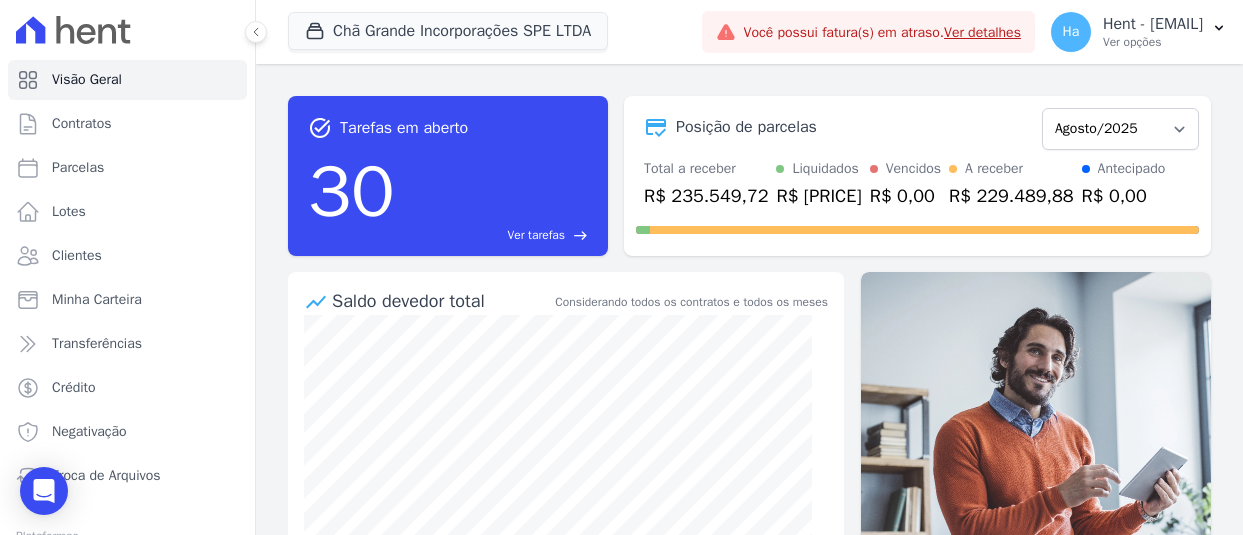 scroll, scrollTop: 0, scrollLeft: 0, axis: both 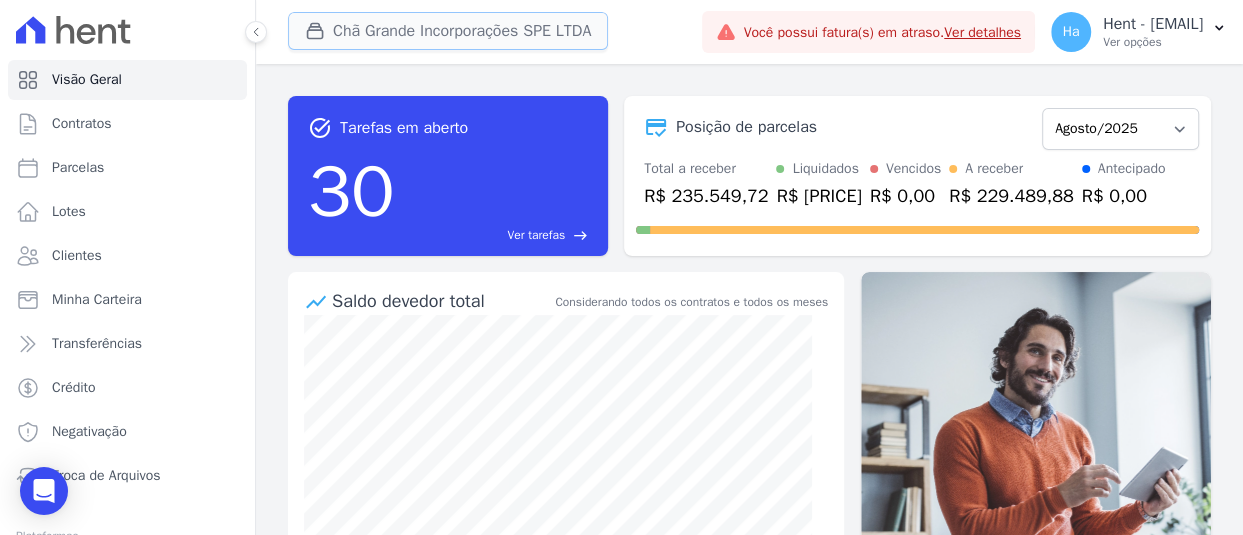 click on "Chã Grande Incorporações SPE LTDA" at bounding box center (448, 31) 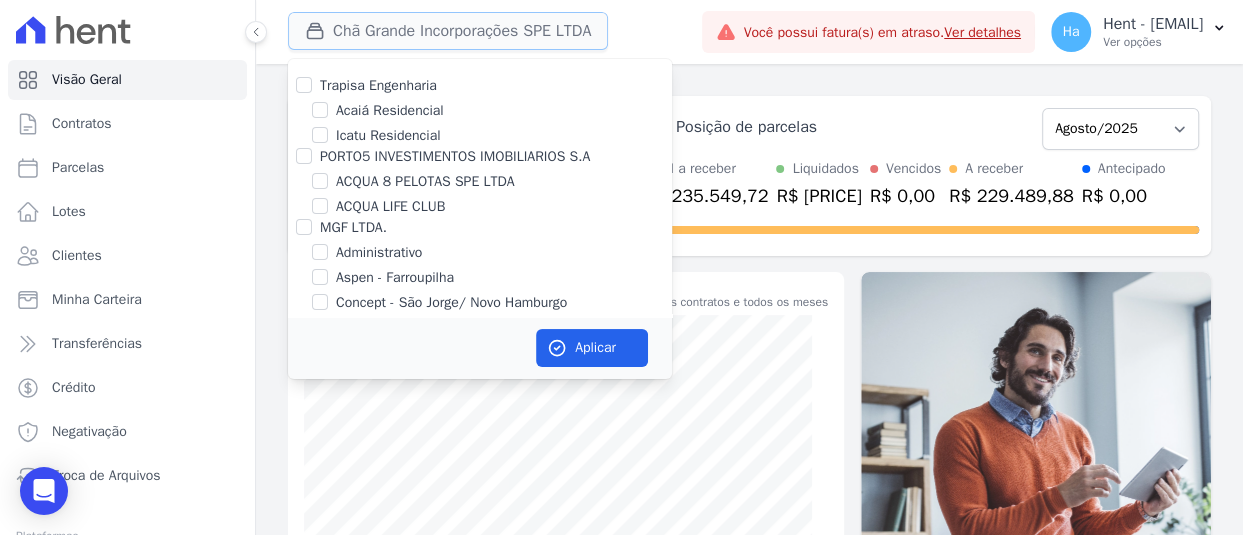 type 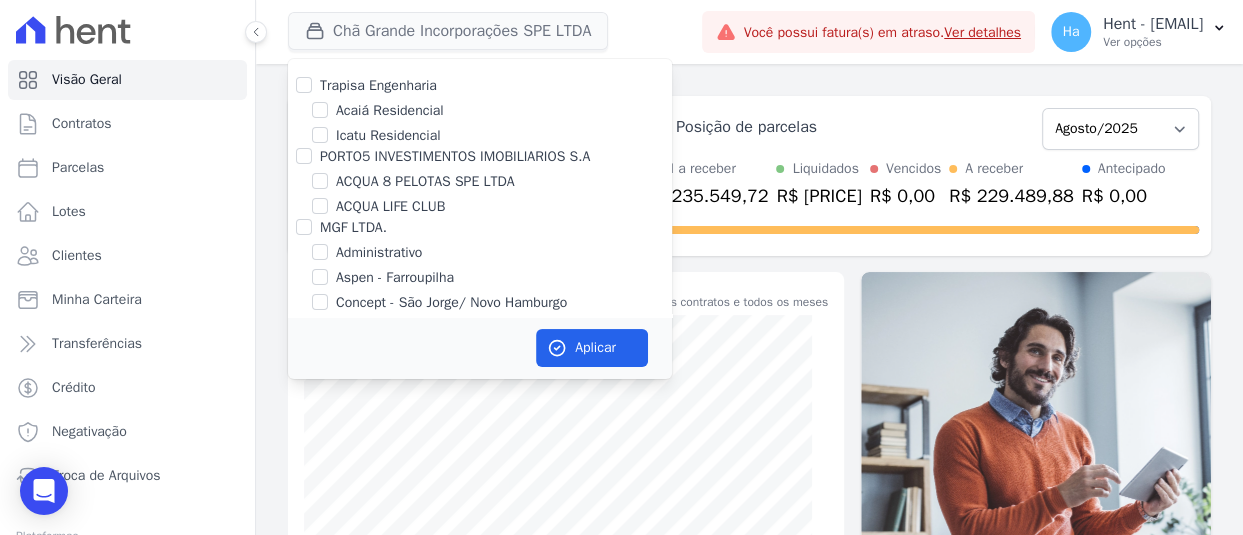 scroll, scrollTop: 13230, scrollLeft: 0, axis: vertical 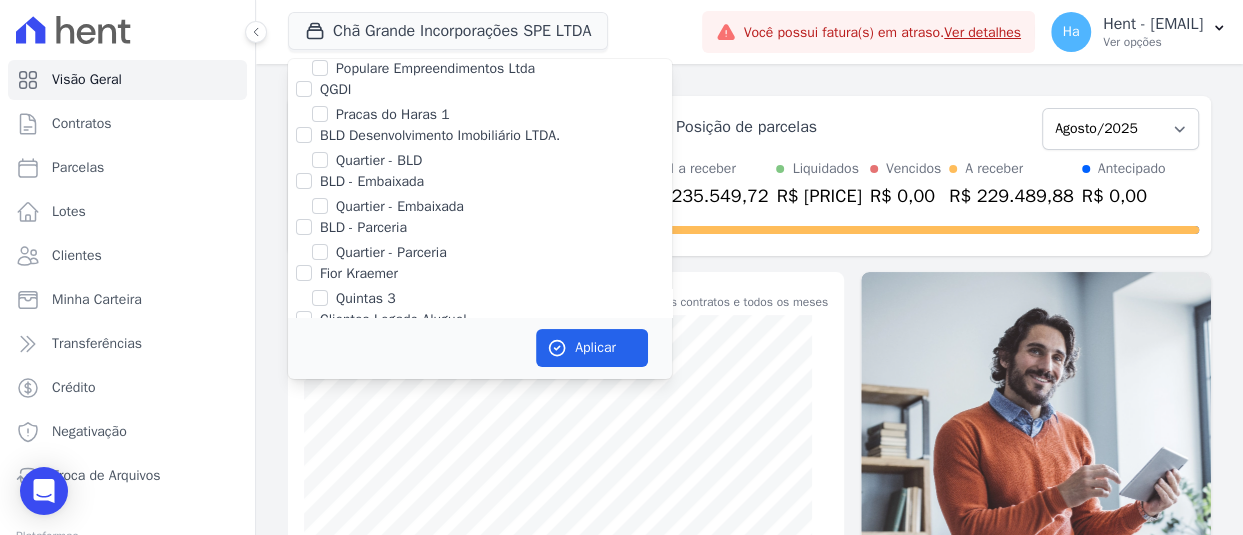 click on "SPE Montenegro" at bounding box center [320, -24] 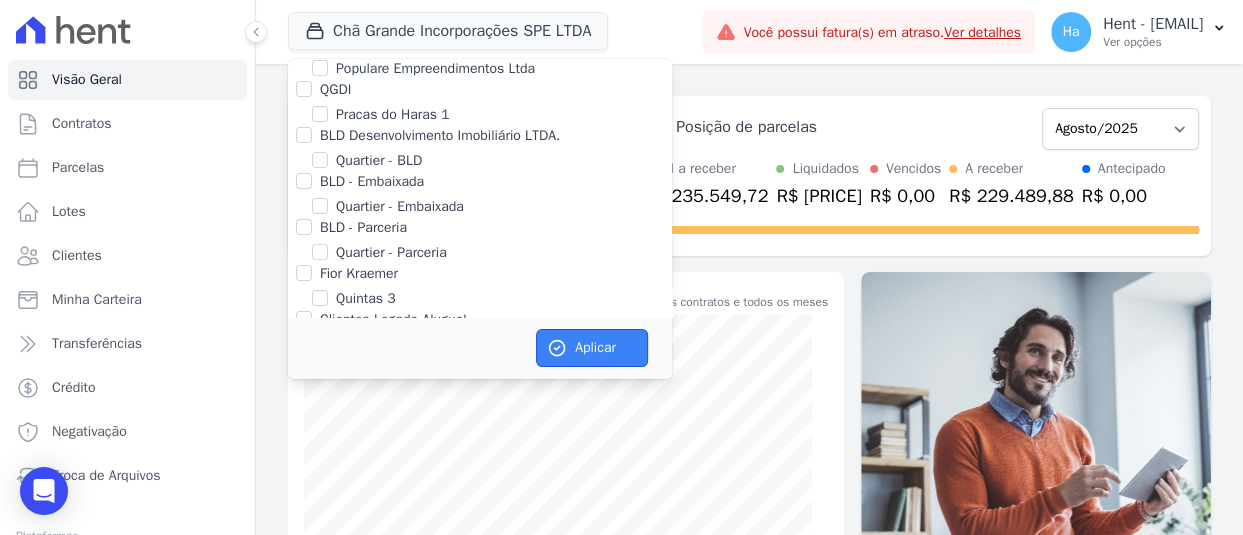 click on "Aplicar" at bounding box center [592, 348] 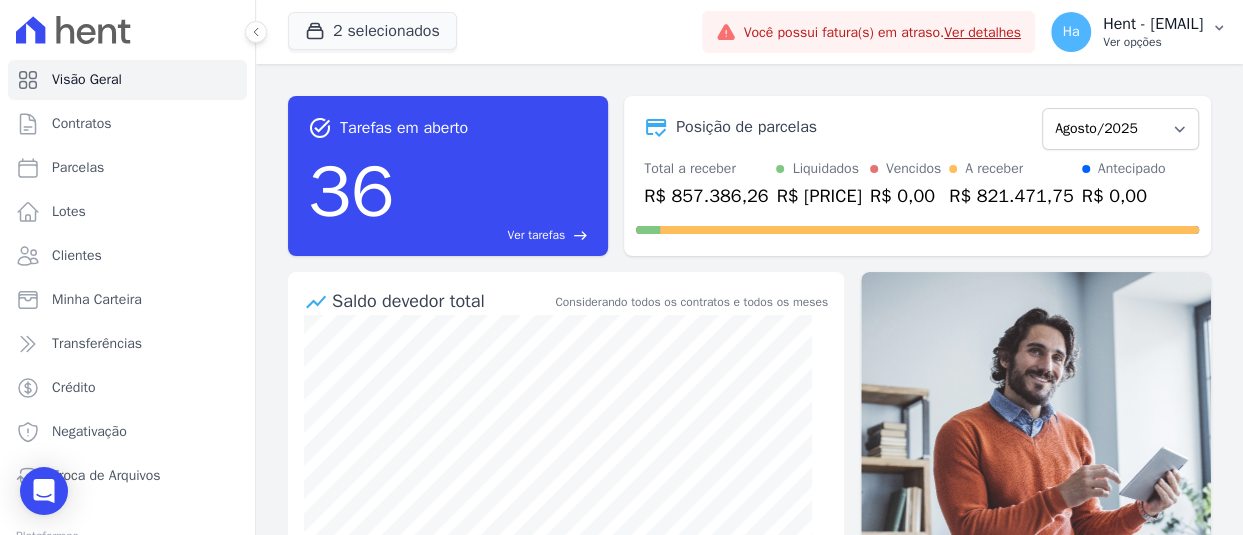 click on "Ver opções" at bounding box center [1153, 42] 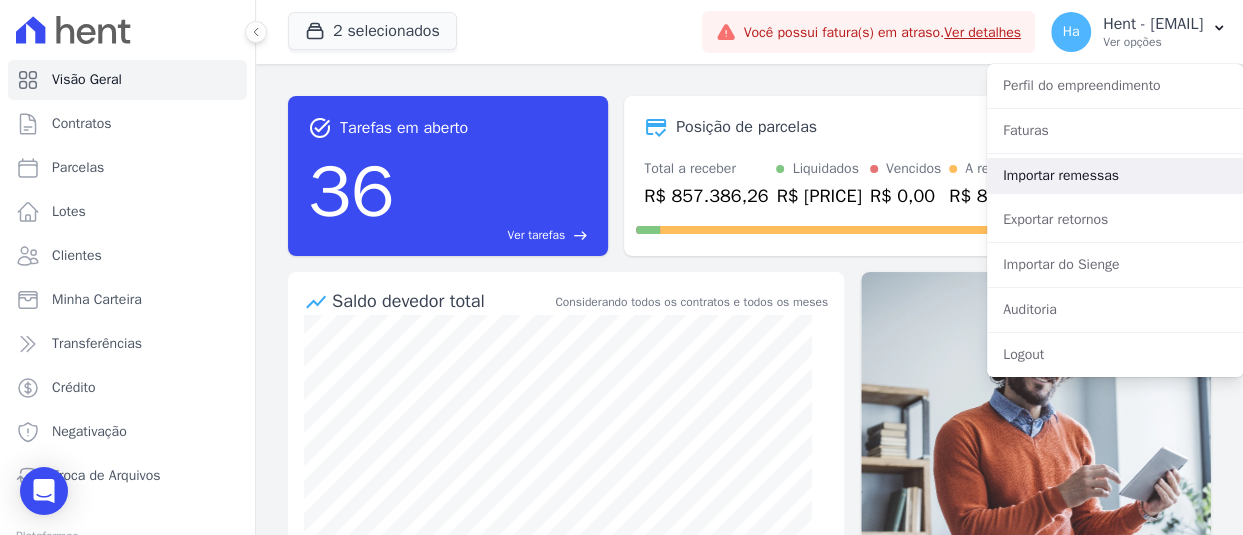 click on "Importar remessas" at bounding box center (1115, 176) 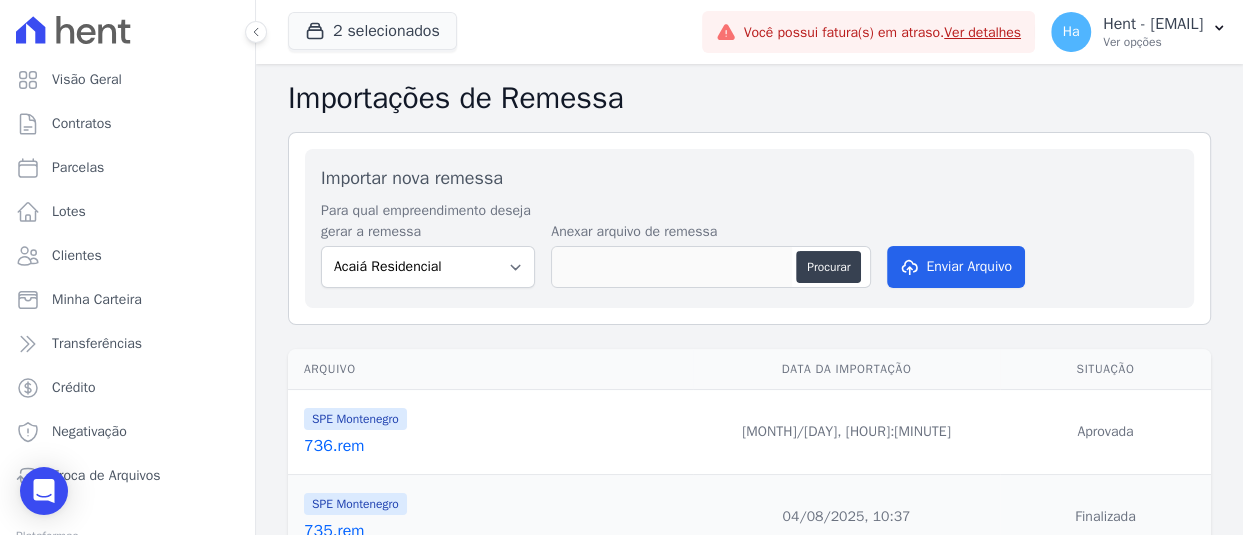 click on "736.rem" at bounding box center (494, 446) 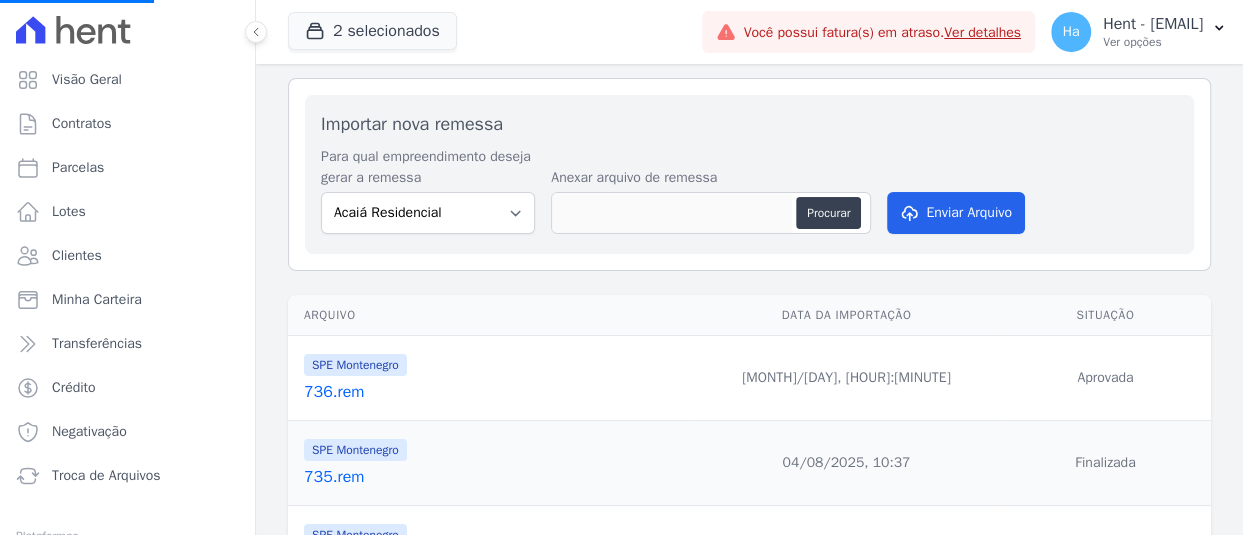 scroll, scrollTop: 100, scrollLeft: 0, axis: vertical 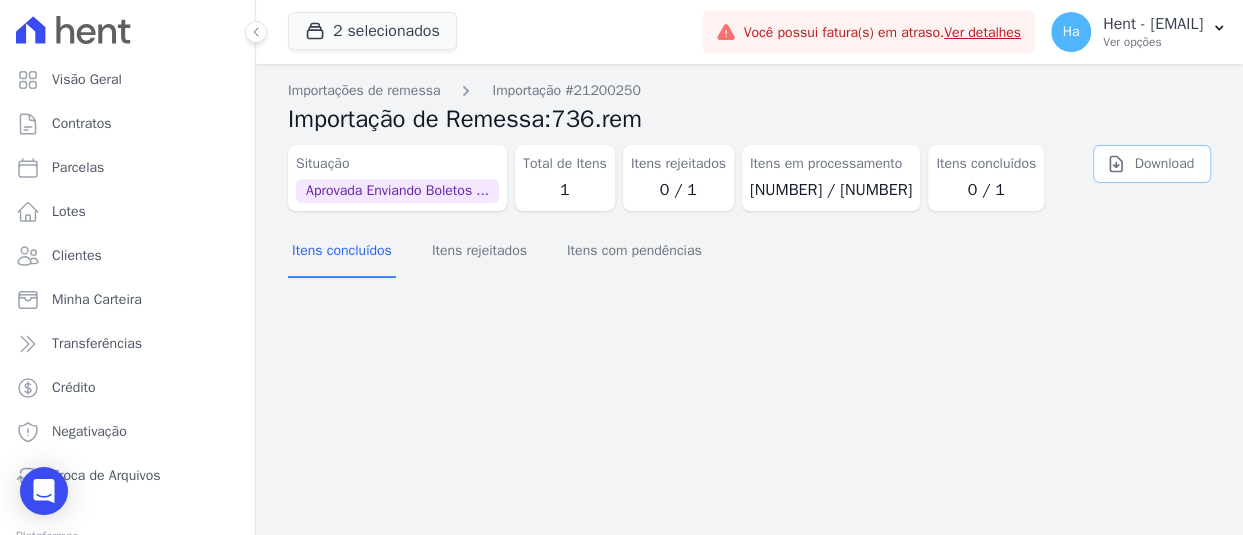 click on "Download" at bounding box center (1152, 164) 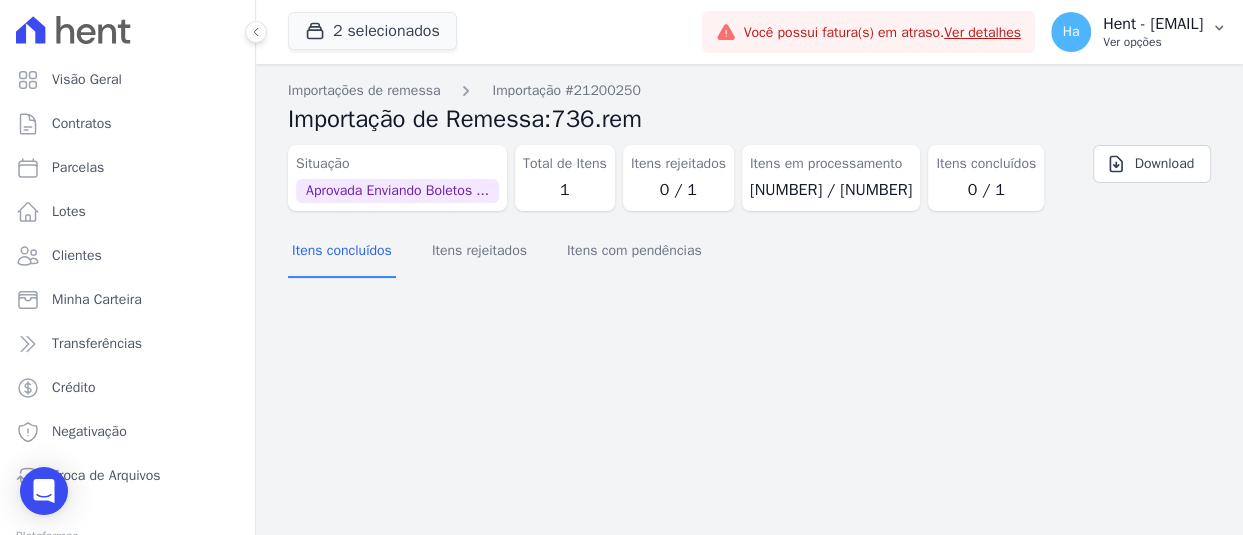 click on "Hent - [EMAIL]" at bounding box center [1153, 24] 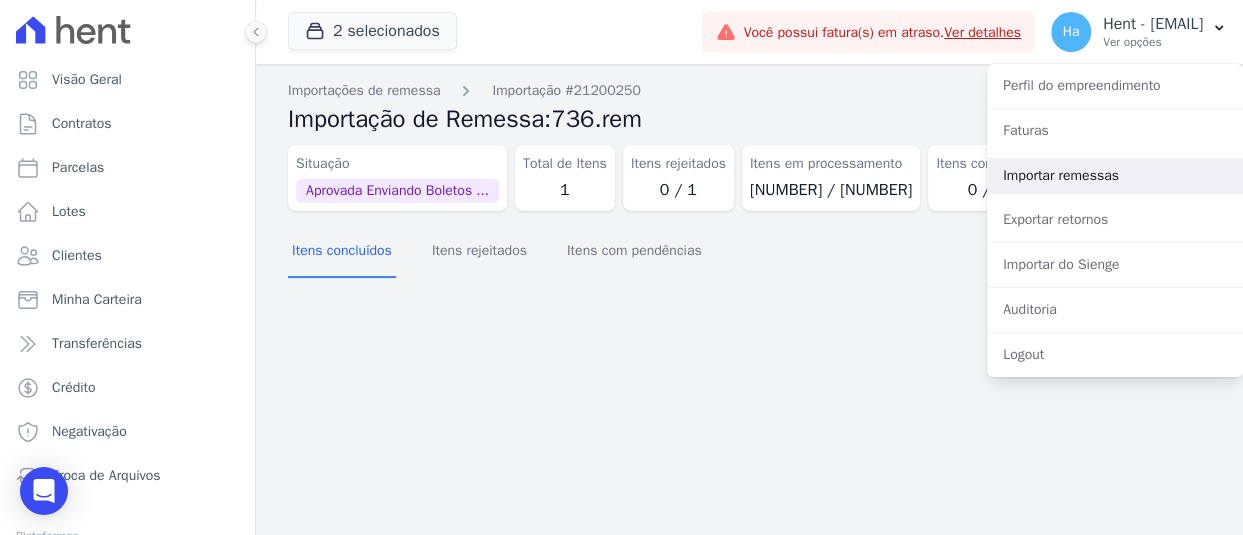 click on "Importar remessas" at bounding box center [1115, 176] 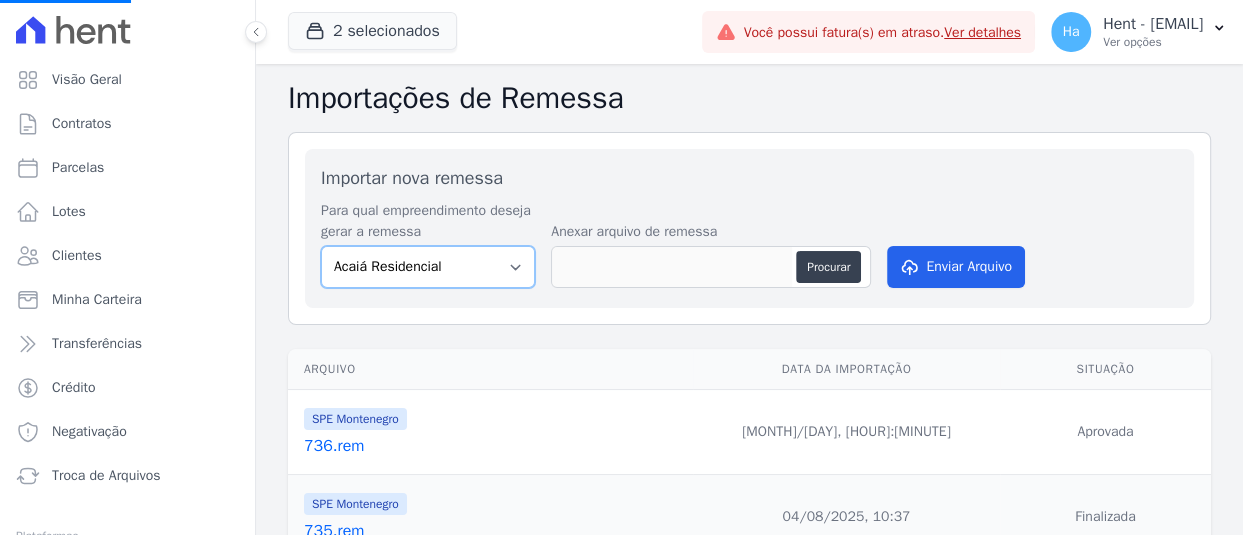 click on "Acaiá Residencial
Administrativo
AGILE ELOI MENDES SPE SA
Agile Pavican São Lourenço - Loteadores
Agile Pavican São Lourenço SPE LTDA
AGUAS DE GUANABARA INCORPORACAO IMOBILIARIA SPE LTDA
AGUAS DO ALVORADA INCORPORACAO IMOBILIARIA SPE LTDA
AJMC Empreendimentos
Alameda dos Ipês
Aldeia Smart
Alexandria Condomínios
Alfenense Negócios Imobiliários
Amaré Arpoador
Amazon Residence Construtora LTDA
ANANINDEUA 01 INCORPORACAO IMOBILIARIA SPE LTDA
AQUARELA CITY INCORPORACAO IMOBILIARIA LTDA
Areias do Planalto
Areias do Planalto - Interno
Aroka Incorporadora e Administradora LTDA.
Art Prime - Irajá
Arty Park - Gravatai
Arty Park - JPI
Aspen - Farroupilha
Audace Home Studio
Audace Mondeo
Aurora
Aurora  II - LBA
Aurora I - LBA
Aviva Monet
BAHAMAS EAST VILLAGE
Baia Formosa Parque
Be Deodoro
Be Deodoro Empreendimento Imobiliário LTDA.
Belas Artes 2º tranche
Bem Viver | Saint Raphael
Best Life Residence
Bio Residencial
Bosque Mistral" at bounding box center (428, 267) 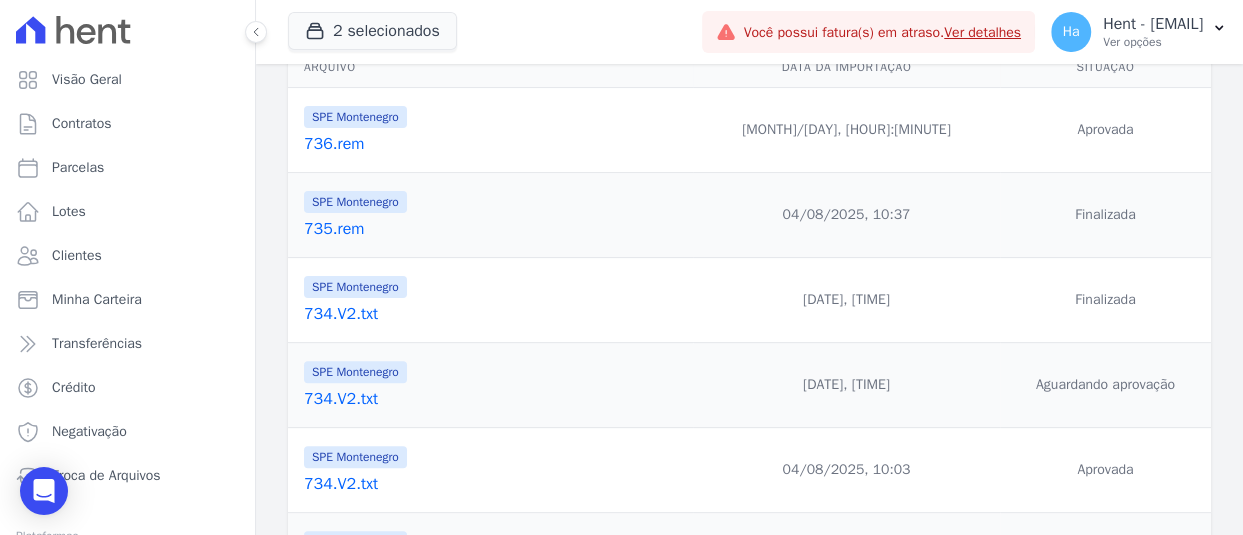 scroll, scrollTop: 95, scrollLeft: 0, axis: vertical 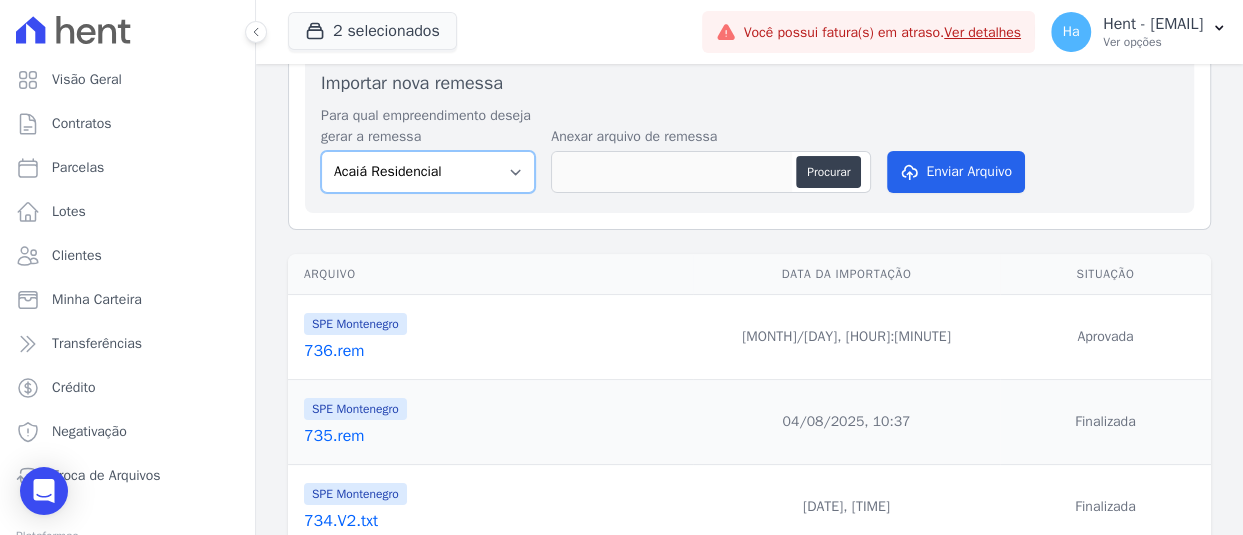 drag, startPoint x: 439, startPoint y: 184, endPoint x: 451, endPoint y: 184, distance: 12 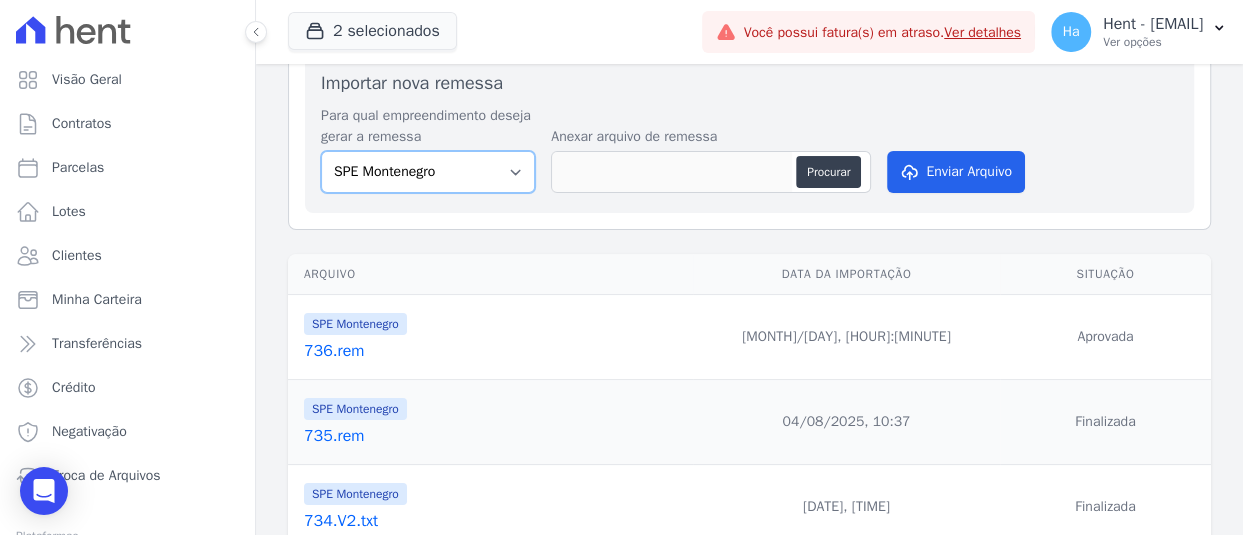 click on "Acaiá Residencial
Administrativo
AGILE ELOI MENDES SPE SA
Agile Pavican São Lourenço - Loteadores
Agile Pavican São Lourenço SPE LTDA
AGUAS DE GUANABARA INCORPORACAO IMOBILIARIA SPE LTDA
AGUAS DO ALVORADA INCORPORACAO IMOBILIARIA SPE LTDA
AJMC Empreendimentos
Alameda dos Ipês
Aldeia Smart
Alexandria Condomínios
Alfenense Negócios Imobiliários
Amaré Arpoador
Amazon Residence Construtora LTDA
ANANINDEUA 01 INCORPORACAO IMOBILIARIA SPE LTDA
AQUARELA CITY INCORPORACAO IMOBILIARIA LTDA
Areias do Planalto
Areias do Planalto - Interno
Aroka Incorporadora e Administradora LTDA.
Art Prime - Irajá
Arty Park - Gravatai
Arty Park - JPI
Aspen - Farroupilha
Audace Home Studio
Audace Mondeo
Aurora
Aurora  II - LBA
Aurora I - LBA
Aviva Monet
BAHAMAS EAST VILLAGE
Baia Formosa Parque
Be Deodoro
Be Deodoro Empreendimento Imobiliário LTDA.
Belas Artes 2º tranche
Bem Viver | Saint Raphael
Best Life Residence
Bio Residencial
Bosque Mistral" at bounding box center (428, 172) 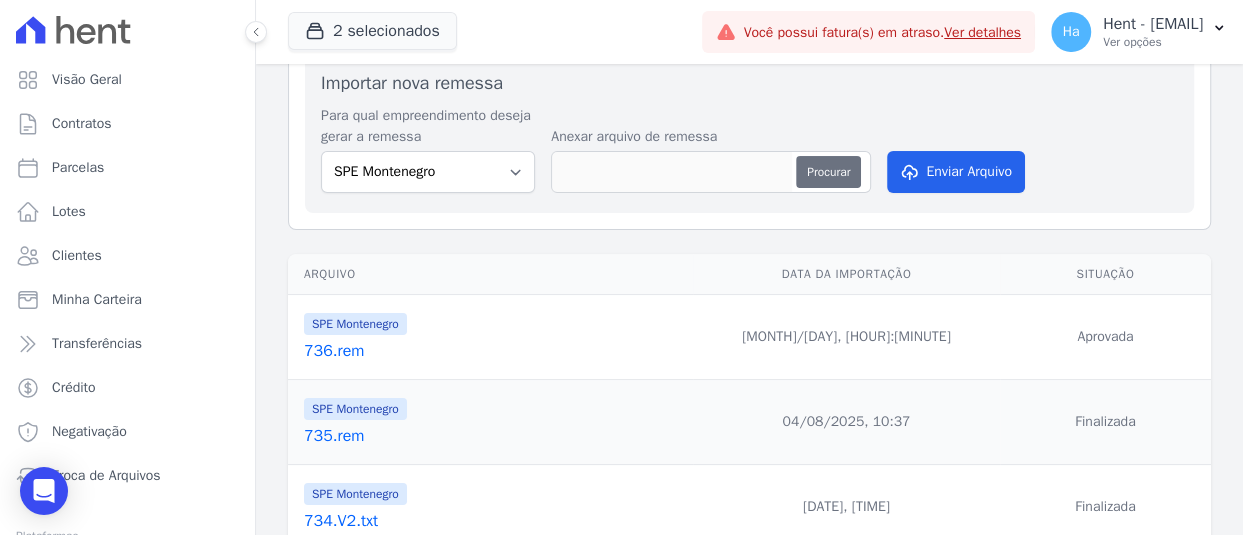 click on "Procurar" at bounding box center (828, 172) 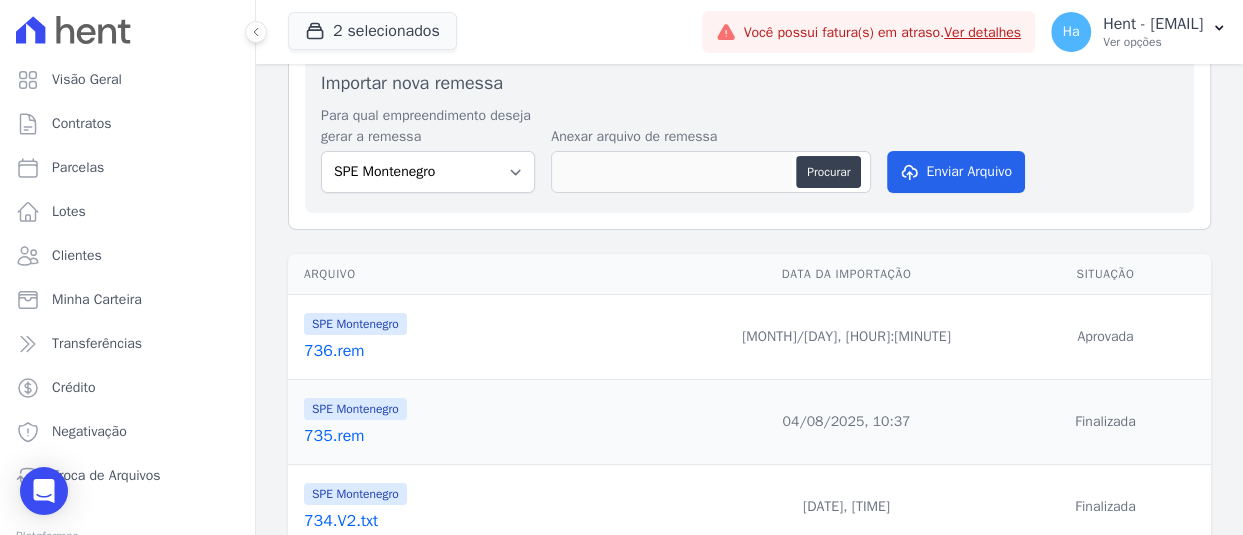 type on "736.rem" 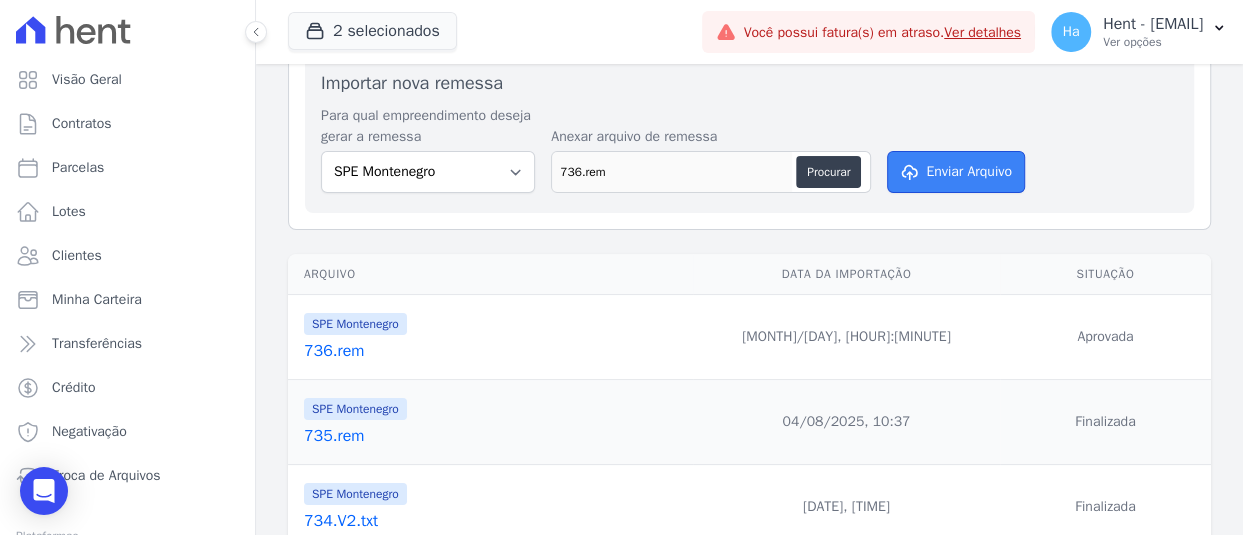 click on "Enviar Arquivo" at bounding box center (956, 172) 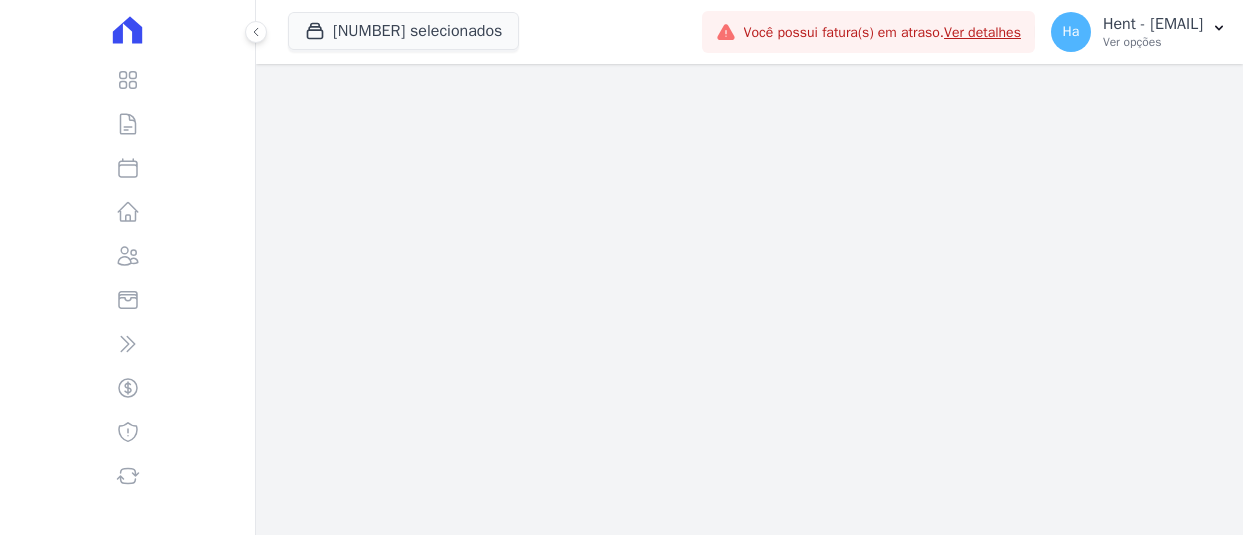 scroll, scrollTop: 0, scrollLeft: 0, axis: both 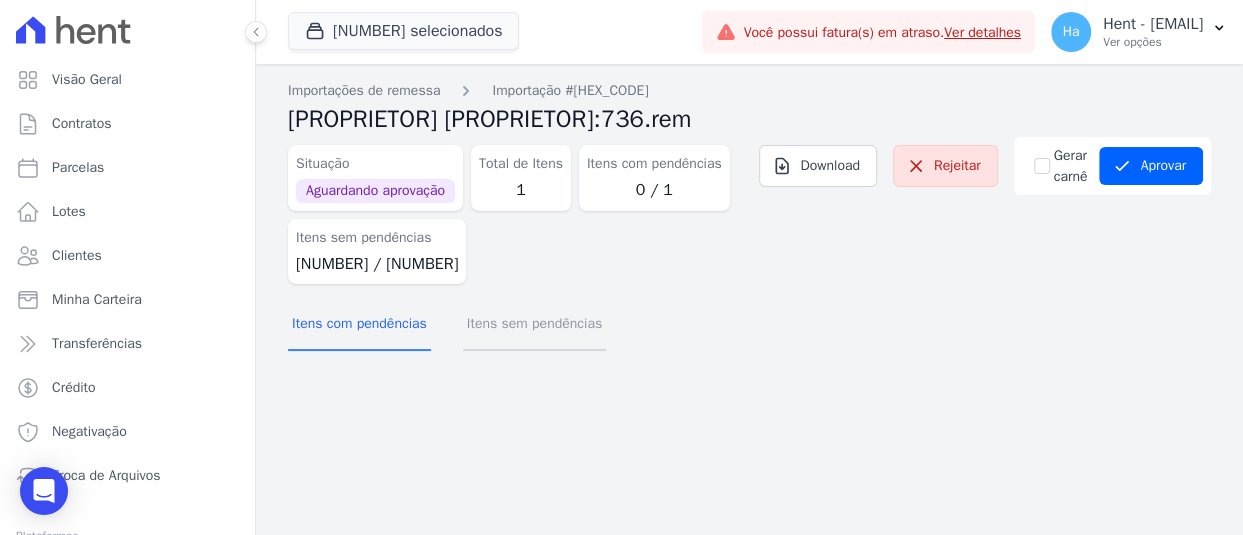 click on "Itens sem pendências" at bounding box center (534, 325) 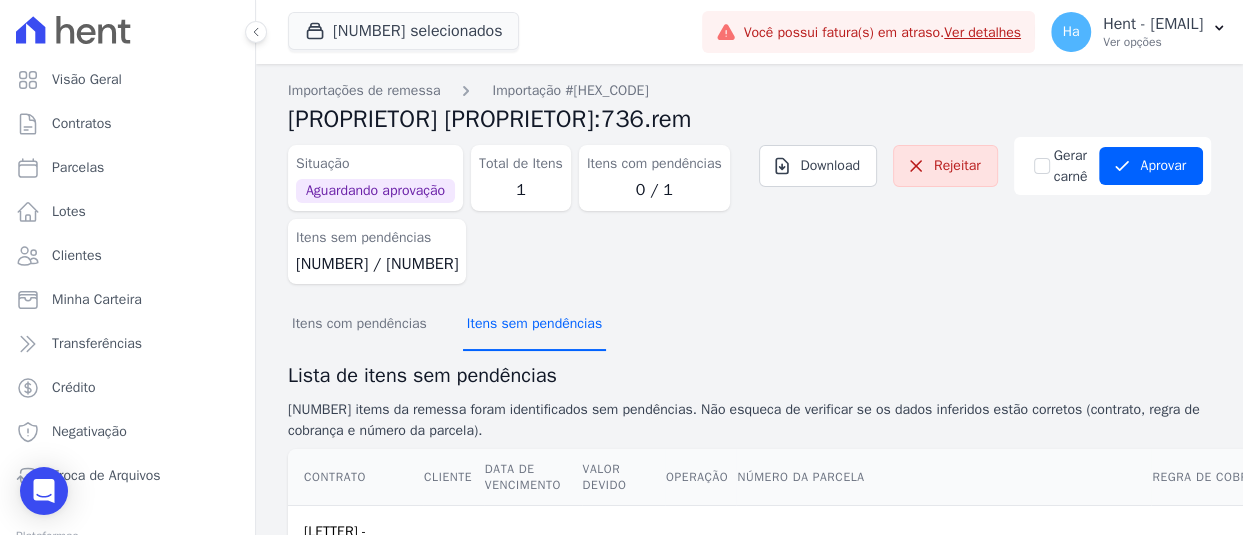 scroll, scrollTop: 246, scrollLeft: 0, axis: vertical 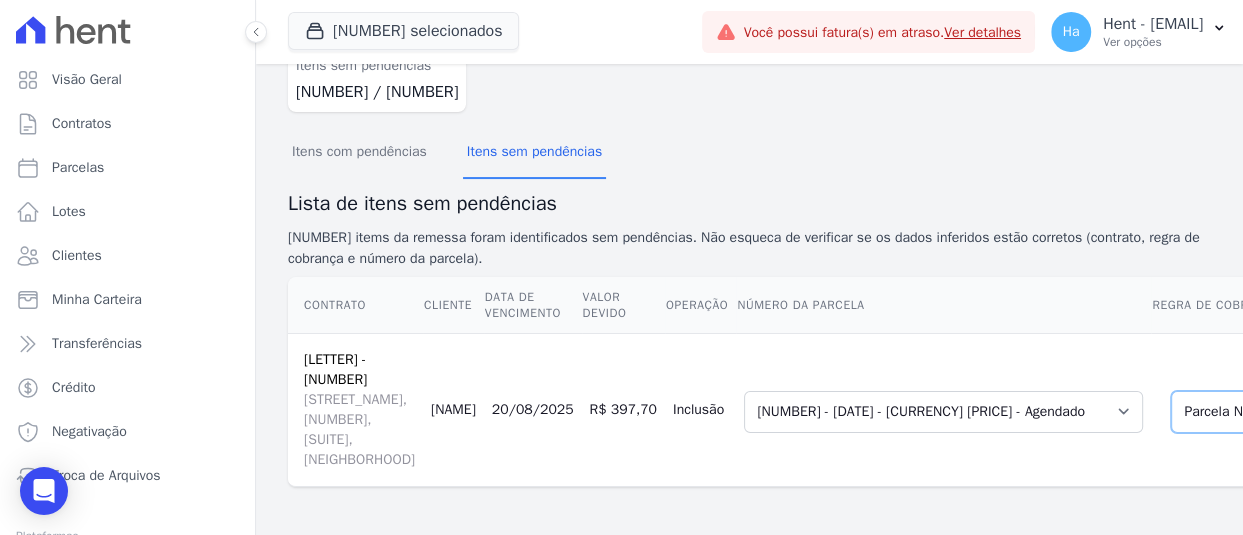 click on "Selecione uma
Nova Parcela Avulsa
Parcela Avulsa Existente
Financiamento CEF (1 X R$ 389,12)
Sinal (1 X R$ 15.322,26)
Sinal (1 X R$ 1.509,14)
Parcela Normal (36 X R$ 389,12)
Outros (1 X R$ 215.518,34)
Parcela Normal (3 X R$ 3.744,99)" at bounding box center (1335, 412) 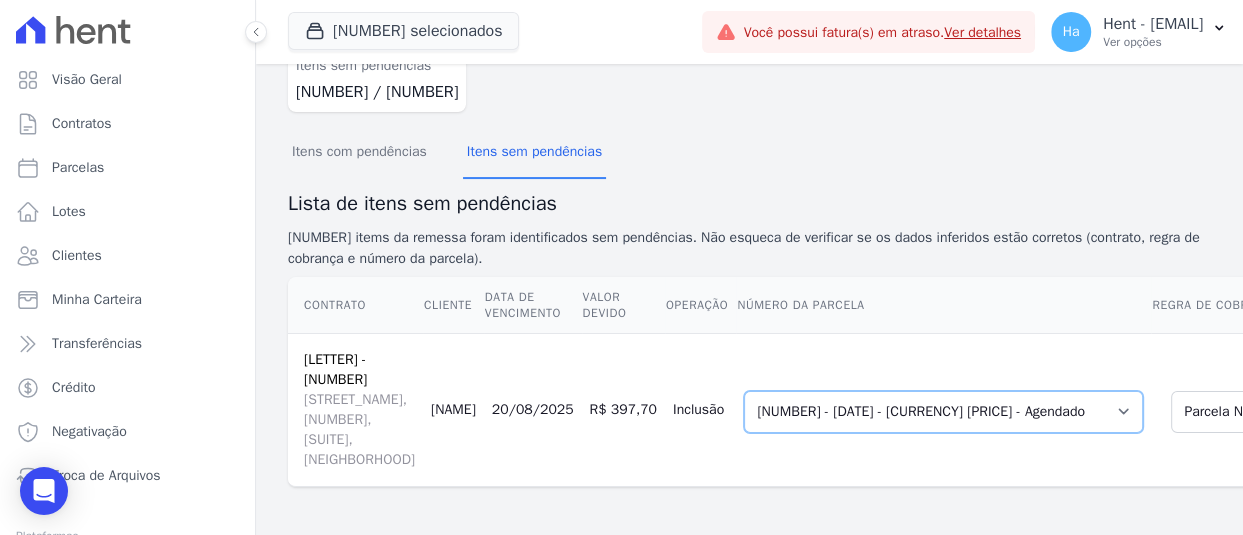 click on "Selecione uma
13 - 21/05/2025 - R$ 389,12 - Agendado
14 - 21/05/2025 - R$ 389,12 - Agendado
16 - 21/06/2025 - R$ 389,12 - Agendado
17 - 21/06/2025 - R$ 389,12 - Agendado
19 - 21/07/2025 - R$ 389,12 - Agendado
20 - 21/07/2025 - R$ 389,12 - Agendado
22 - 21/08/2025 - R$ 389,12 - Agendado
23 - 21/08/2025 - R$ 389,12 - Agendado
25 - 21/09/2025 - R$ 389,12 - Agendado
26 - 21/09/2025 - R$ 389,12 - Agendado
28 - 21/10/2025 - R$ 389,12 - Agendado
29 - 21/10/2025 - R$ 389,12 - Agendado
31 - 21/11/2025 - R$ 389,12 - Agendado
32 - 21/11/2025 - R$ 389,12 - Agendado
34 - 21/12/2025 - R$ 389,12 - Agendado
35 - 21/12/2025 - R$ 389,12 - Agendado
37 - 21/01/2026 - R$ 389,12 - Agendado
38 - 21/01/2026 - R$ 389,12 - Agendado
40 - 21/02/2026 - R$ 389,12 - Agendado
41 - 21/02/2026 - R$ 389,12 - Agendado
43 - 21/03/2026 - R$ 389,12 - Agendado
44 - 21/03/2026 - R$ 389,12 - Agendado
46 - 21/04/2026 - R$ 389,12 - Agendado
47 - 21/04/2026 - R$ 389,12 - Agendado" at bounding box center (943, 412) 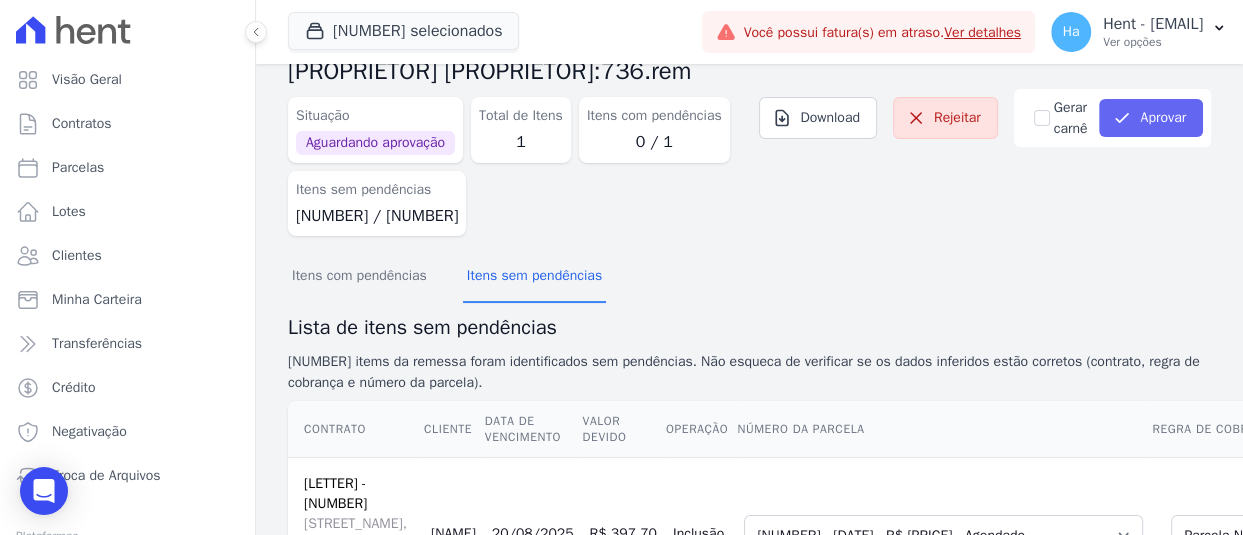 scroll, scrollTop: 46, scrollLeft: 0, axis: vertical 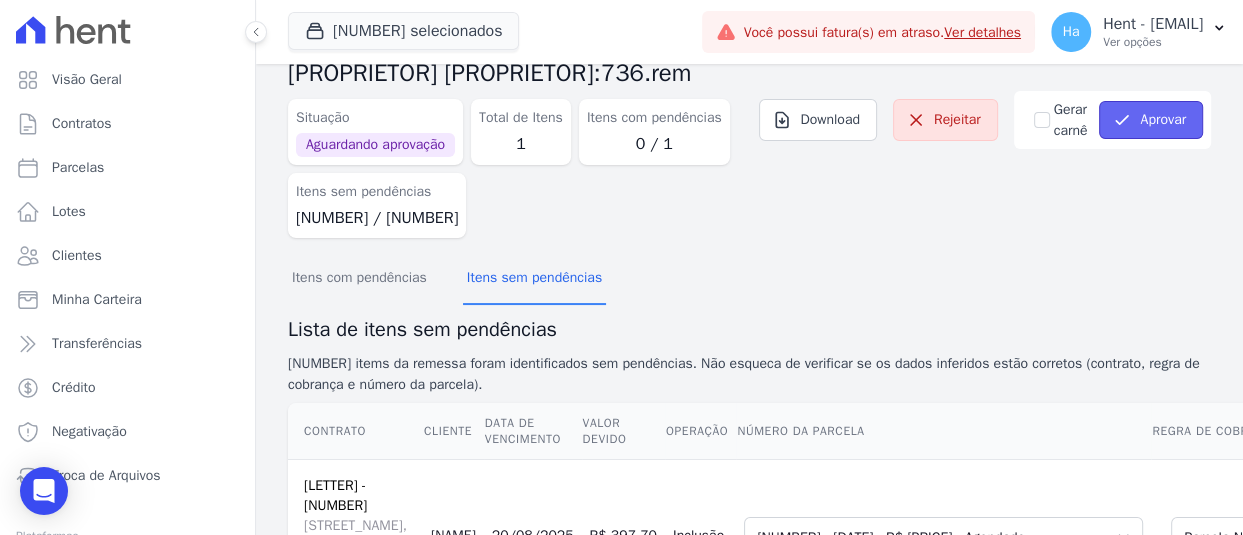 click on "Aprovar" at bounding box center (1151, 120) 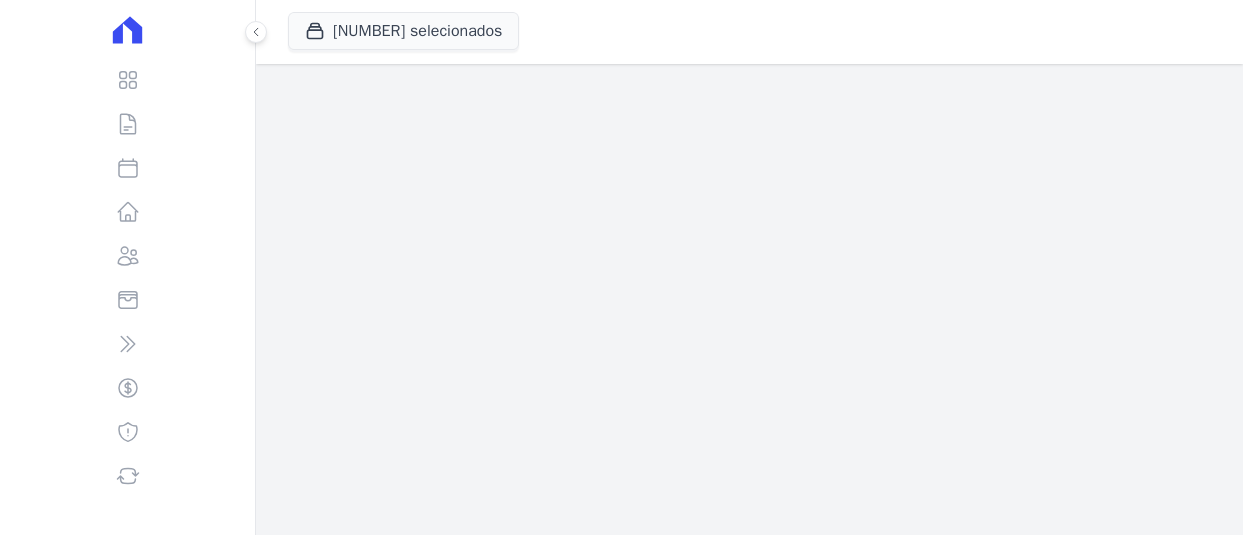 scroll, scrollTop: 0, scrollLeft: 0, axis: both 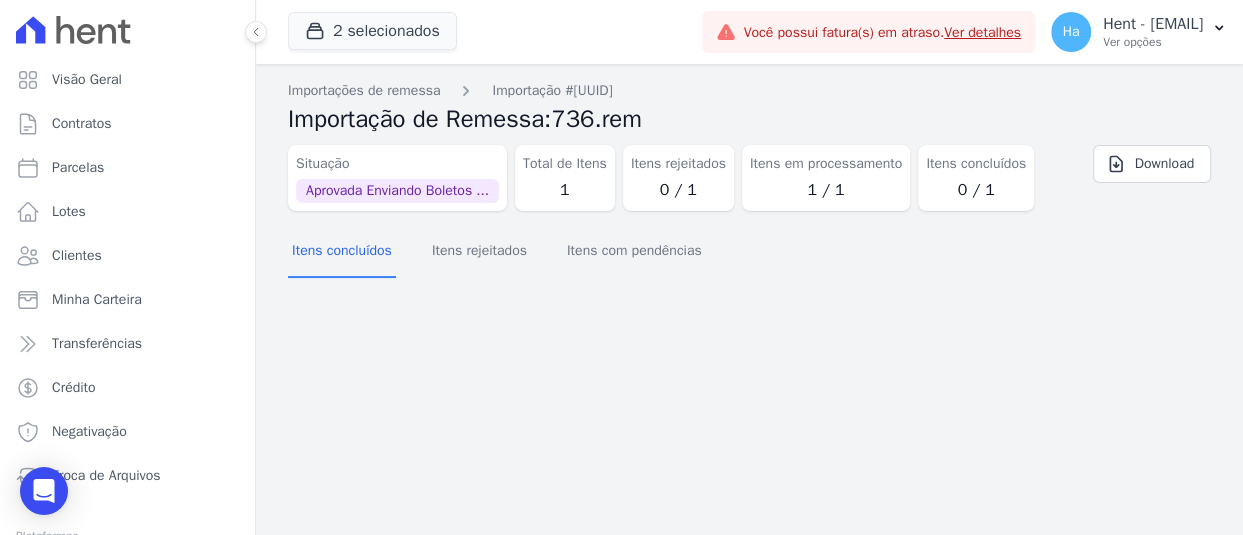 click on "[COMPANY] - [EMAIL]" at bounding box center (1153, 24) 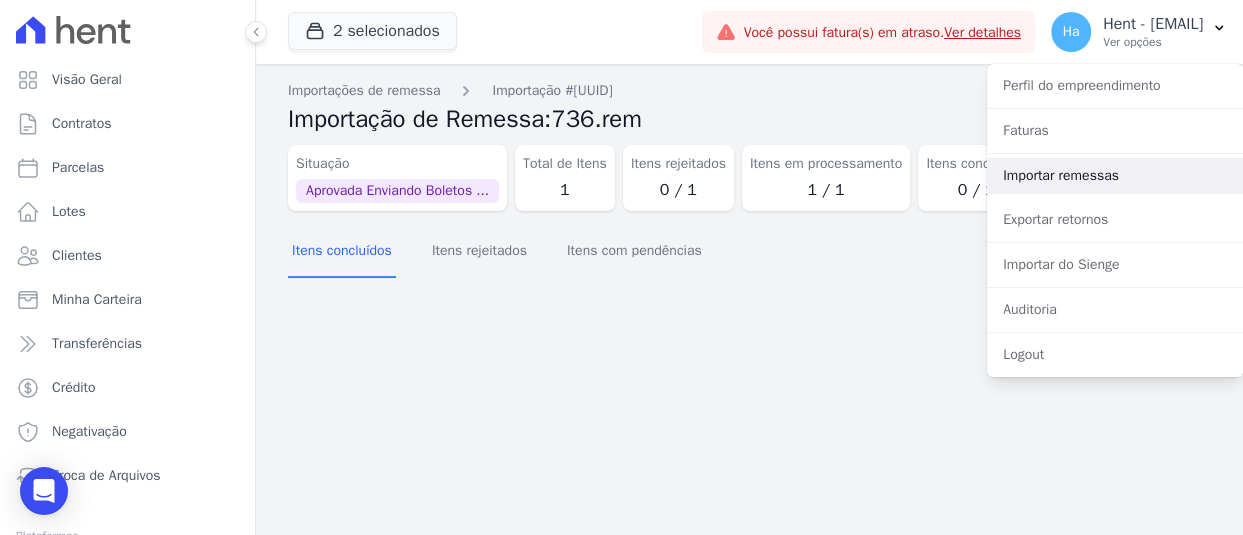 click on "Importar remessas" at bounding box center (1115, 176) 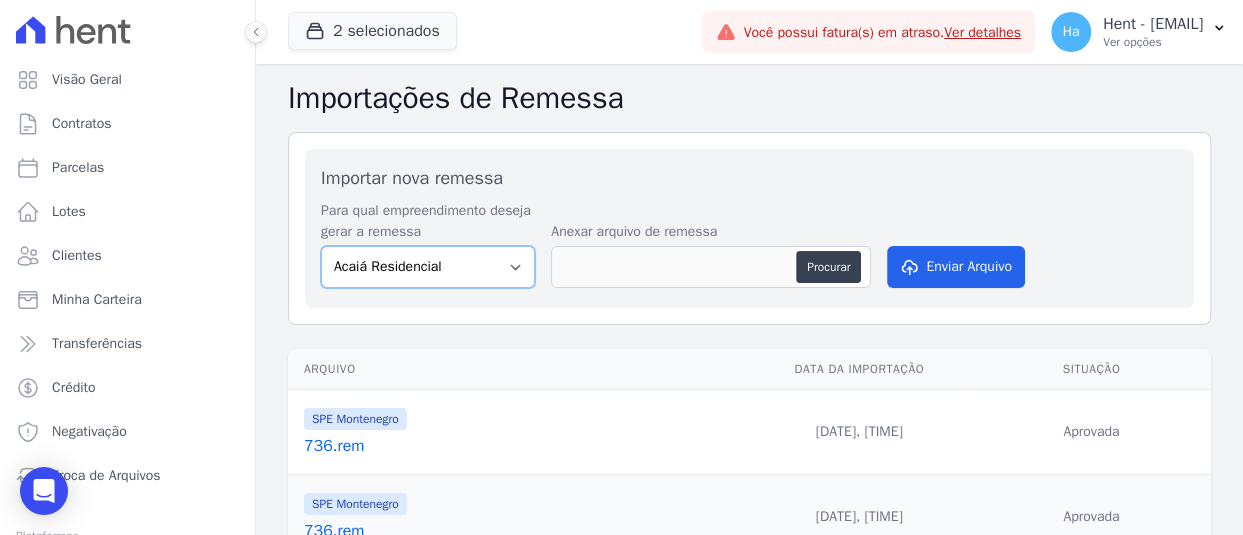 click on "Acaiá Residencial
Administrativo
AGILE ELOI MENDES SPE SA
Agile Pavican São Lourenço - Loteadores
Agile Pavican São Lourenço SPE LTDA
AGUAS DE GUANABARA INCORPORACAO IMOBILIARIA SPE LTDA
AGUAS DO ALVORADA INCORPORACAO IMOBILIARIA SPE LTDA
AJMC Empreendimentos
Alameda dos Ipês
Aldeia Smart
Alexandria Condomínios
Alfenense Negócios Imobiliários
Amaré Arpoador
Amazon Residence Construtora LTDA
ANANINDEUA 01 INCORPORACAO IMOBILIARIA SPE LTDA
AQUARELA CITY INCORPORACAO IMOBILIARIA LTDA
Areias do Planalto
Areias do Planalto - Interno
Aroka Incorporadora e Administradora LTDA.
Art Prime - Irajá
Arty Park - Gravatai
Arty Park - JPI
Aspen - Farroupilha
Audace Home Studio
Audace Mondeo
Aurora
Aurora  II - LBA
Aurora I - LBA
Aviva Monet
BAHAMAS EAST VILLAGE
Baia Formosa Parque
Be Deodoro
Be Deodoro Empreendimento Imobiliário LTDA.
Belas Artes 2º tranche
Bem Viver | Saint Raphael
Best Life Residence
Bio Residencial
Bosque Mistral" at bounding box center [428, 267] 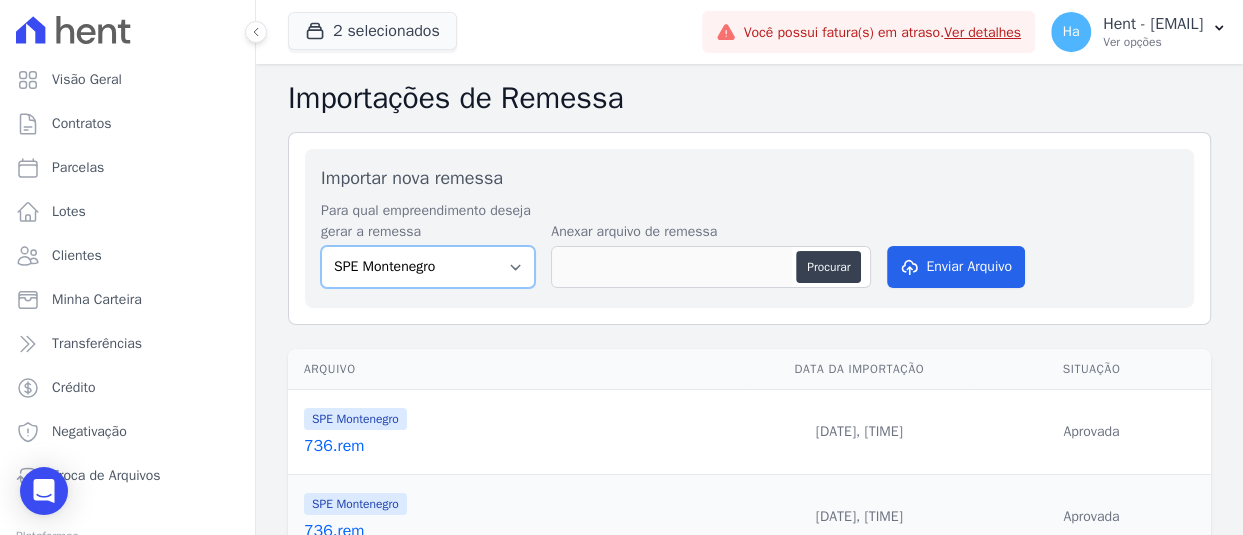 click on "Acaiá Residencial
Administrativo
AGILE ELOI MENDES SPE SA
Agile Pavican São Lourenço - Loteadores
Agile Pavican São Lourenço SPE LTDA
AGUAS DE GUANABARA INCORPORACAO IMOBILIARIA SPE LTDA
AGUAS DO ALVORADA INCORPORACAO IMOBILIARIA SPE LTDA
AJMC Empreendimentos
Alameda dos Ipês
Aldeia Smart
Alexandria Condomínios
Alfenense Negócios Imobiliários
Amaré Arpoador
Amazon Residence Construtora LTDA
ANANINDEUA 01 INCORPORACAO IMOBILIARIA SPE LTDA
AQUARELA CITY INCORPORACAO IMOBILIARIA LTDA
Areias do Planalto
Areias do Planalto - Interno
Aroka Incorporadora e Administradora LTDA.
Art Prime - Irajá
Arty Park - Gravatai
Arty Park - JPI
Aspen - Farroupilha
Audace Home Studio
Audace Mondeo
Aurora
Aurora  II - LBA
Aurora I - LBA
Aviva Monet
BAHAMAS EAST VILLAGE
Baia Formosa Parque
Be Deodoro
Be Deodoro Empreendimento Imobiliário LTDA.
Belas Artes 2º tranche
Bem Viver | Saint Raphael
Best Life Residence
Bio Residencial
Bosque Mistral" at bounding box center [428, 267] 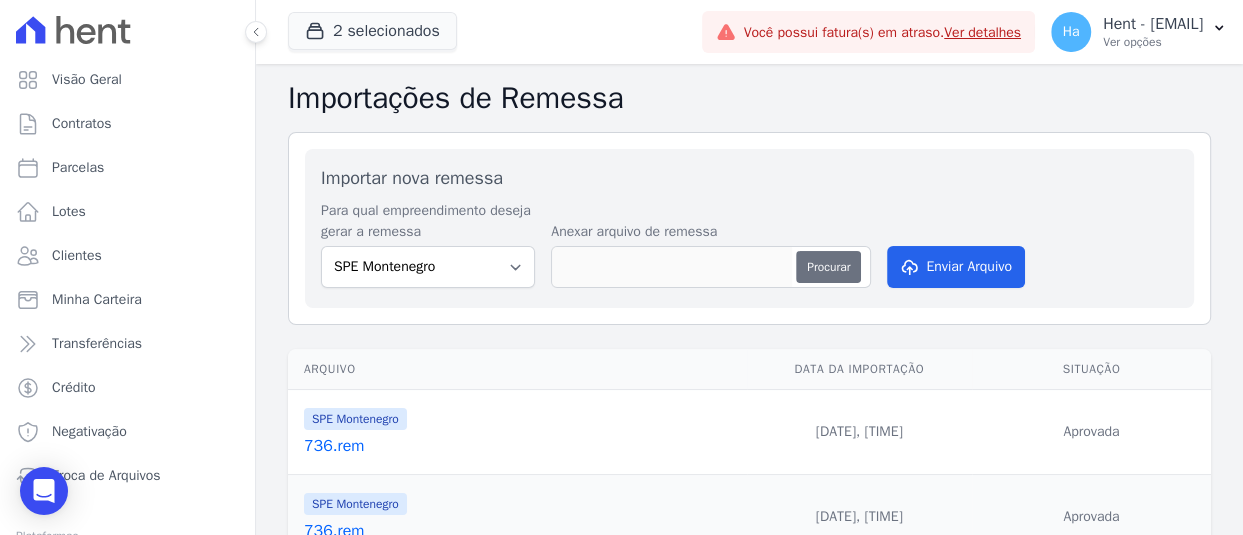 click on "Procurar" at bounding box center [828, 267] 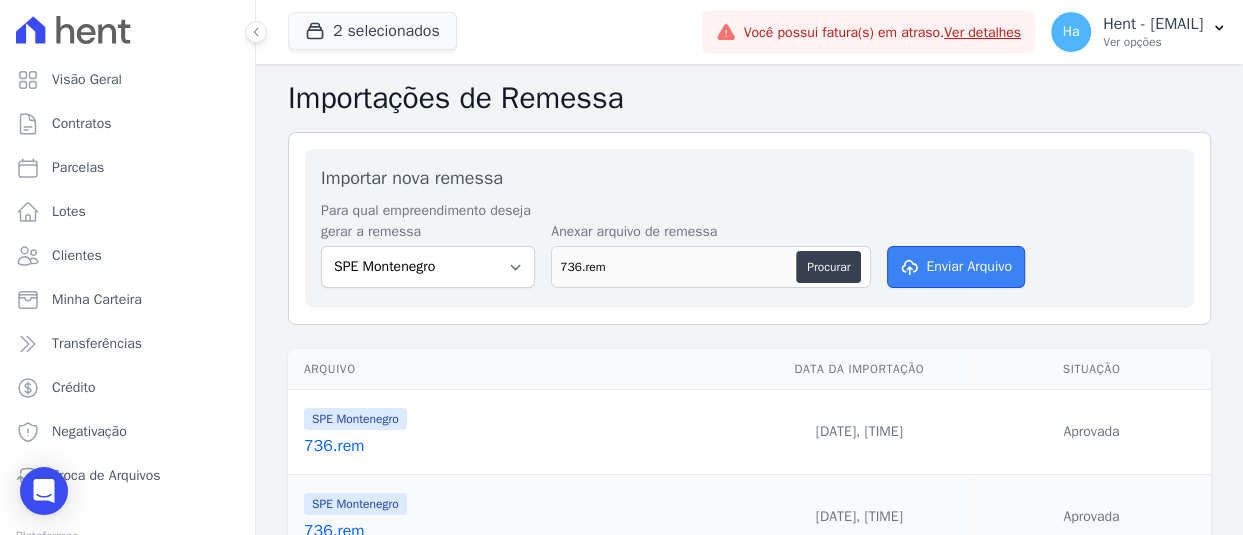 click on "Enviar Arquivo" at bounding box center [956, 267] 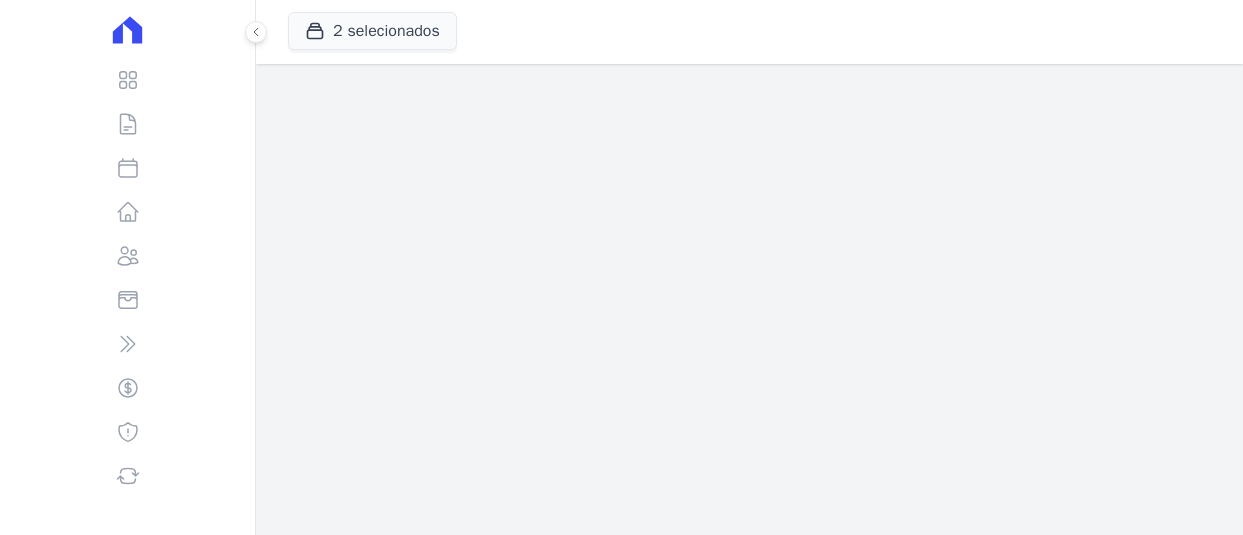 scroll, scrollTop: 0, scrollLeft: 0, axis: both 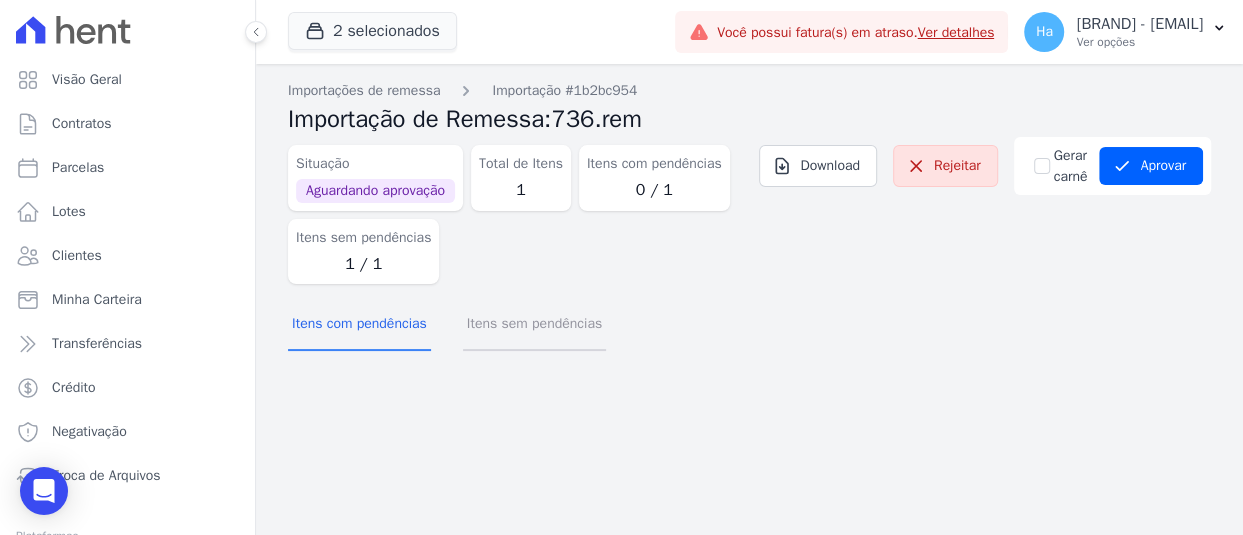 click on "Itens sem pendências" at bounding box center (534, 325) 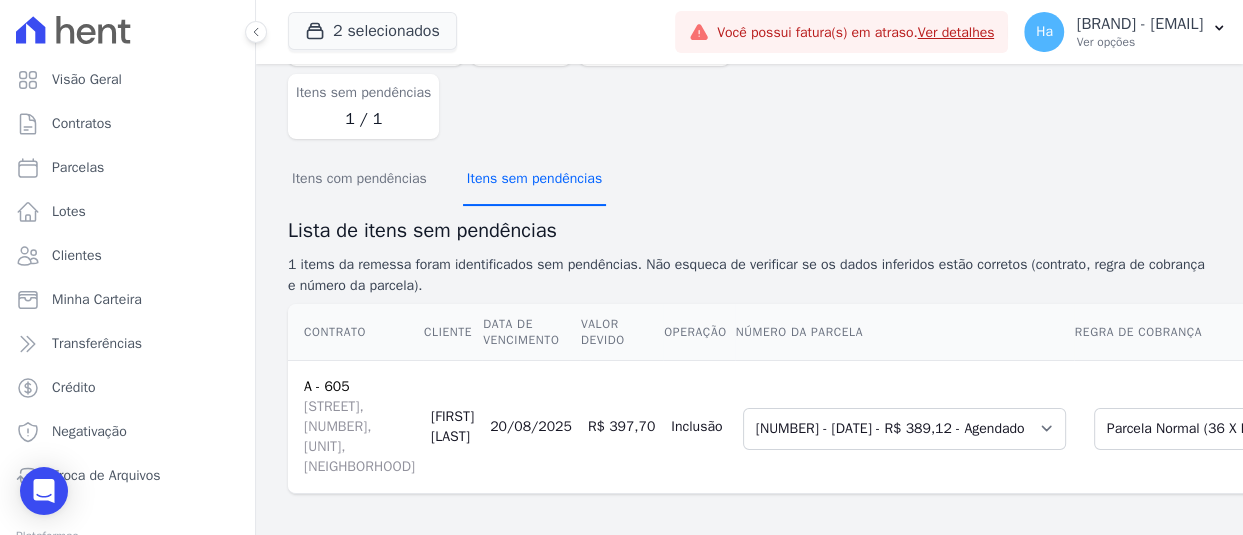 scroll, scrollTop: 246, scrollLeft: 0, axis: vertical 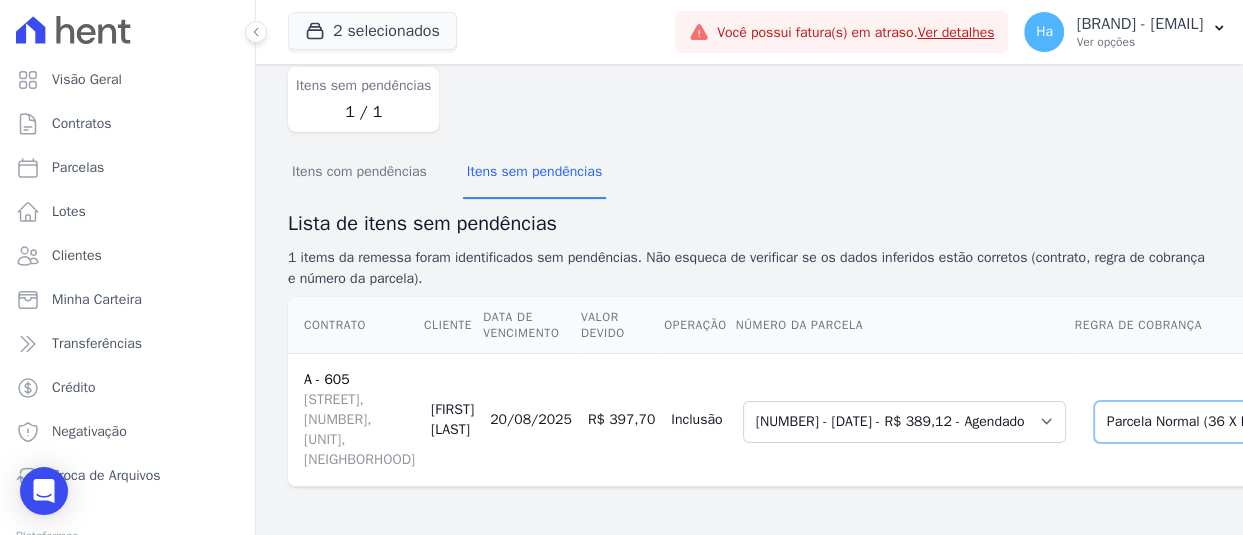 click on "Selecione uma
Nova Parcela Avulsa
Parcela Avulsa Existente
Financiamento CEF (1 X R$ 389,12)
Sinal (1 X R$ 15.322,26)
Sinal (1 X R$ 1.509,14)
Parcela Normal (36 X R$ 389,12)
Outros (1 X R$ 215.518,34)
Parcela Normal (3 X R$ 3.744,99)" at bounding box center (1231, 422) 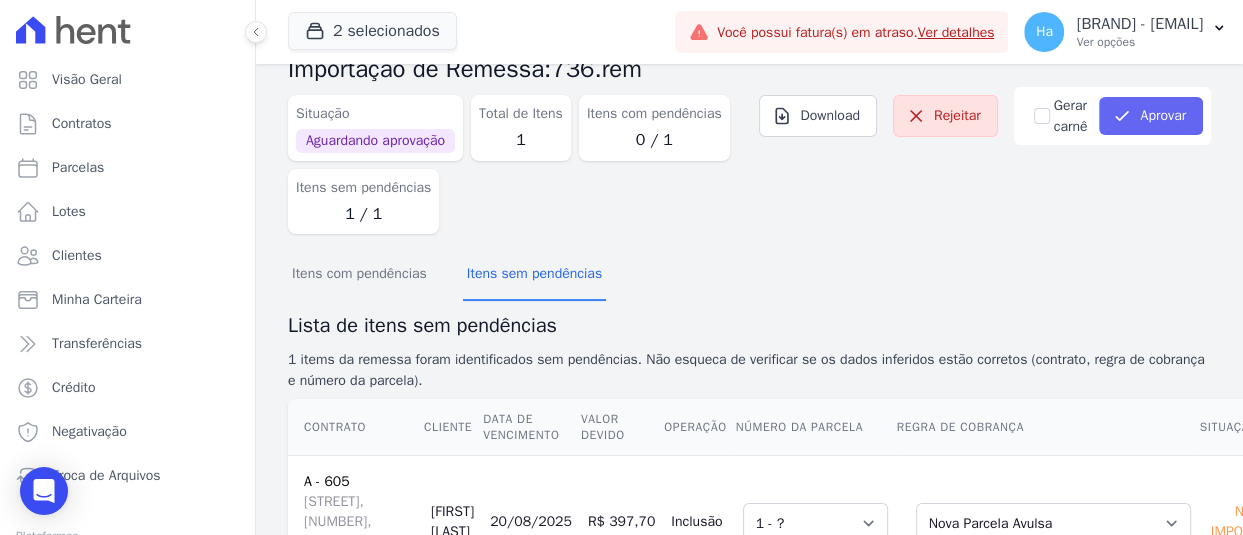 scroll, scrollTop: 46, scrollLeft: 0, axis: vertical 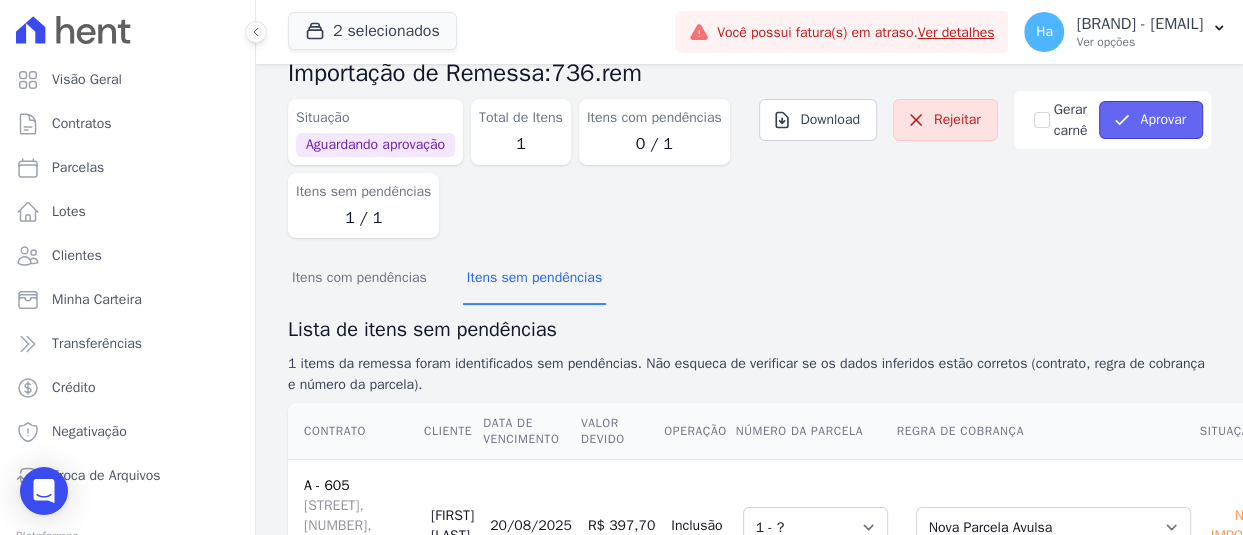 click on "Aprovar" at bounding box center (1151, 120) 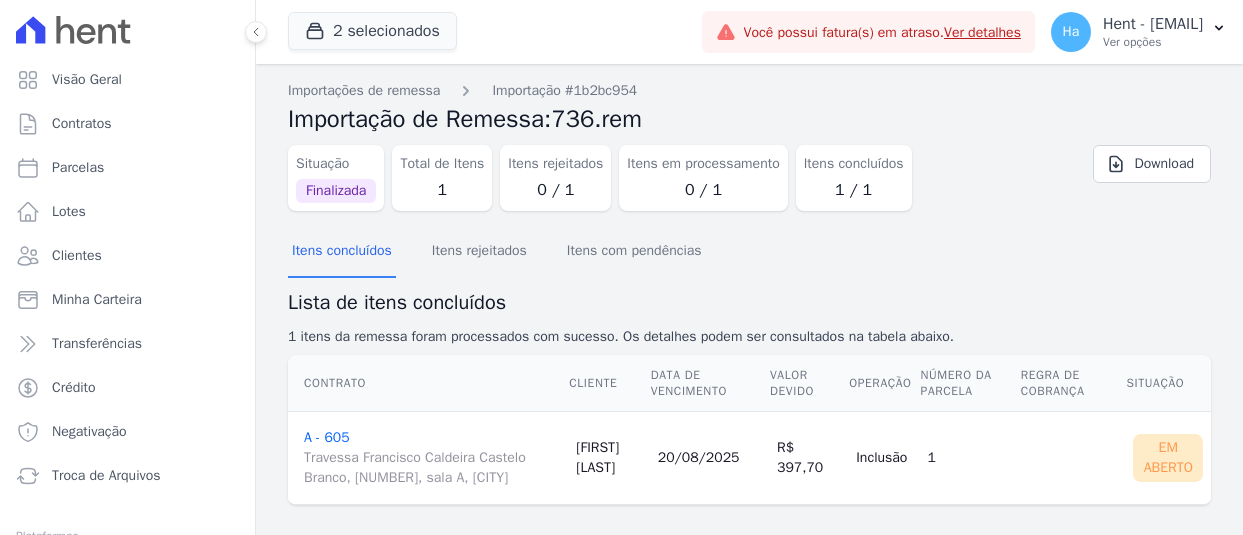 scroll, scrollTop: 0, scrollLeft: 0, axis: both 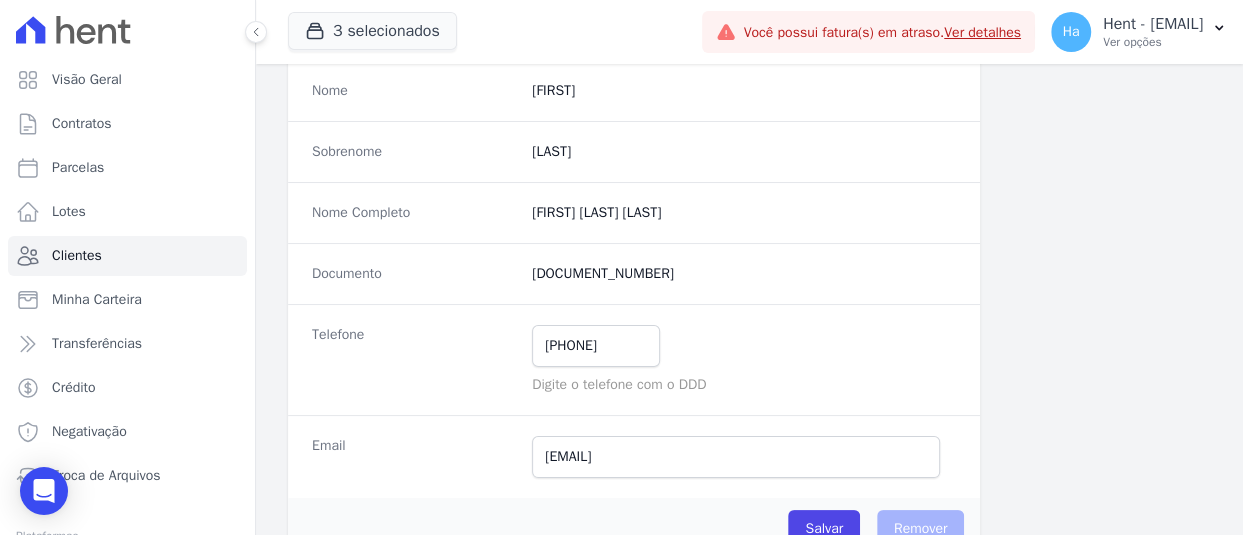 drag, startPoint x: 523, startPoint y: 209, endPoint x: 760, endPoint y: 209, distance: 237 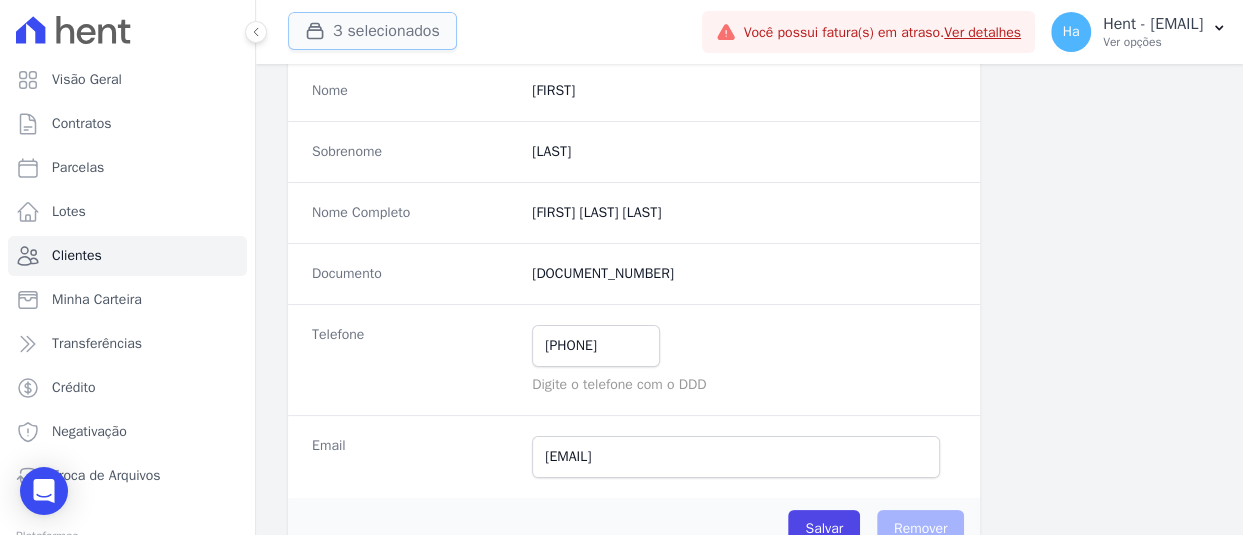 click on "3 selecionados" at bounding box center [372, 31] 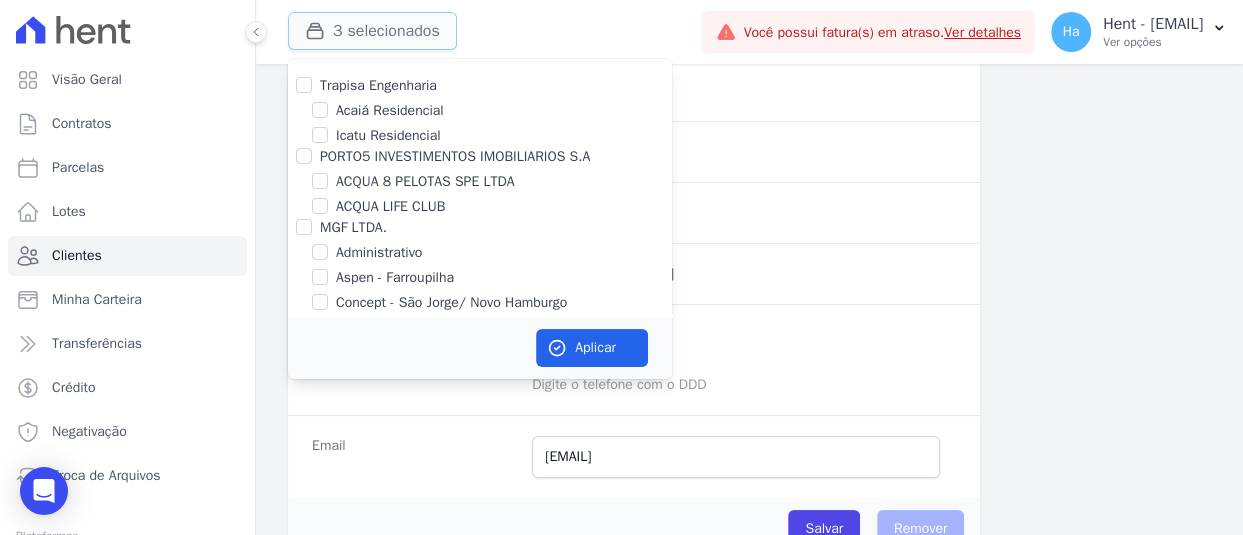 type 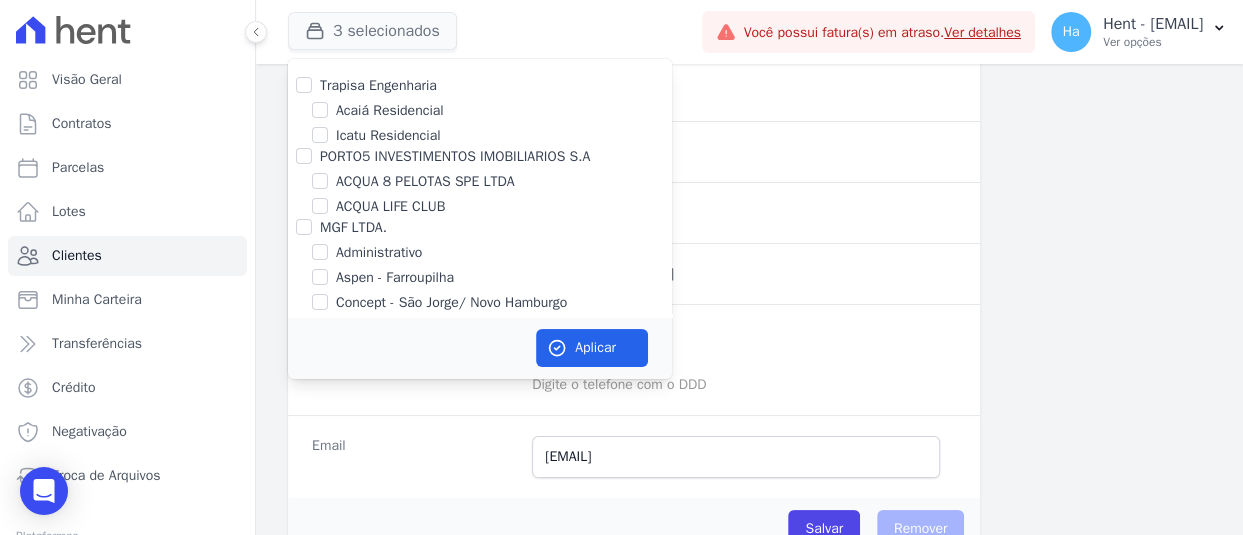 scroll, scrollTop: 4722, scrollLeft: 0, axis: vertical 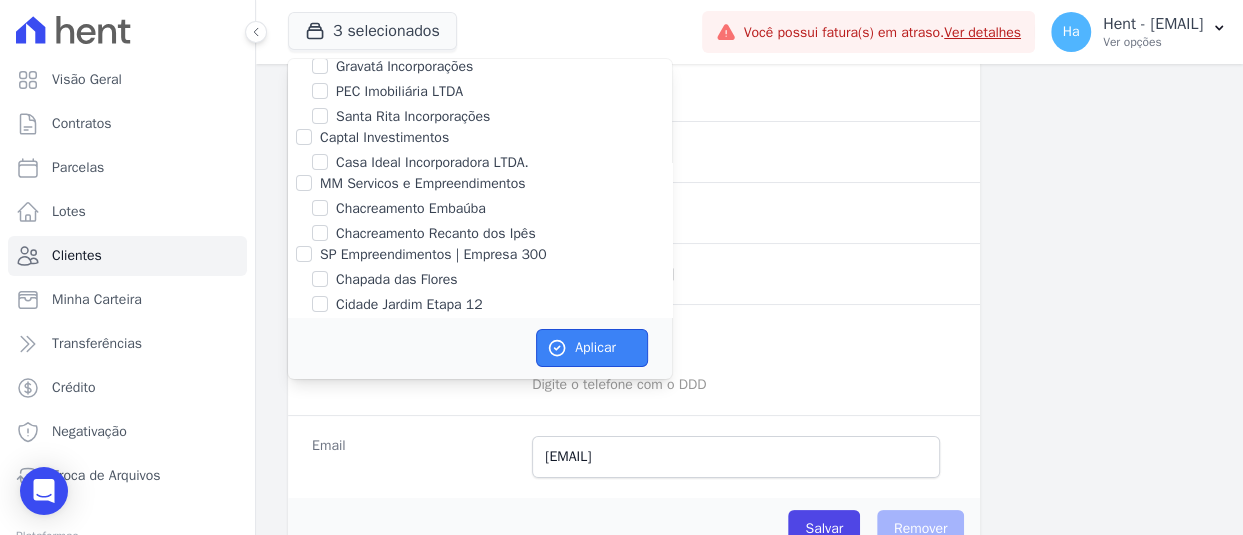 click on "Aplicar" at bounding box center (592, 348) 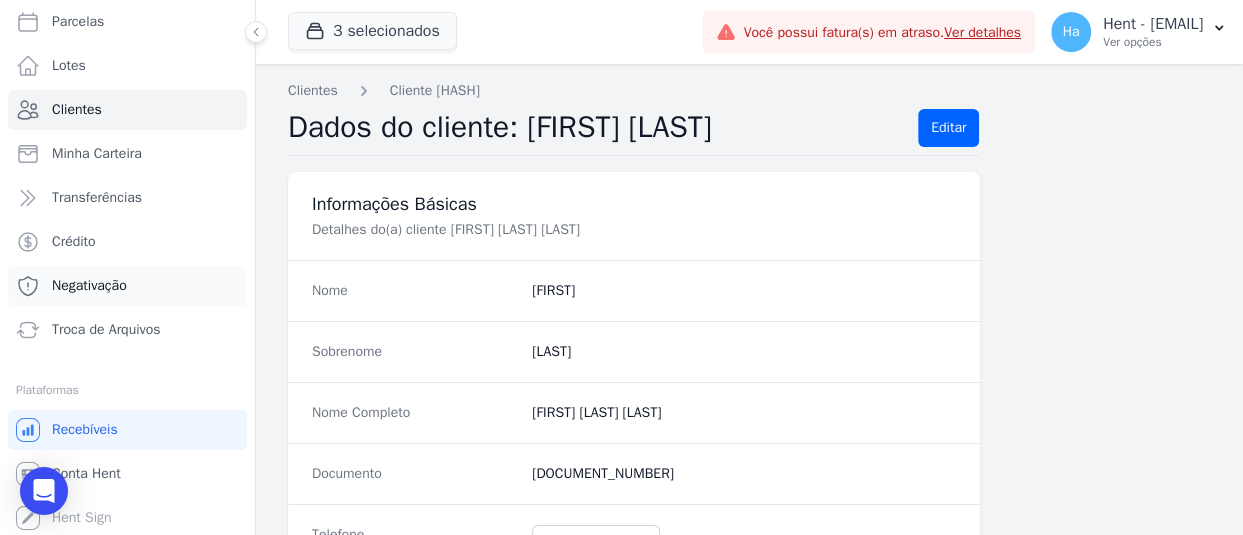 scroll, scrollTop: 149, scrollLeft: 0, axis: vertical 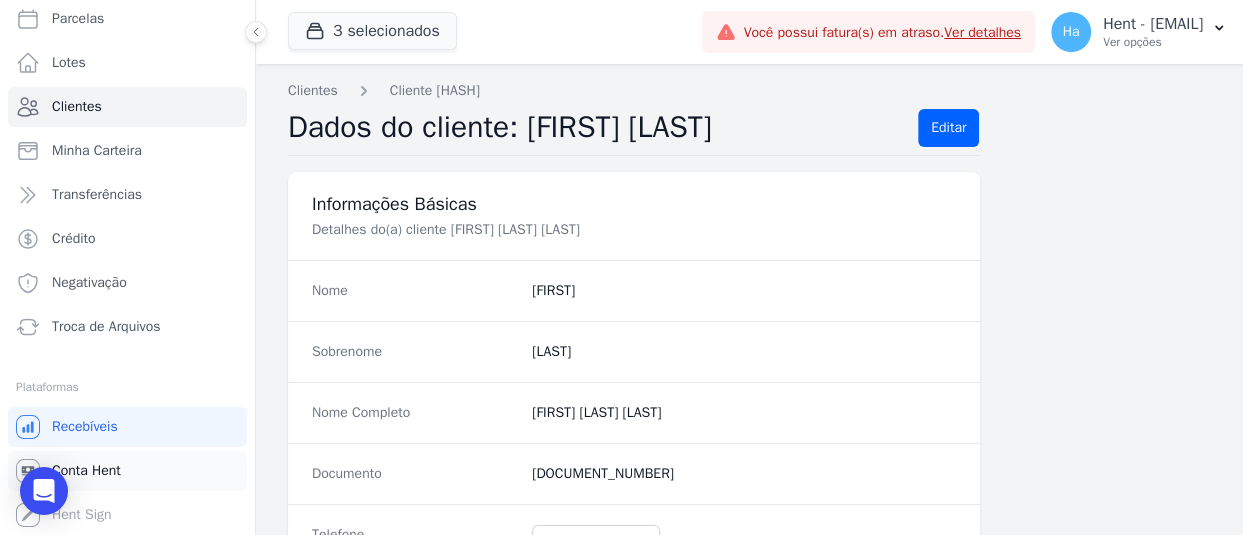 click on "Conta Hent" at bounding box center [86, 471] 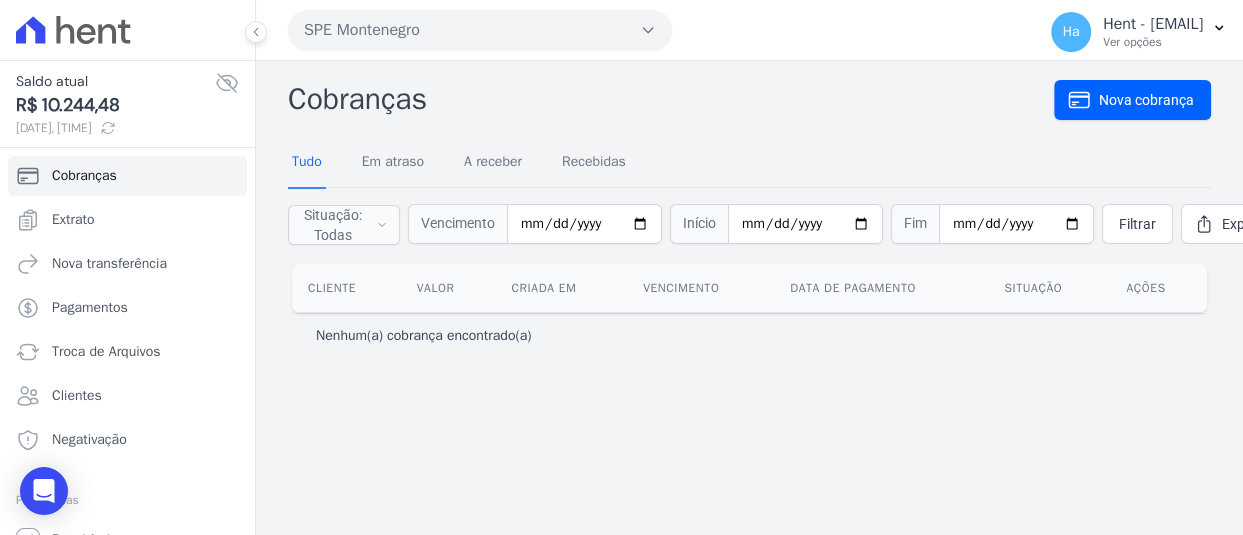 click on "SPE Montenegro" at bounding box center [480, 30] 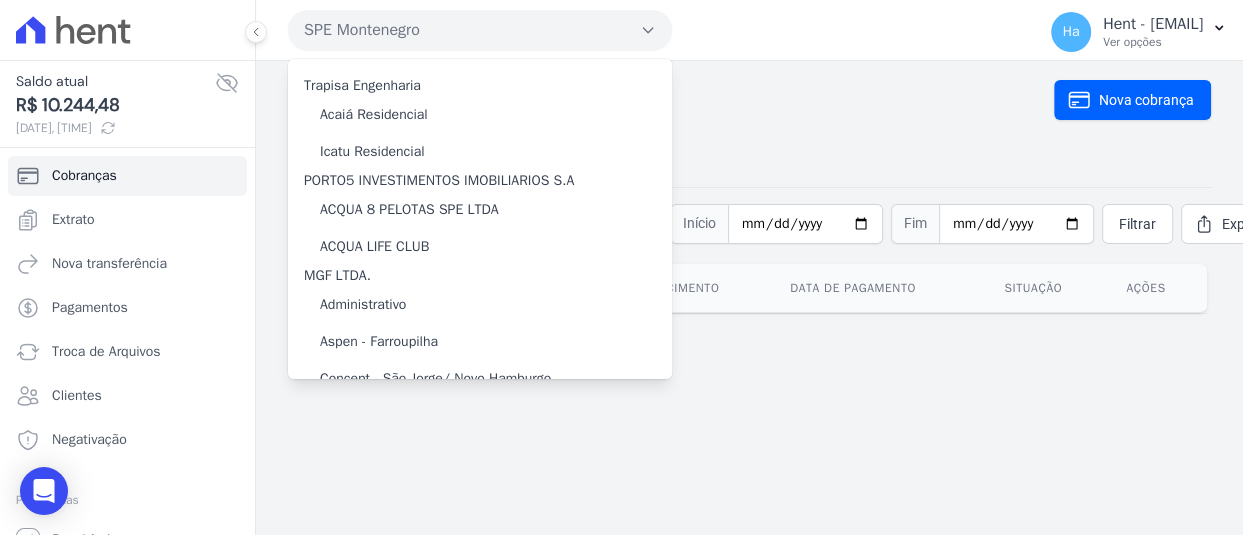 type 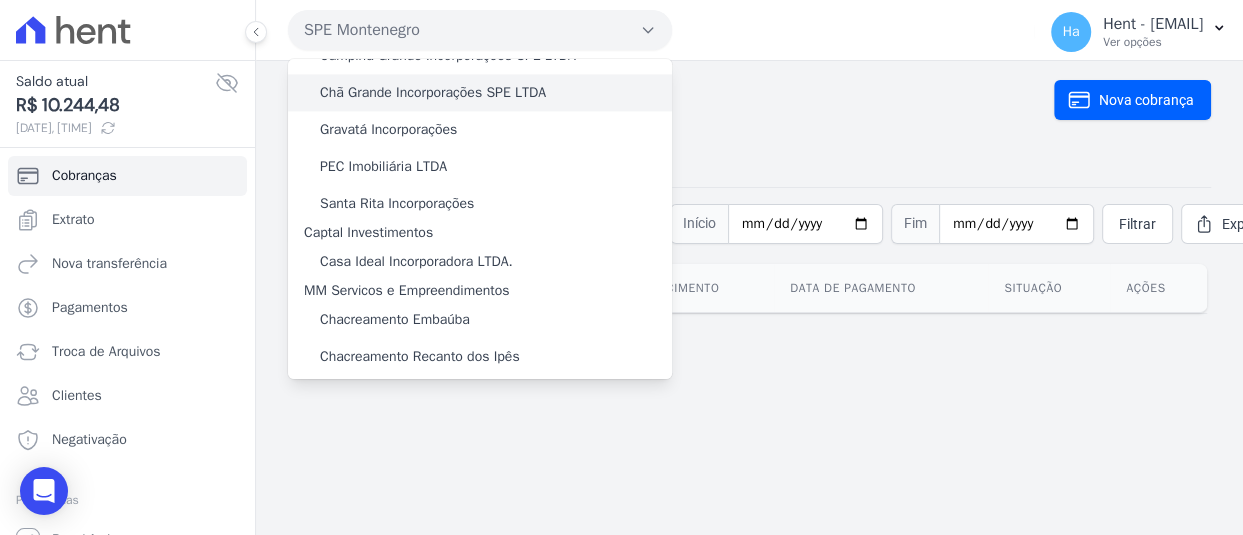 click on "Chã Grande Incorporações SPE LTDA" at bounding box center [433, 92] 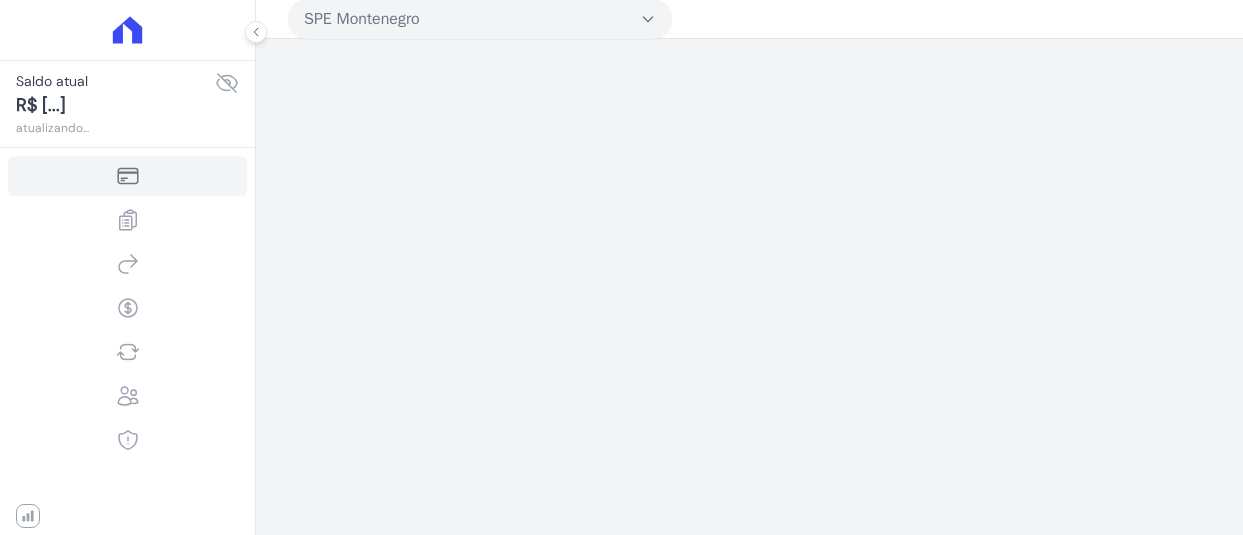 scroll, scrollTop: 0, scrollLeft: 0, axis: both 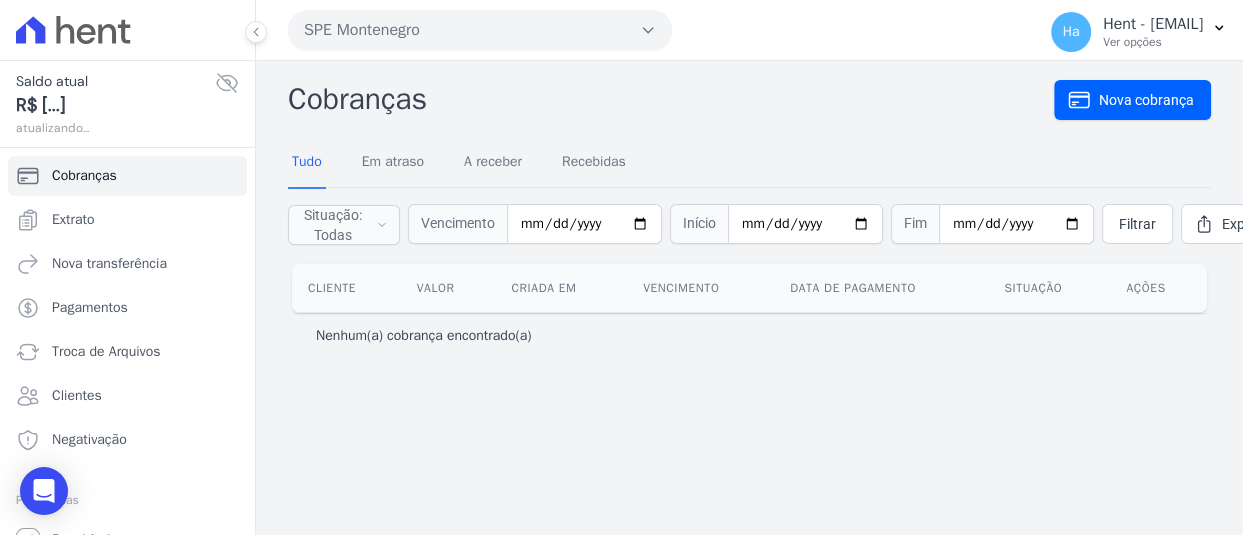 click 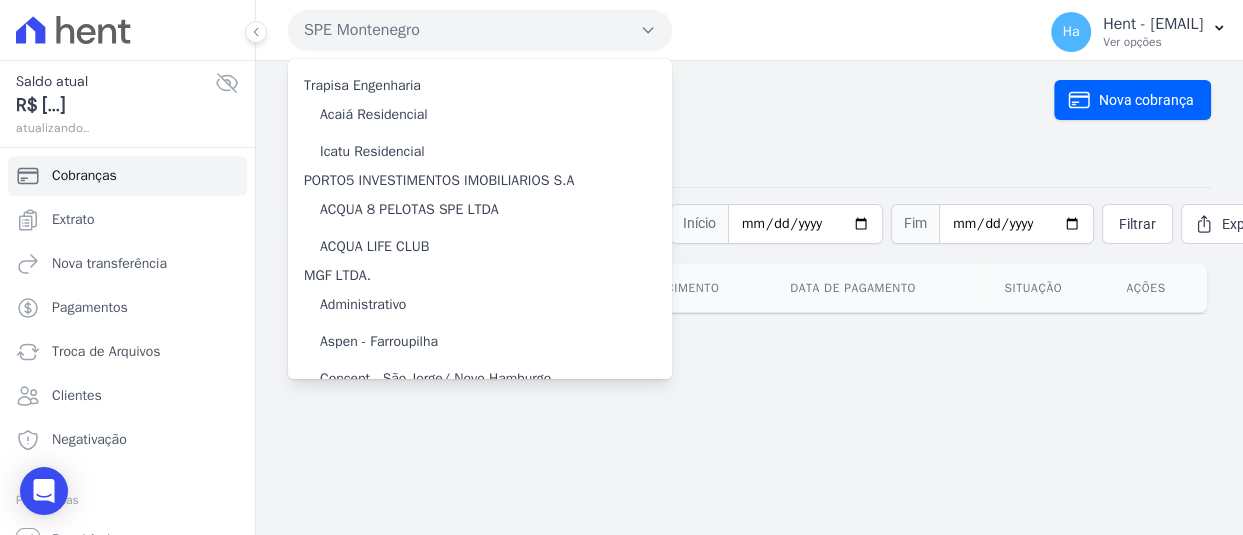 type 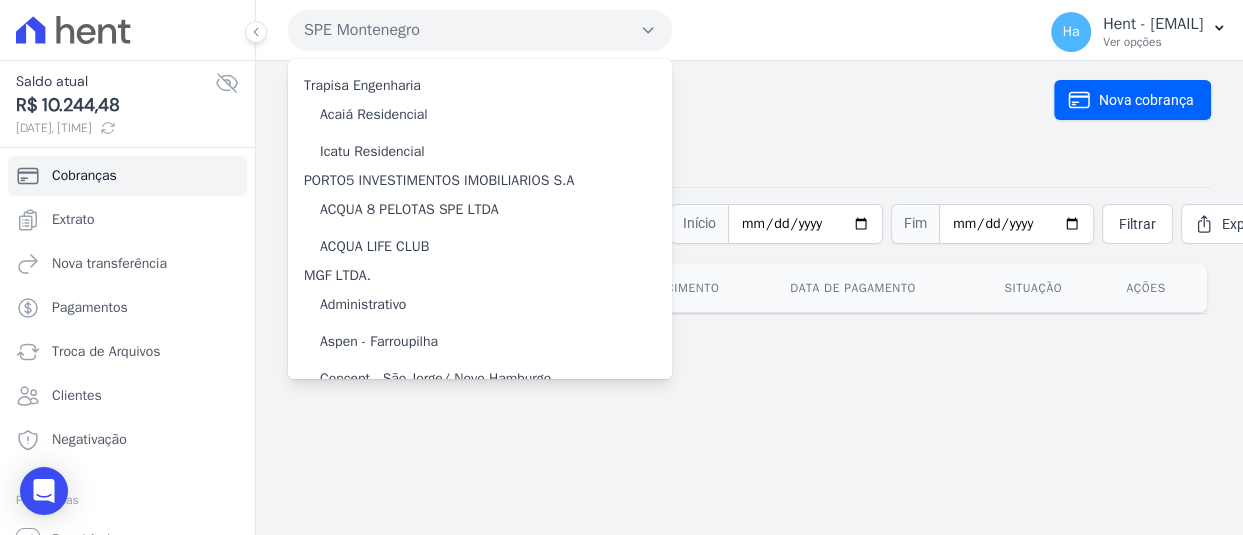 scroll, scrollTop: 6349, scrollLeft: 0, axis: vertical 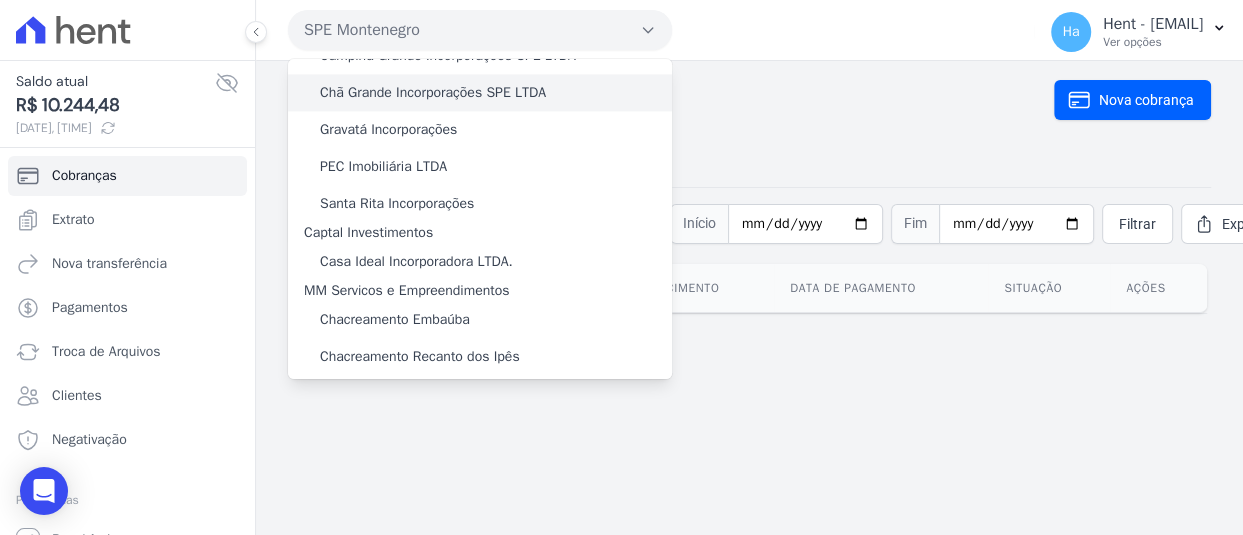 click on "Chã Grande Incorporações SPE LTDA" at bounding box center (433, 92) 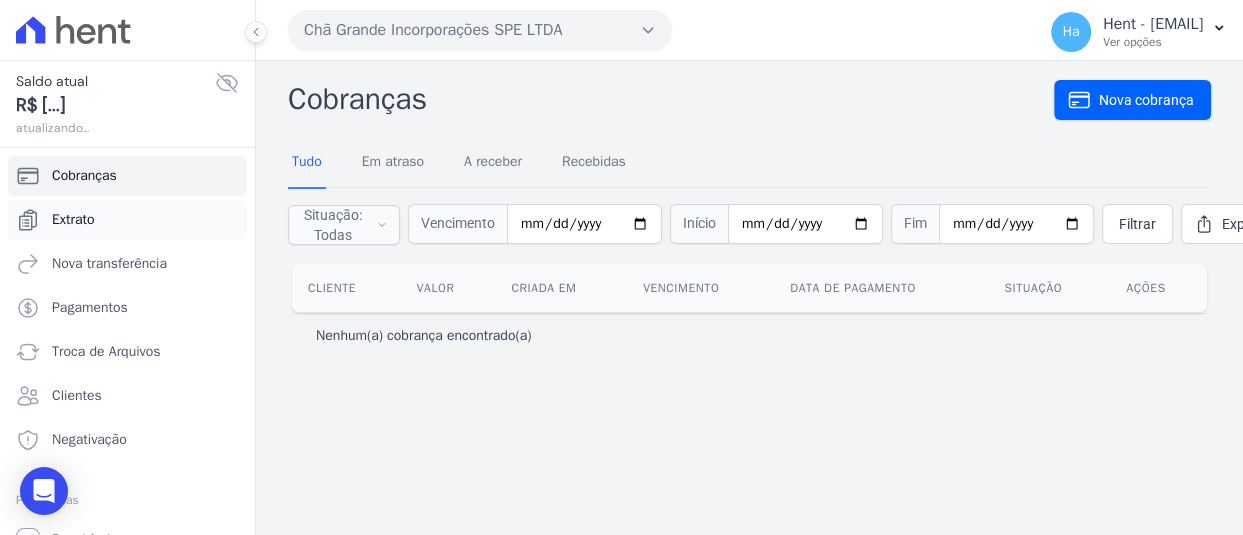 click on "Extrato" at bounding box center [73, 220] 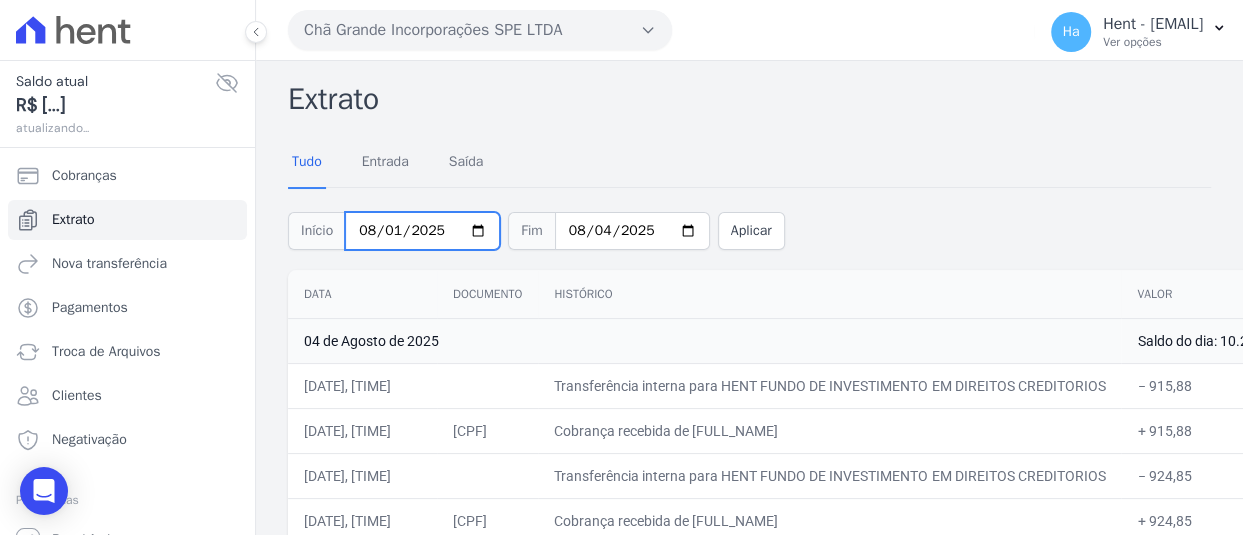 click on "2025-08-01" at bounding box center (422, 231) 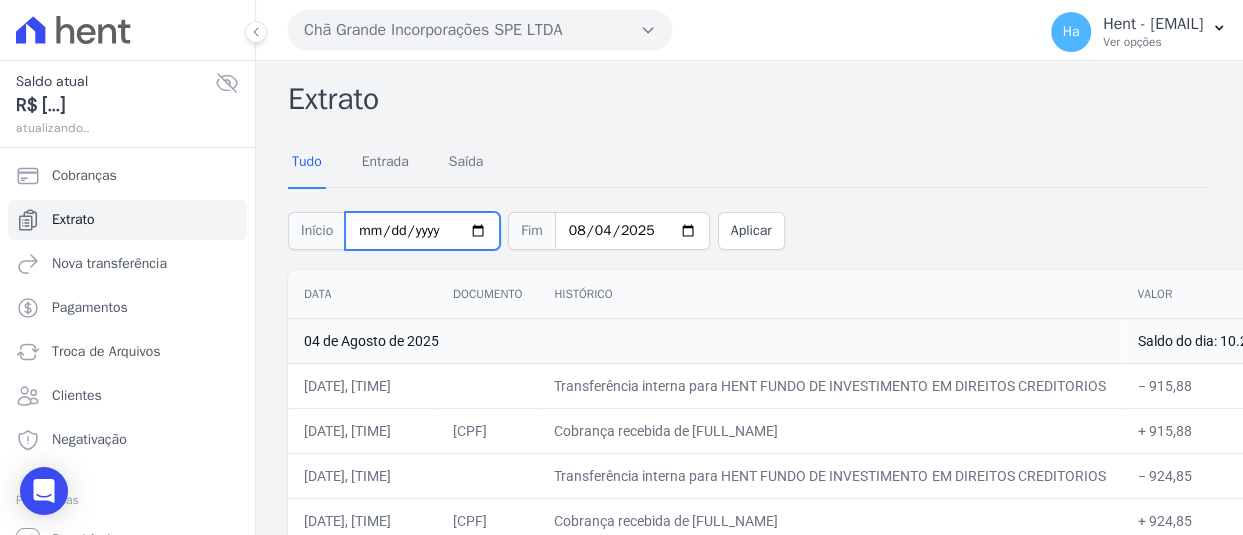 type on "[DATE]" 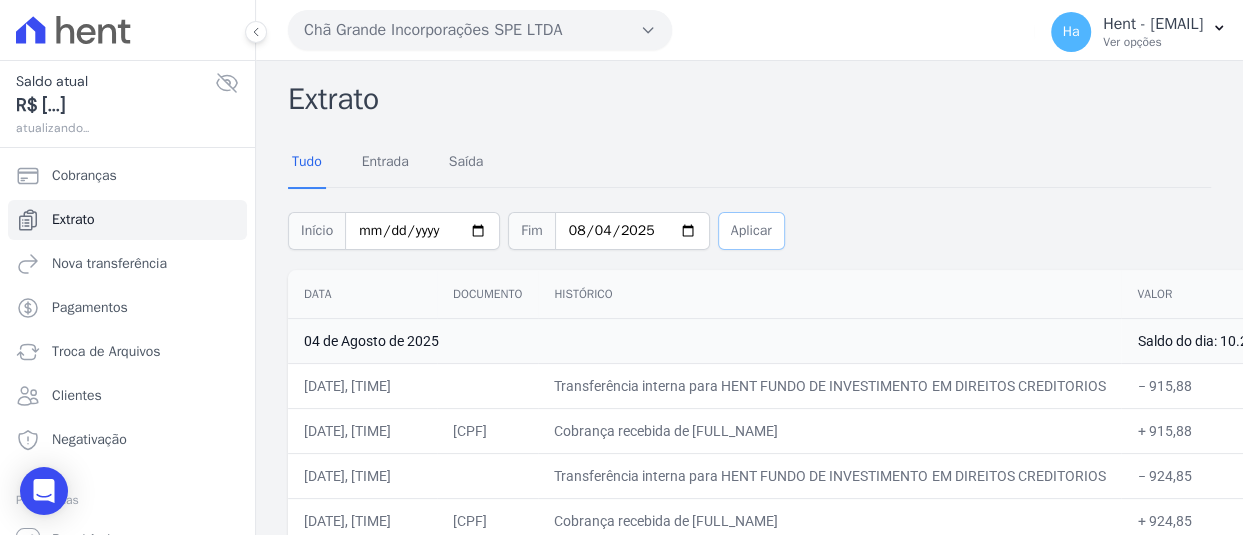 click on "Aplicar" at bounding box center (751, 231) 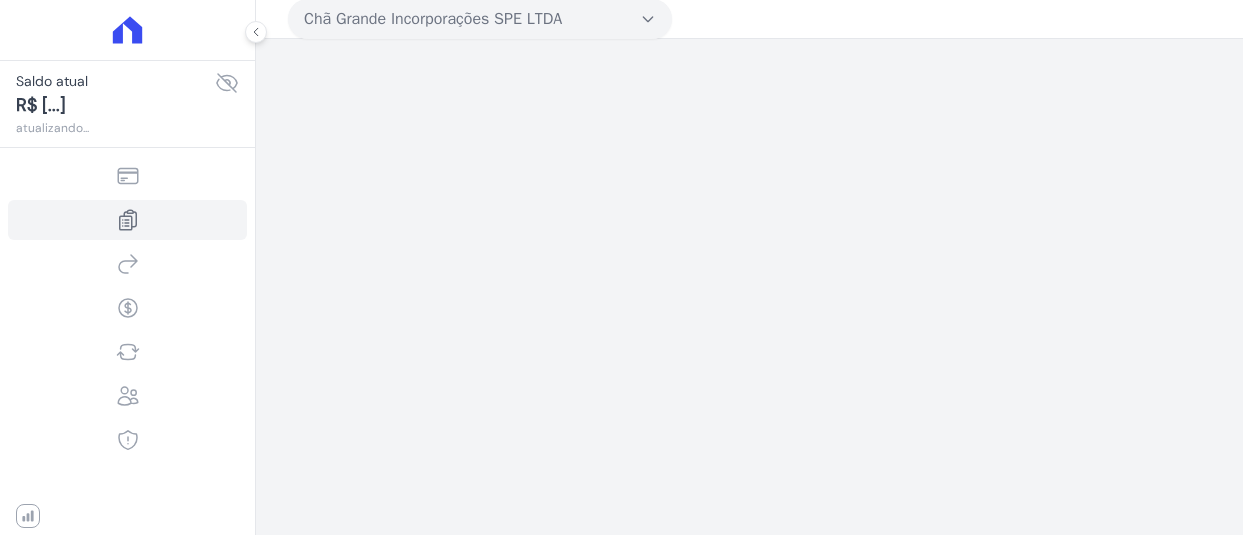 scroll, scrollTop: 0, scrollLeft: 0, axis: both 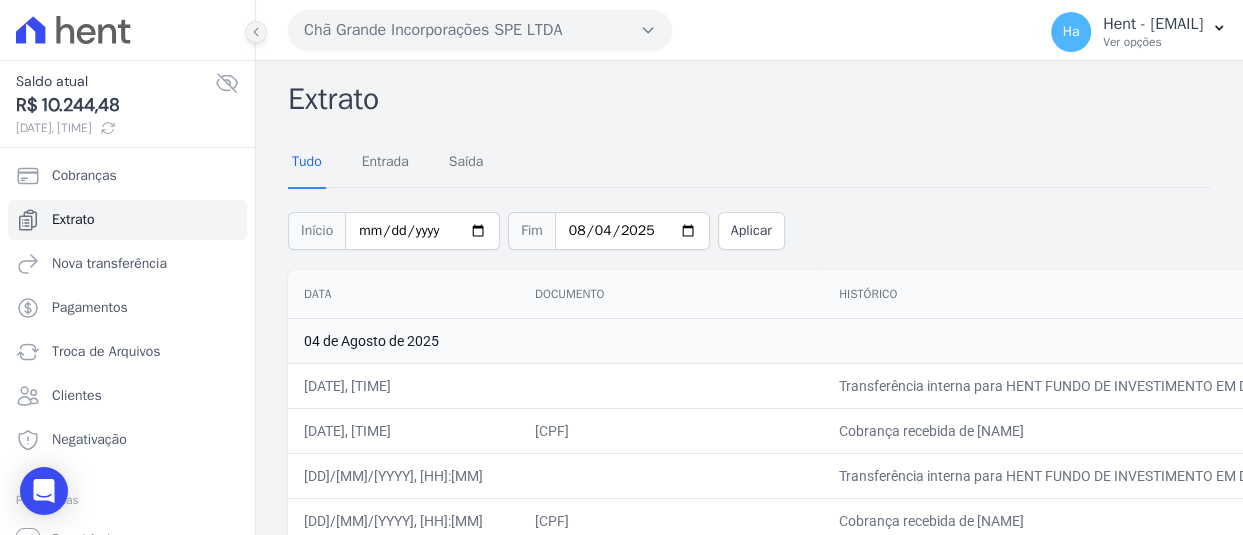 click 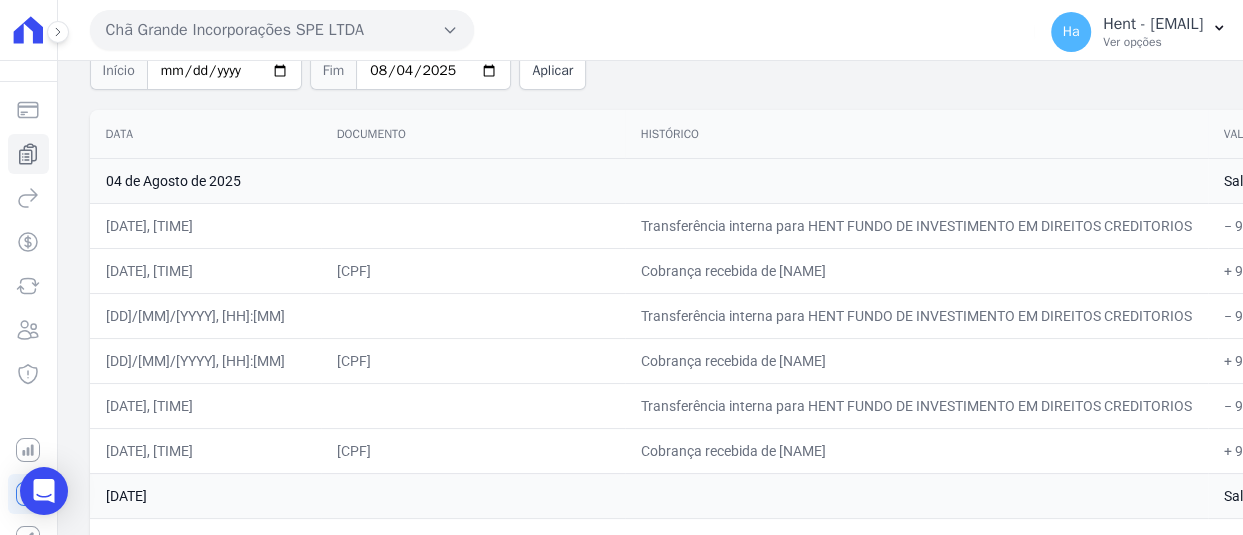 scroll, scrollTop: 600, scrollLeft: 0, axis: vertical 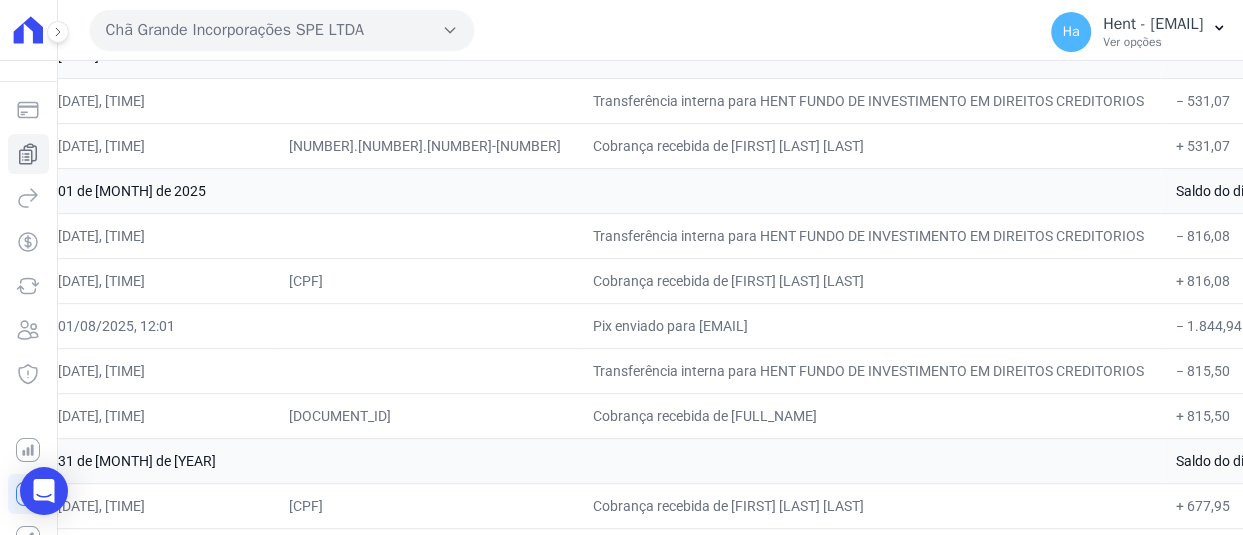 drag, startPoint x: 1164, startPoint y: 188, endPoint x: 1226, endPoint y: 186, distance: 62.03225 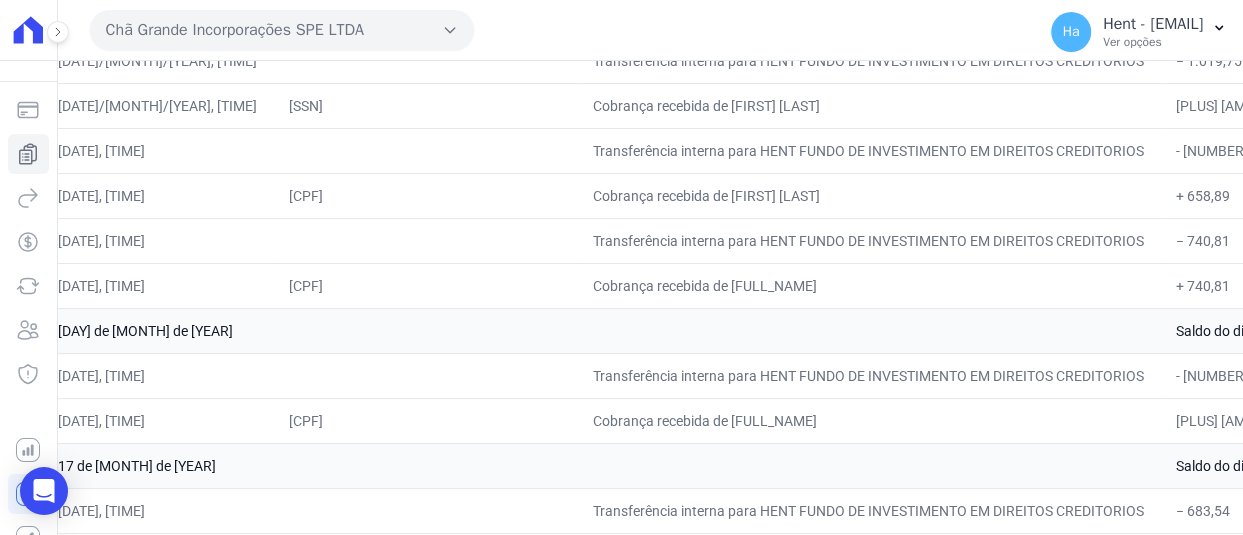 scroll, scrollTop: 16200, scrollLeft: 0, axis: vertical 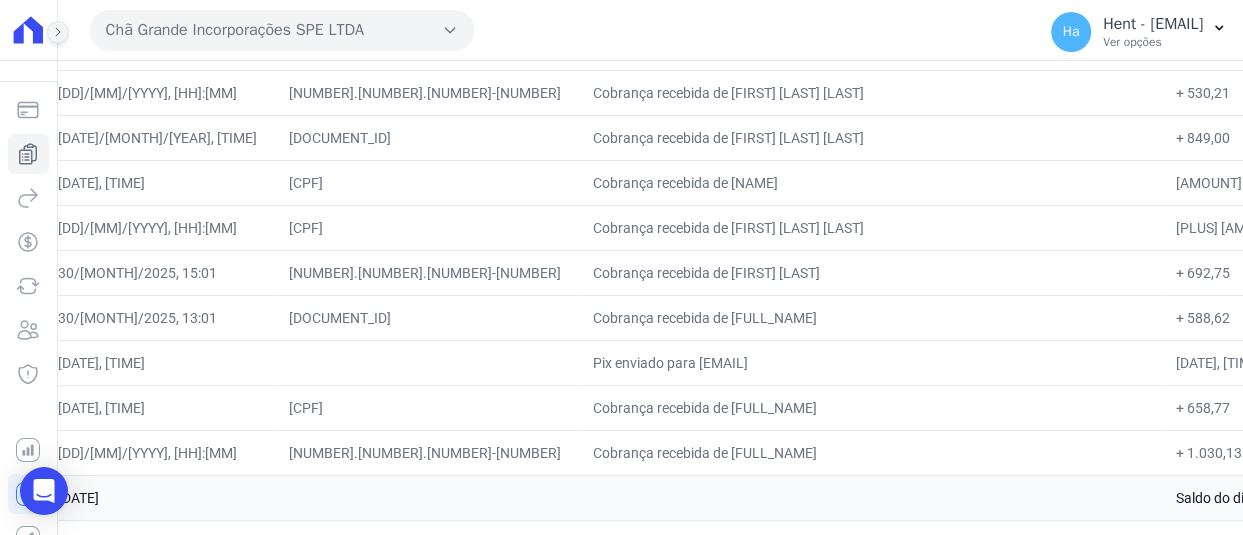click 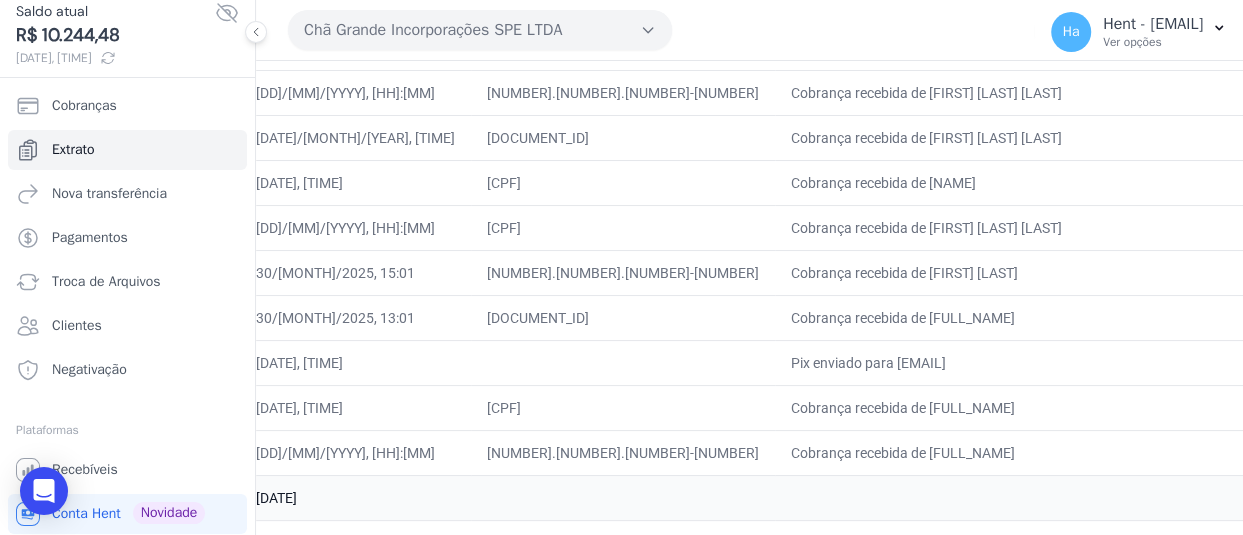 scroll, scrollTop: 112, scrollLeft: 0, axis: vertical 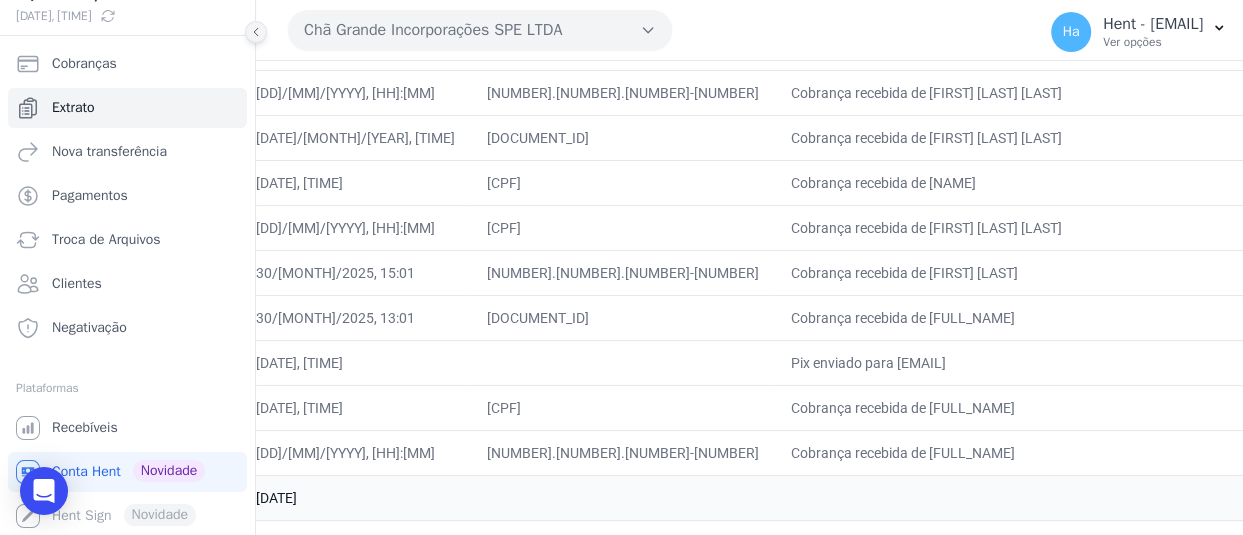 click 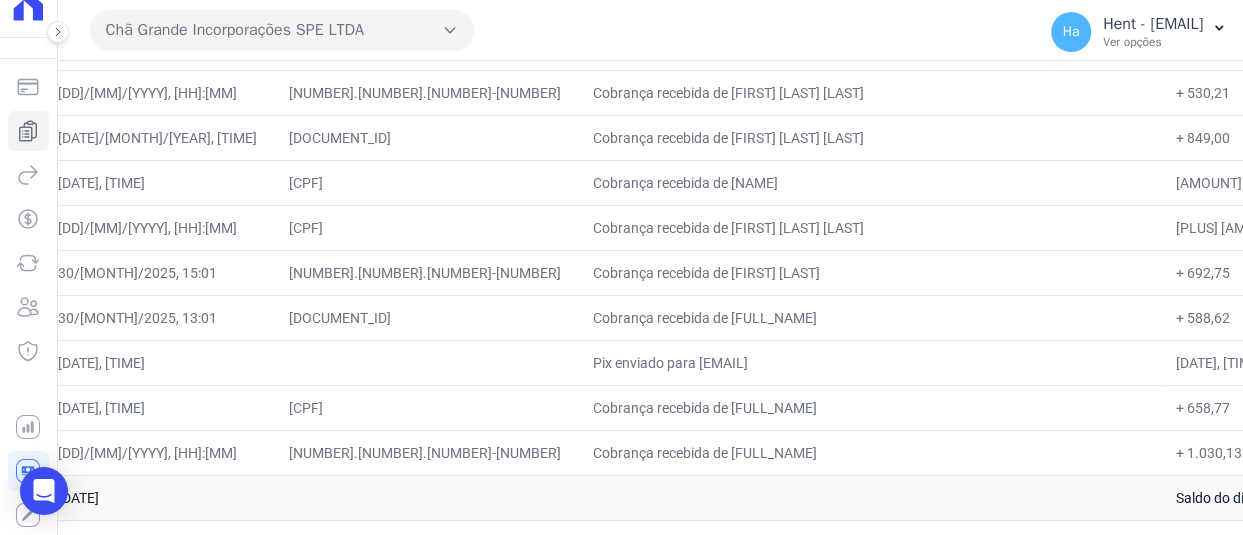 scroll, scrollTop: 22, scrollLeft: 0, axis: vertical 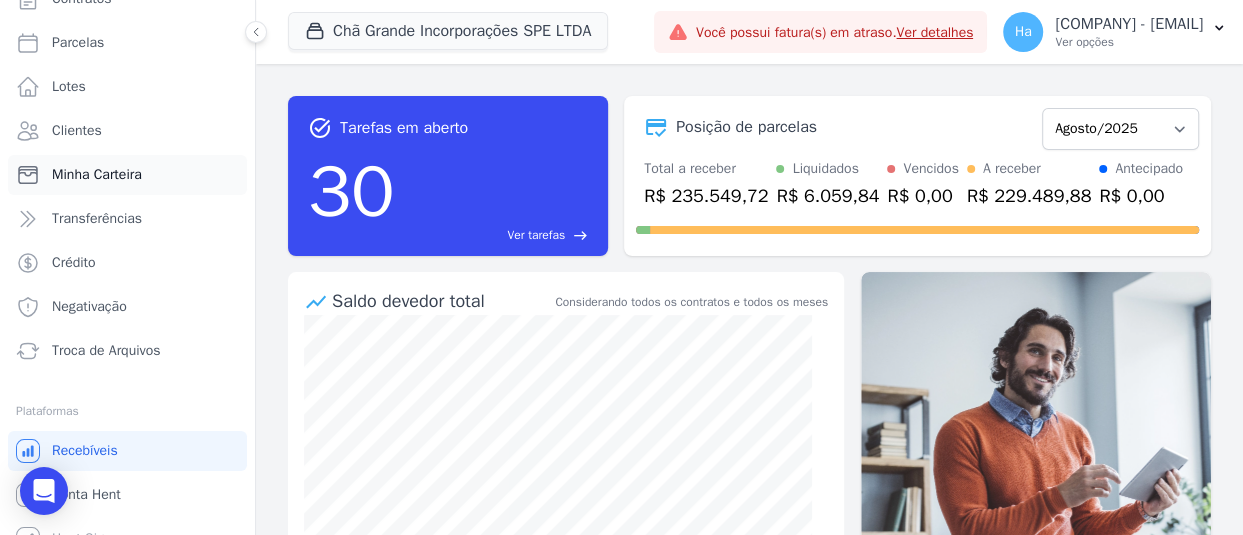 click on "Minha Carteira" at bounding box center (97, 175) 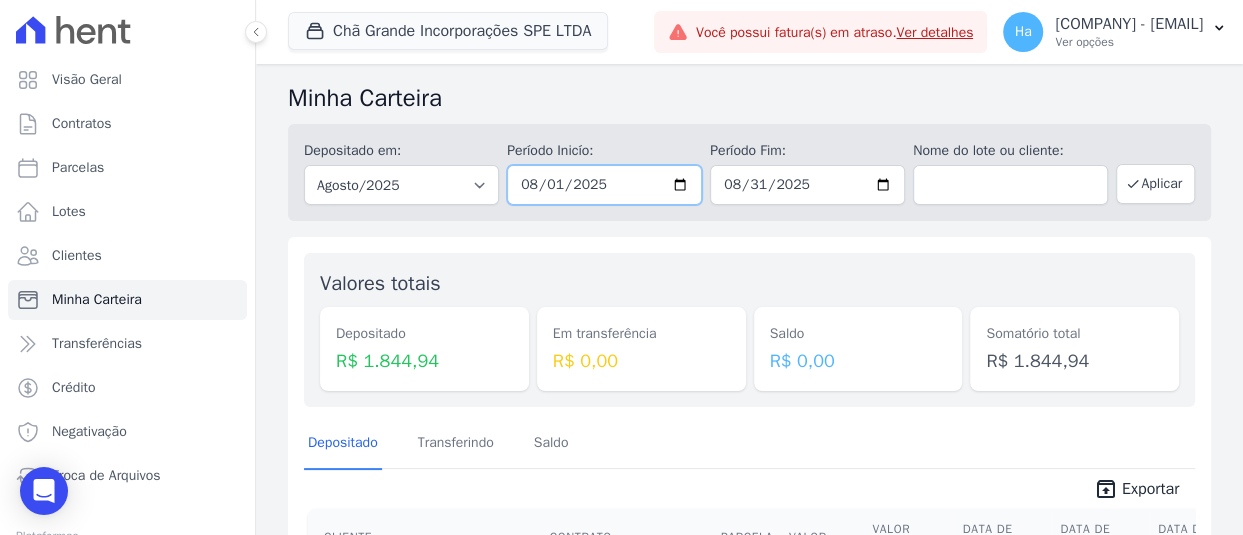 click on "2025-08-01" at bounding box center [604, 185] 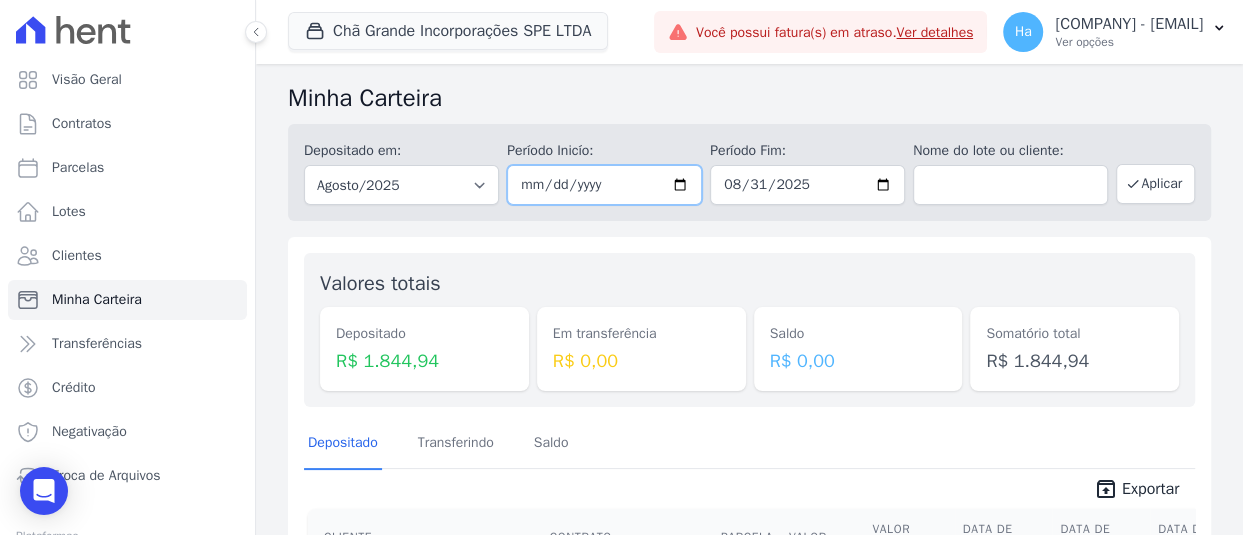 type on "[DATE]" 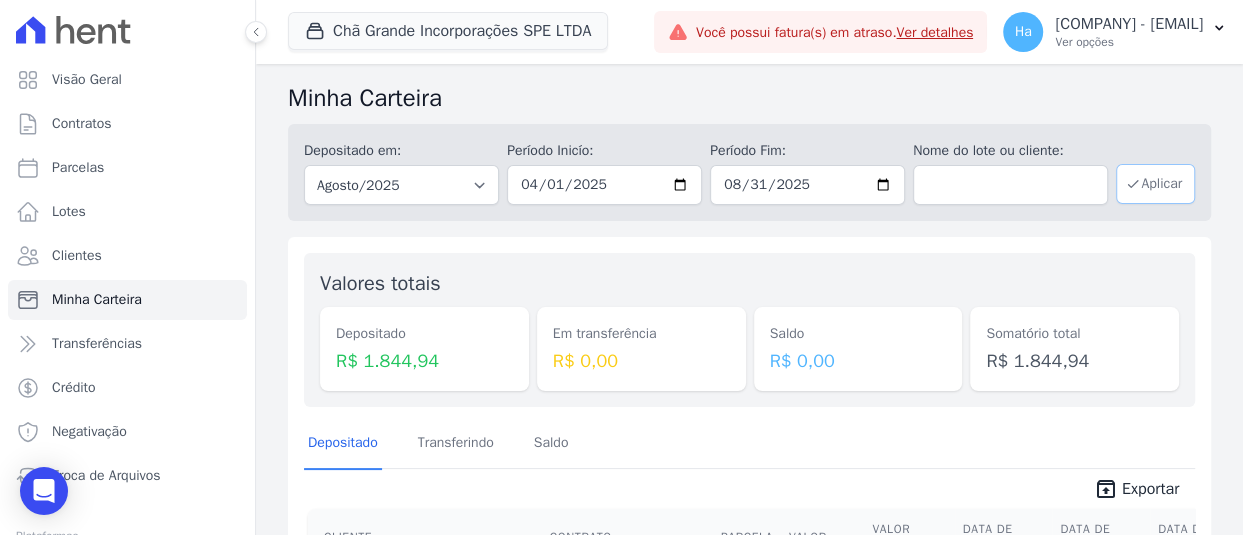 click on "Aplicar" at bounding box center (1155, 184) 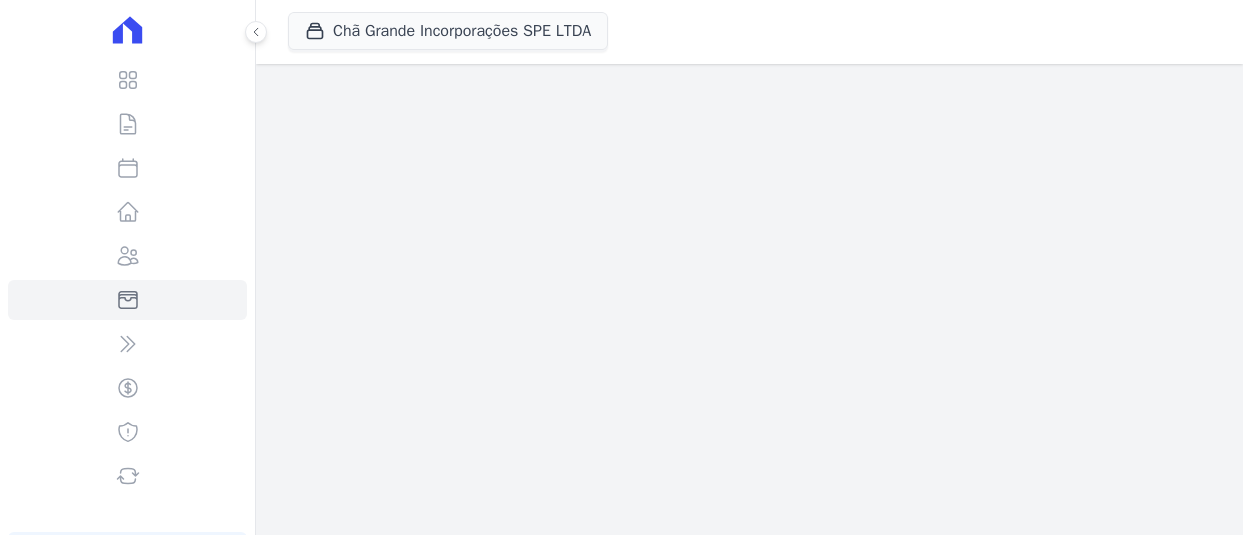 scroll, scrollTop: 0, scrollLeft: 0, axis: both 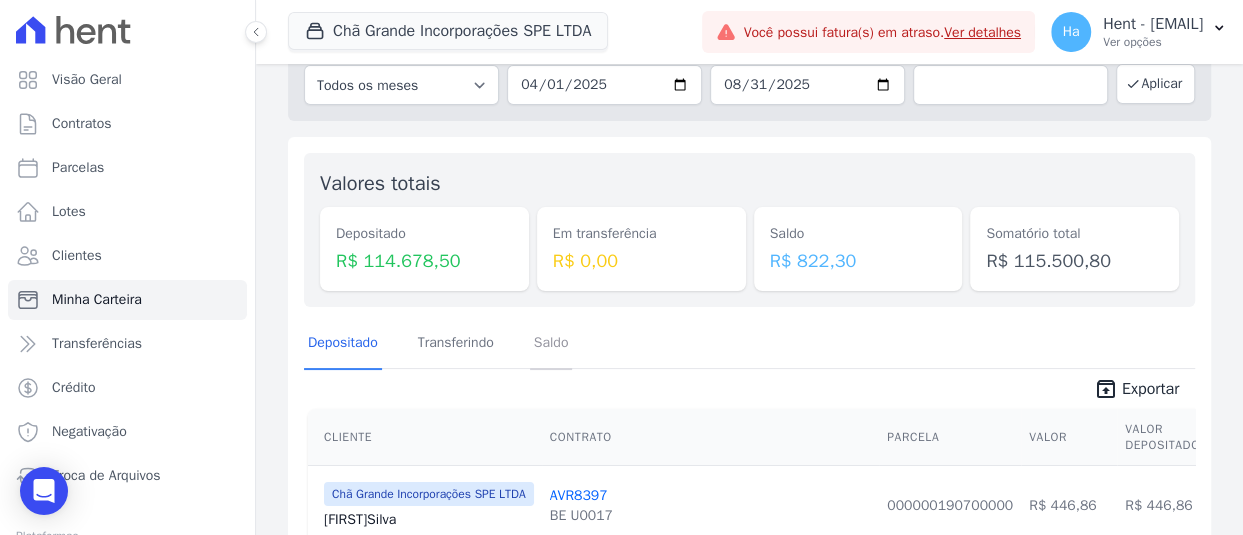 click on "Saldo" at bounding box center (551, 344) 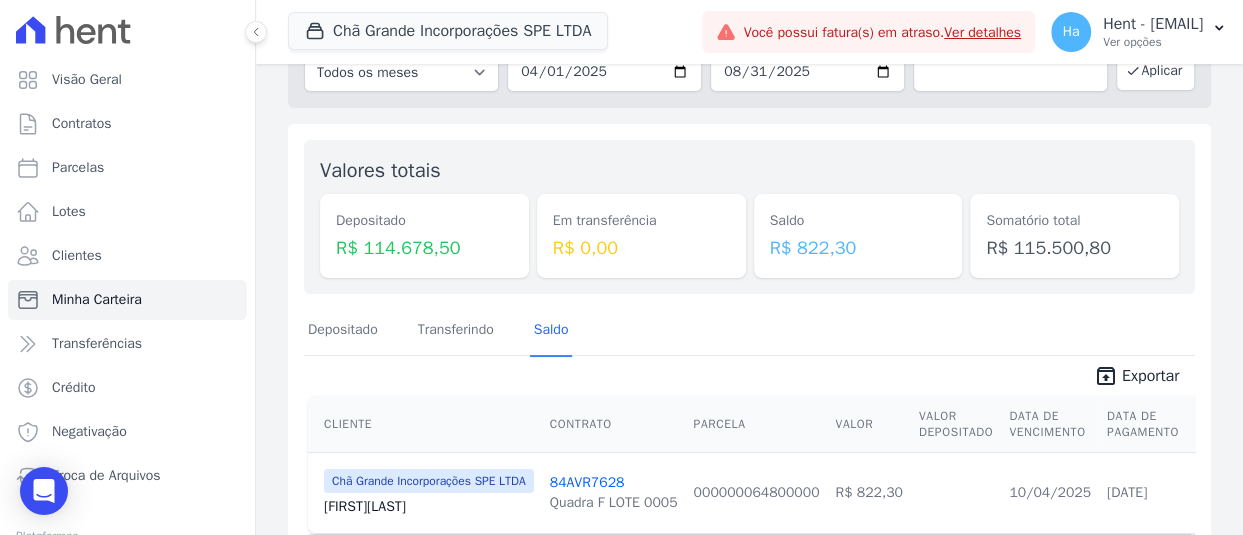 scroll, scrollTop: 0, scrollLeft: 0, axis: both 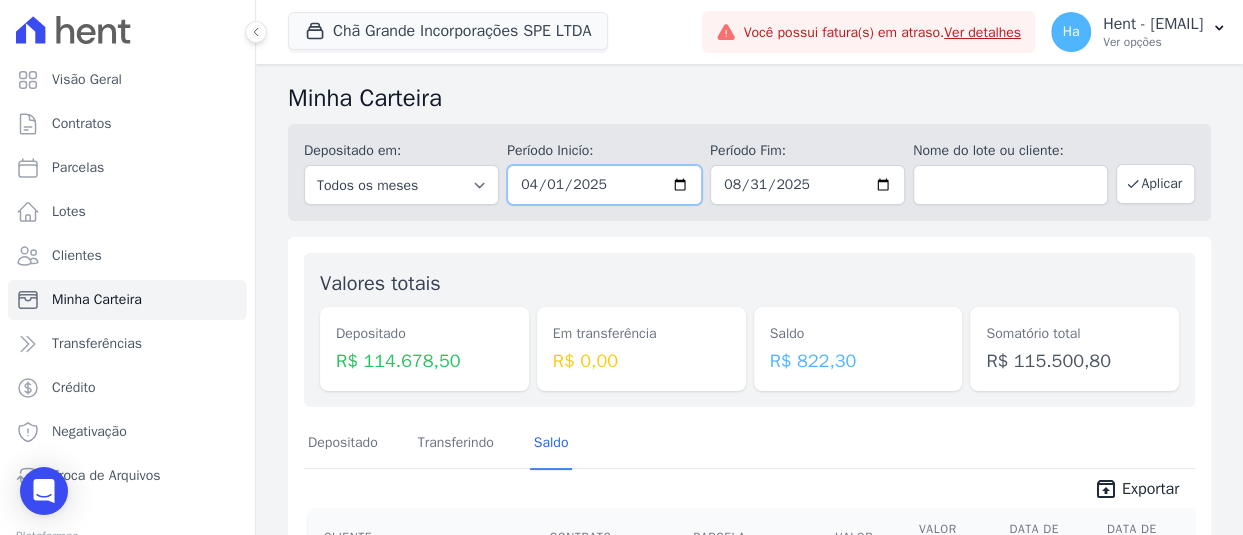 click on "2025-04-01" at bounding box center (604, 185) 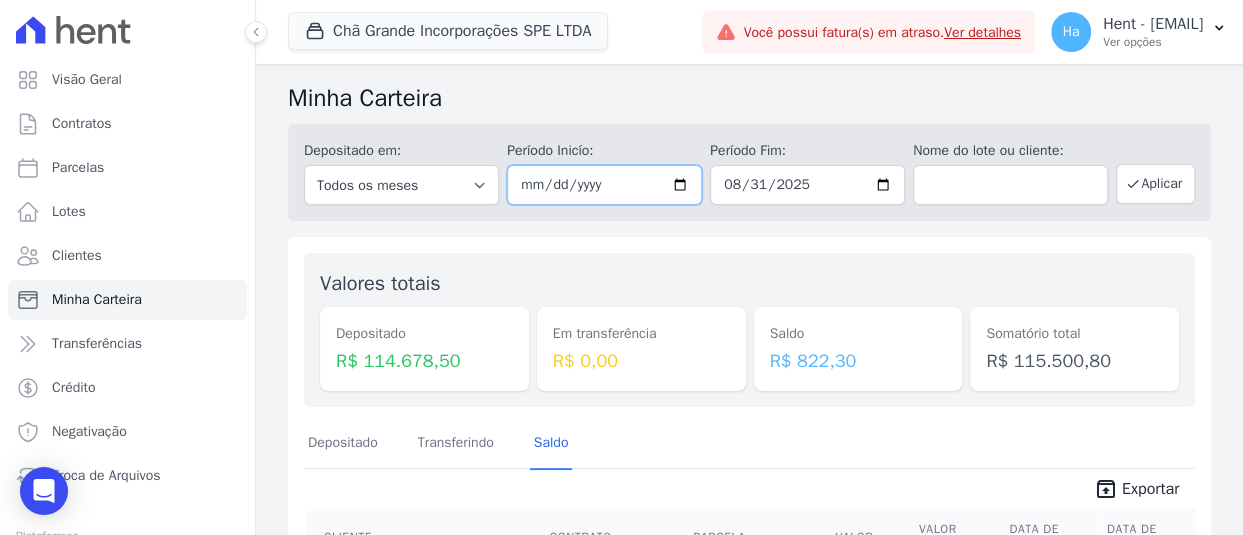 type on "[DATE]" 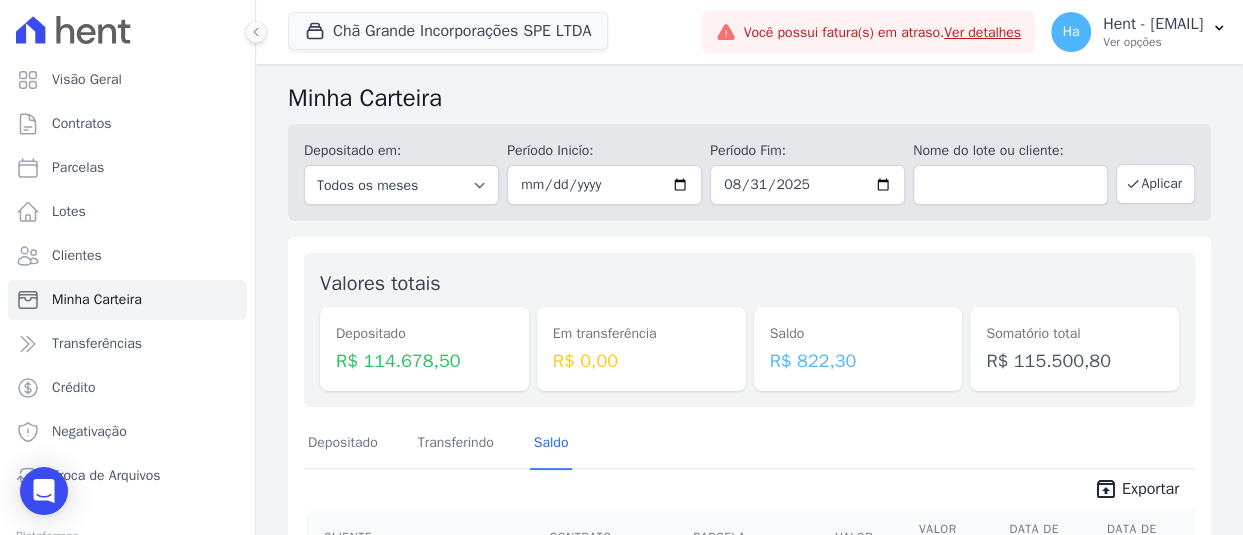 click on "Depositado em:
Todos os meses
Outubro/2019
Novembro/2019
Dezembro/2019
Janeiro/2020
Fevereiro/2020
Março/2020
Abril/2020
Maio/2020
Junho/2020
Julho/2020
Agosto/2020
Setembro/2020
Outubro/2020
Novembro/2020
Dezembro/2020
Janeiro/2021
Fevereiro/2021
Março/2021
Abril/2021
Maio/2021
Junho/2021
Julho/2021
Agosto/2021
Setembro/2021
Outubro/2021
Novembro/2021
Dezembro/2021
Janeiro/2022
Fevereiro/2022
Março/2022
Abril/2022
Maio/2022
Junho/2022
Julho/2022
Agosto/2022
Setembro/2022
Outubro/2022
Novembro/2022
Dezembro/2022
Janeiro/2023
Fevereiro/2023
Março/2023
Abril/2023
Maio/2023
Junho/2023
Julho/2023
Agosto/2023
Setembro/2023
Outubro/2023
Novembro/2023
Dezembro/2023
Janeiro/2024
Fevereiro/2024
Março/2024
Abril/2024
Maio/2024
Junho/2024
Julho/2024
Agosto/2024
Setembro/2024
Outubro/2024
Novembro/2024
Dezembro/2024
Janeiro/2025
Fevereiro/2025
Março/2025" at bounding box center [749, 172] 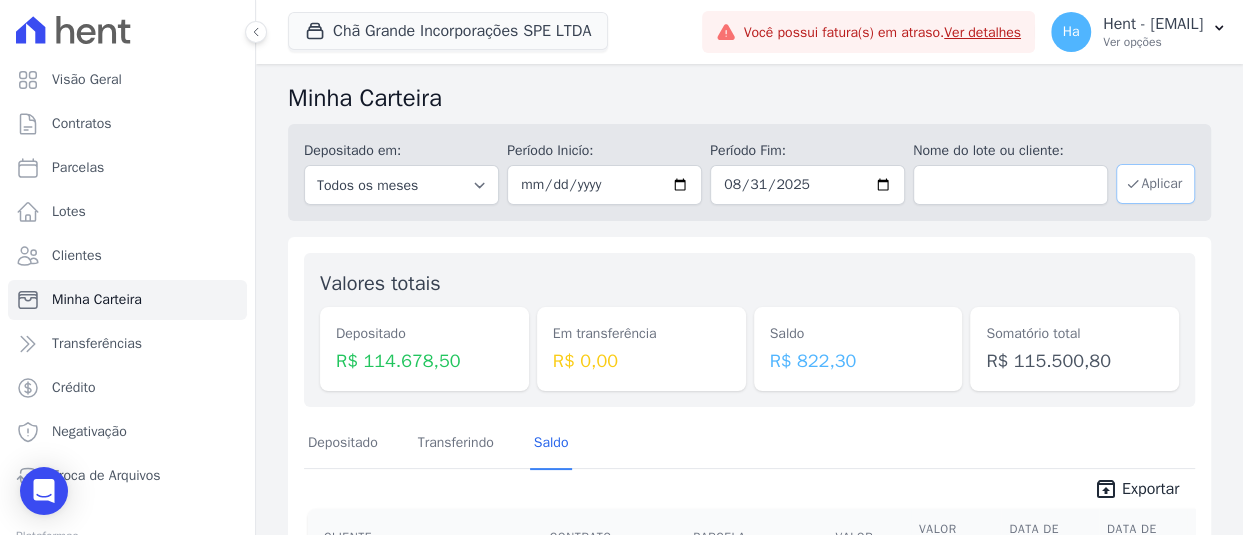 click on "Aplicar" at bounding box center (1155, 184) 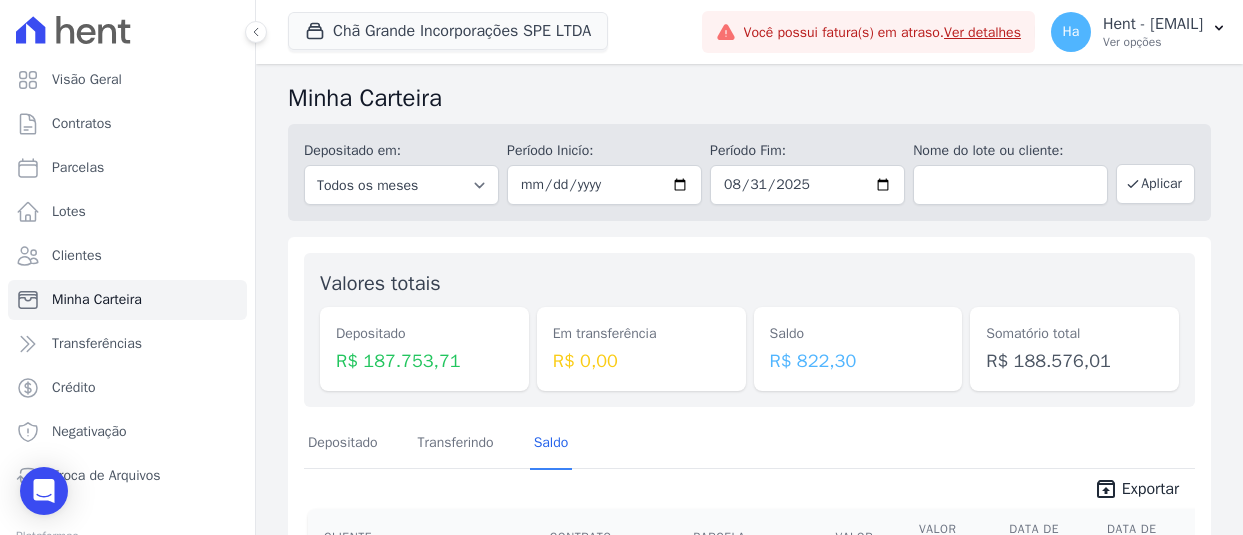 scroll, scrollTop: 0, scrollLeft: 0, axis: both 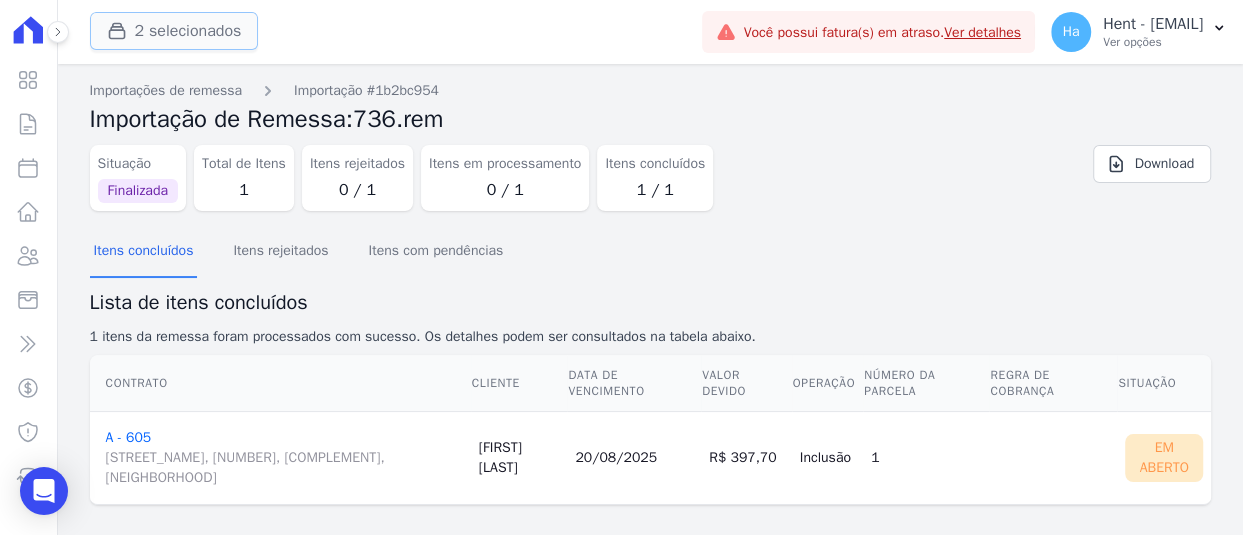 click on "2 selecionados" at bounding box center (174, 31) 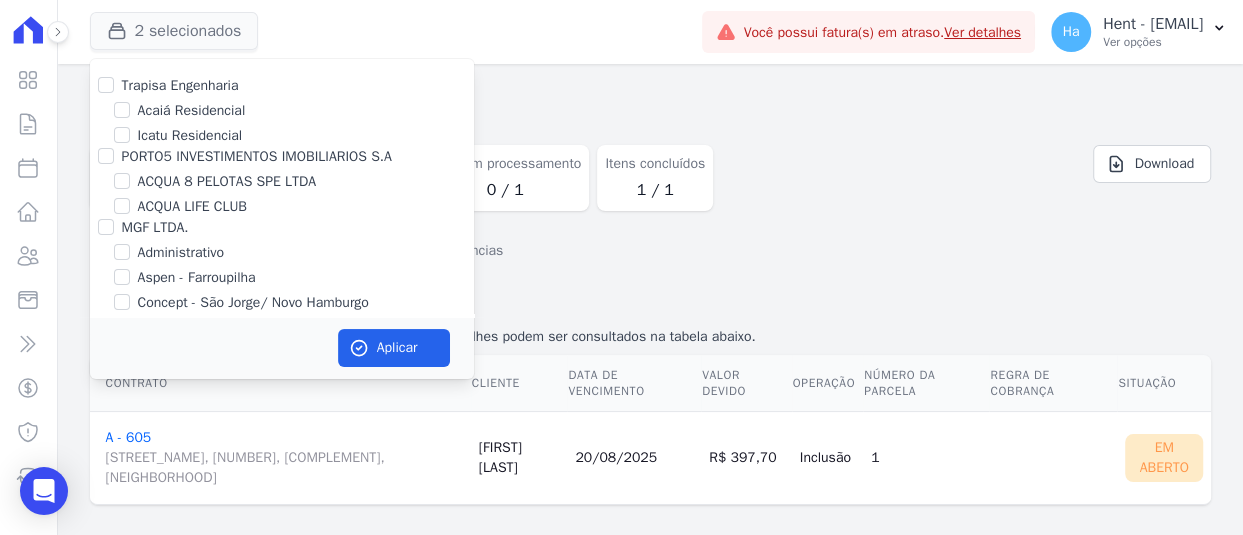scroll, scrollTop: 12657, scrollLeft: 0, axis: vertical 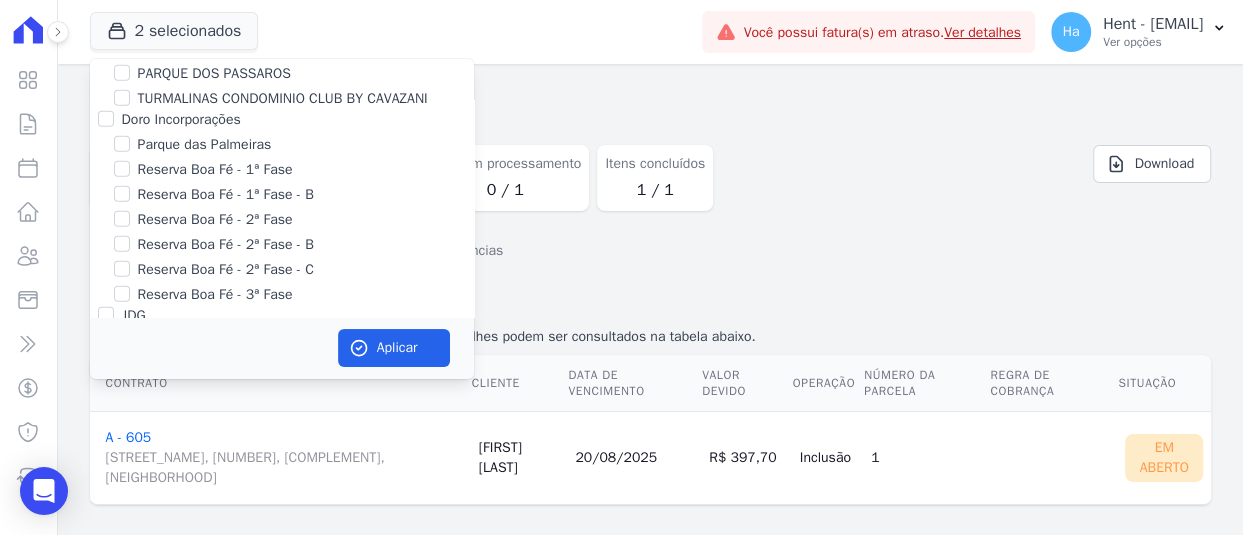click on "Priori" at bounding box center [106, -23] 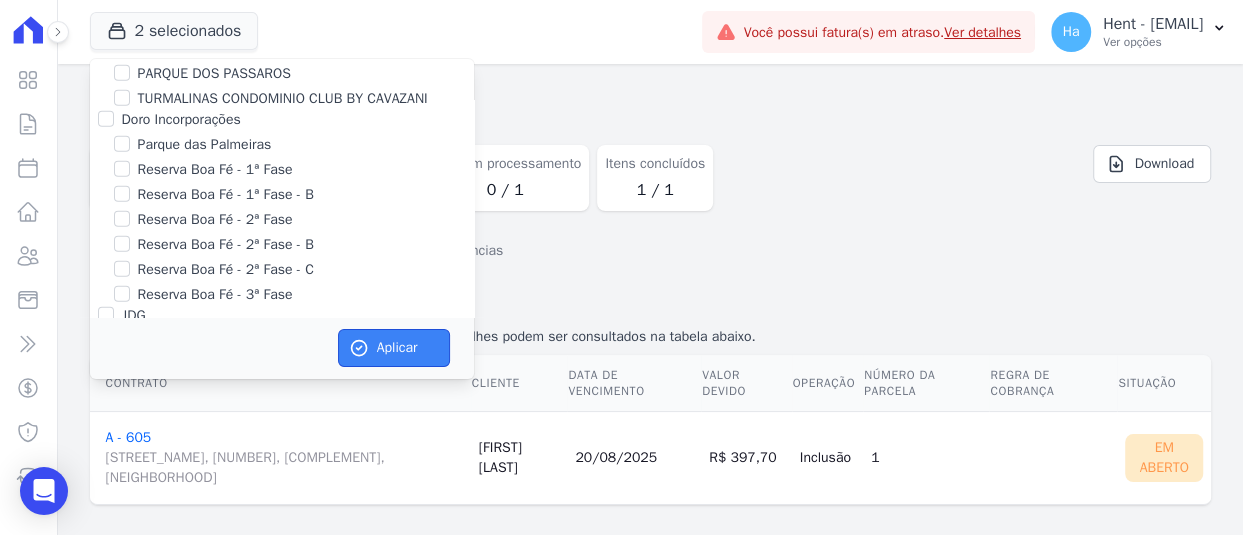 click 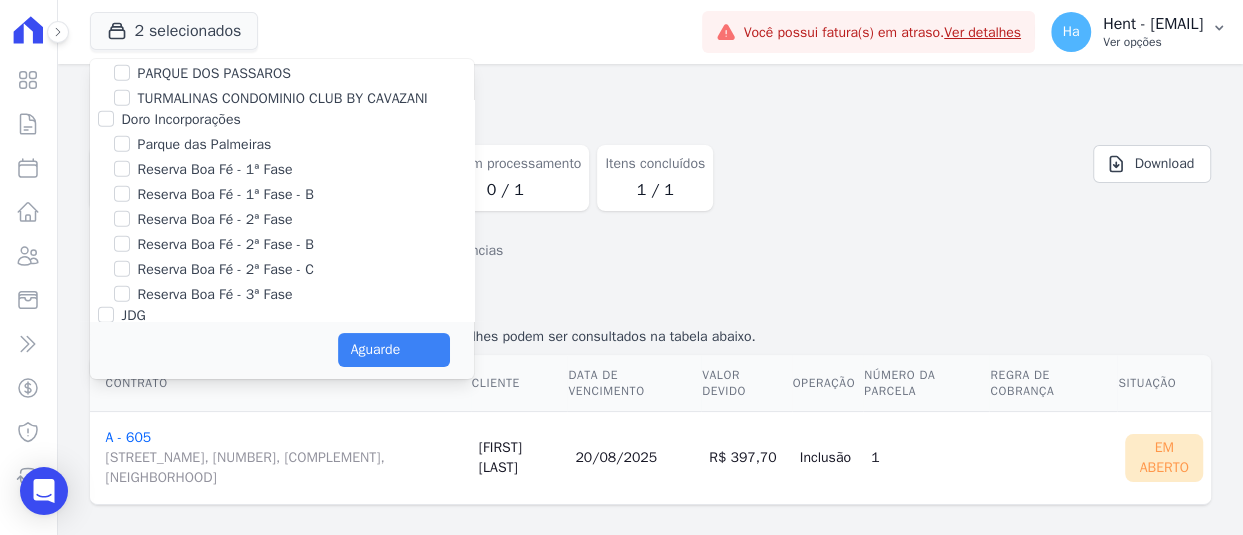 click on "Ver opções" at bounding box center (1153, 42) 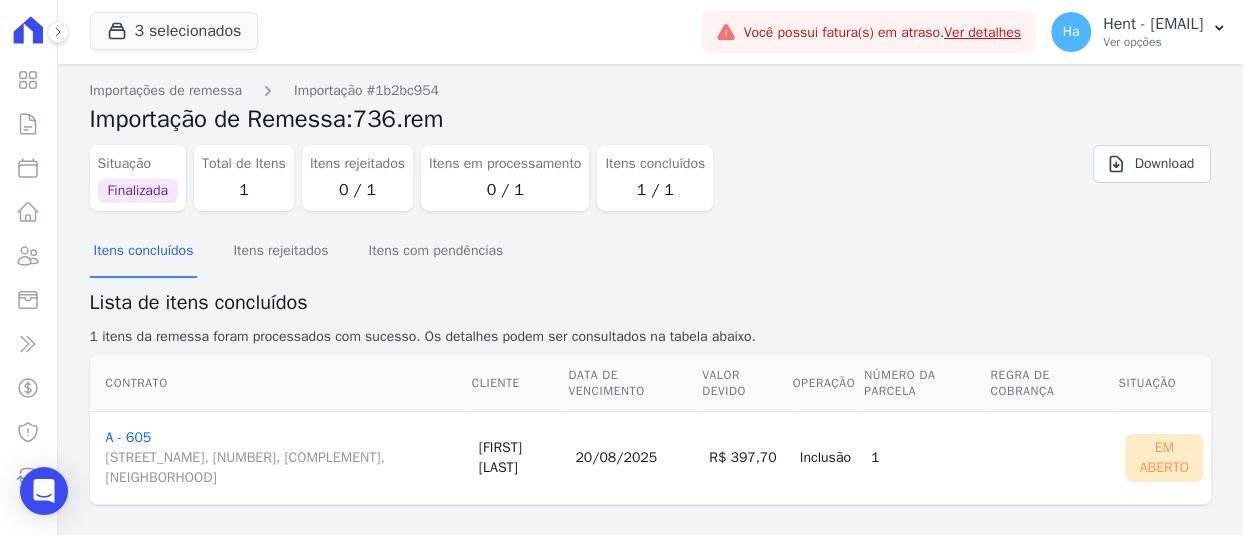 click on "Ver opções" at bounding box center (1153, 42) 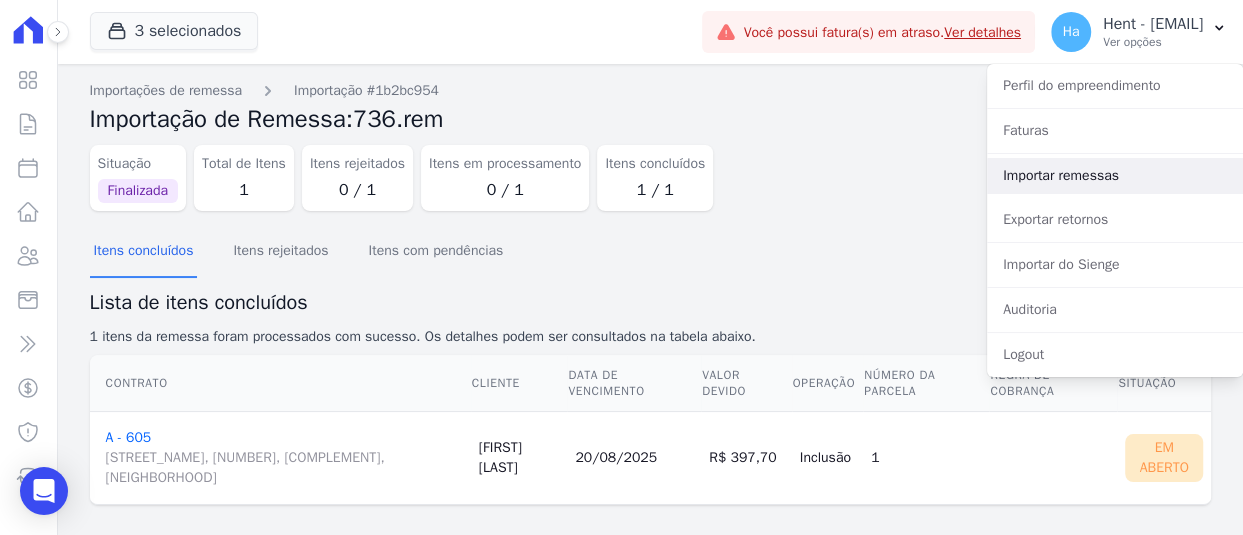 click on "Importar remessas" at bounding box center (1115, 176) 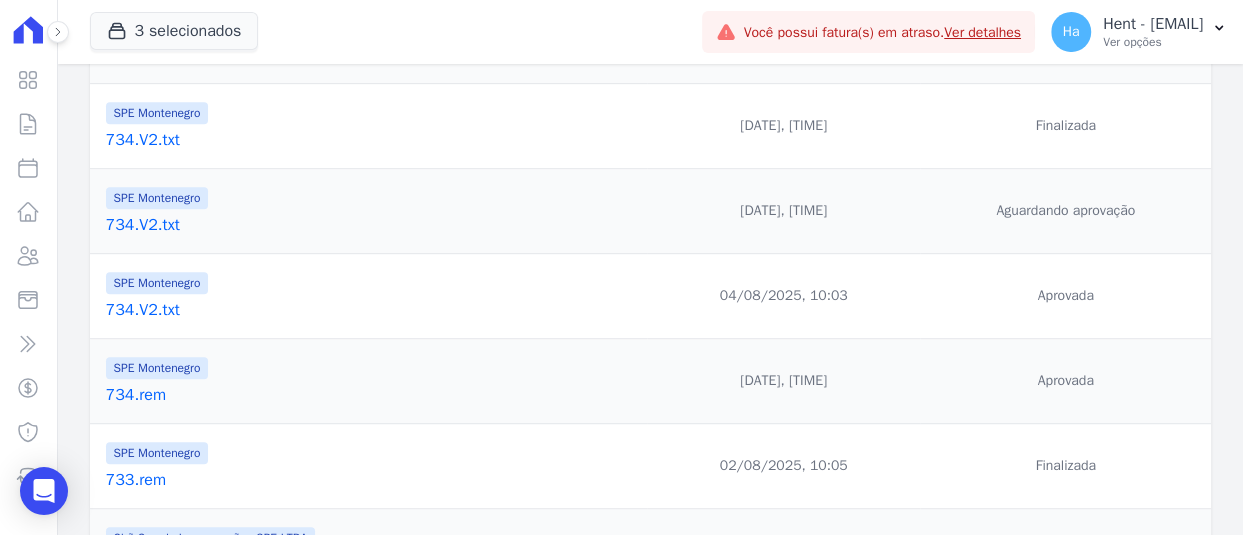scroll, scrollTop: 795, scrollLeft: 0, axis: vertical 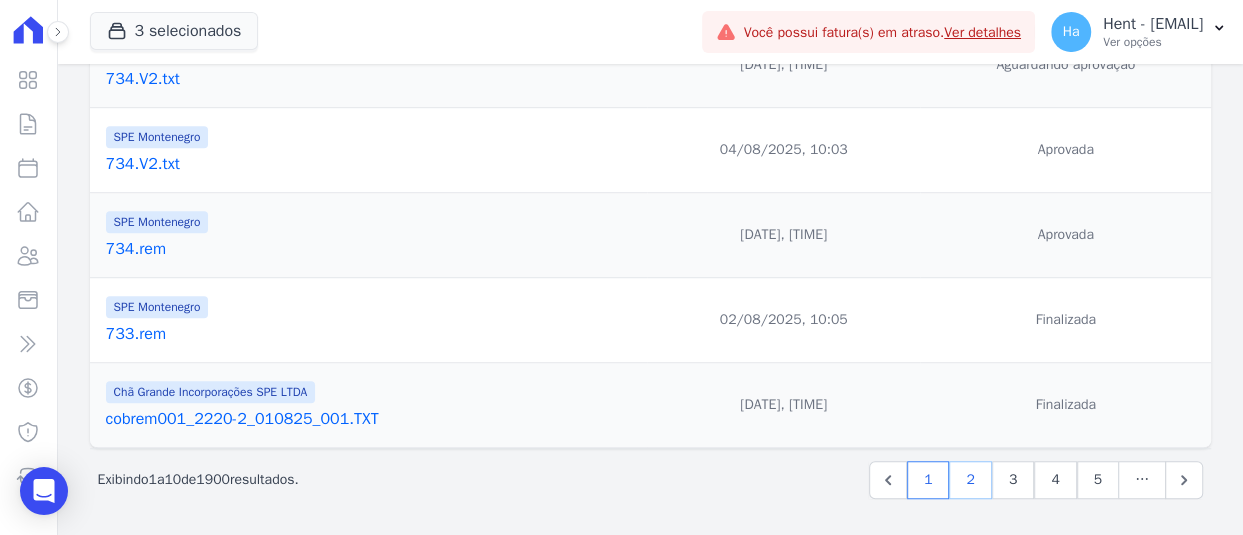 click on "2" at bounding box center (970, 480) 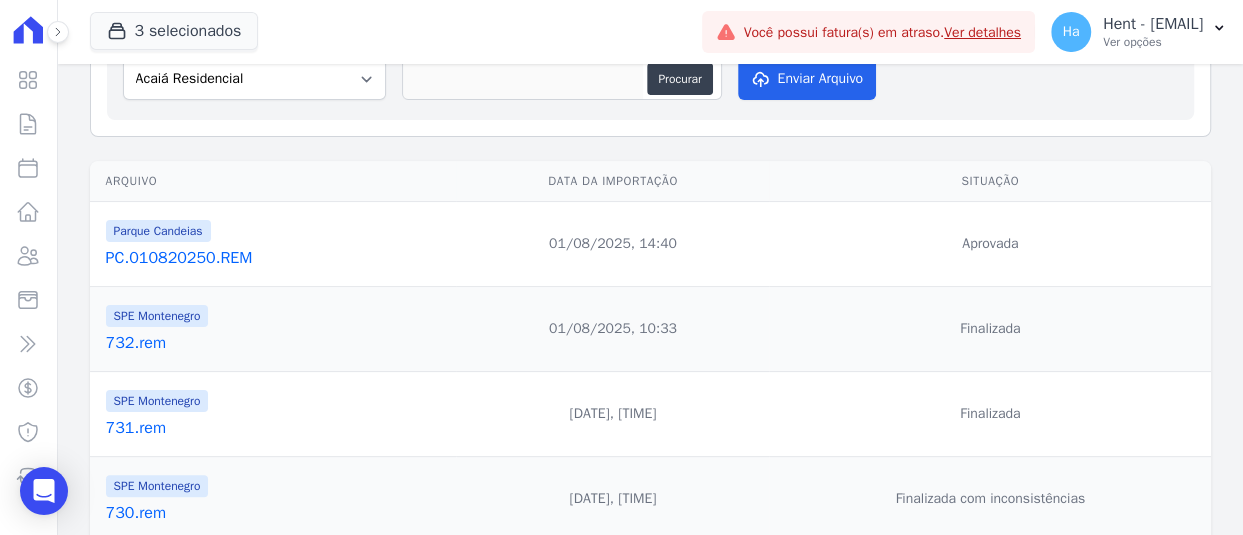 scroll, scrollTop: 200, scrollLeft: 0, axis: vertical 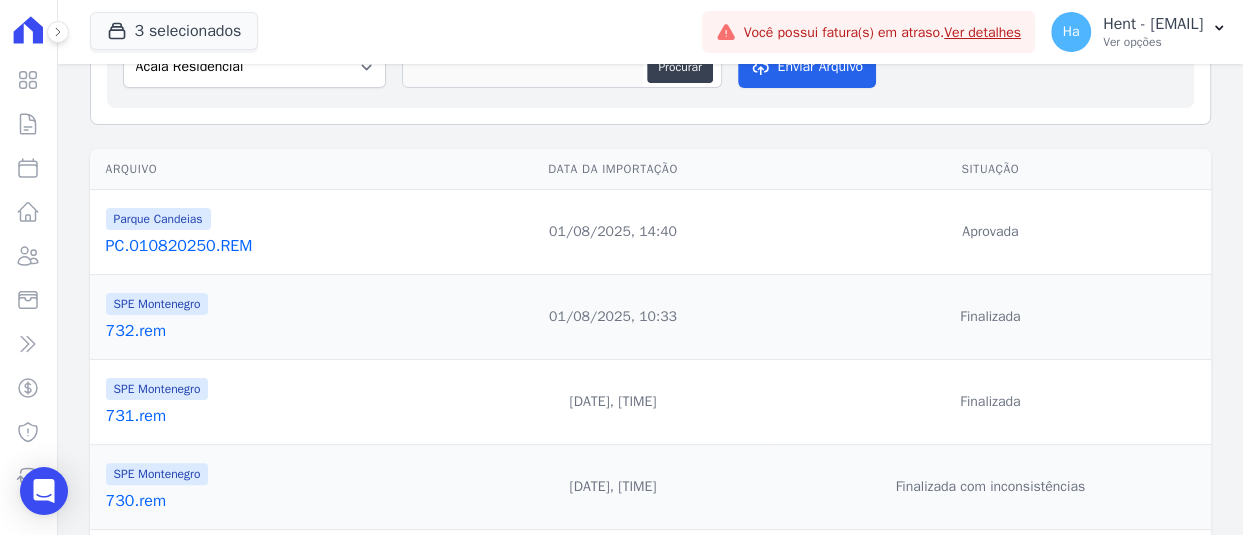 click on "PC.010820250.REM" at bounding box center (277, 246) 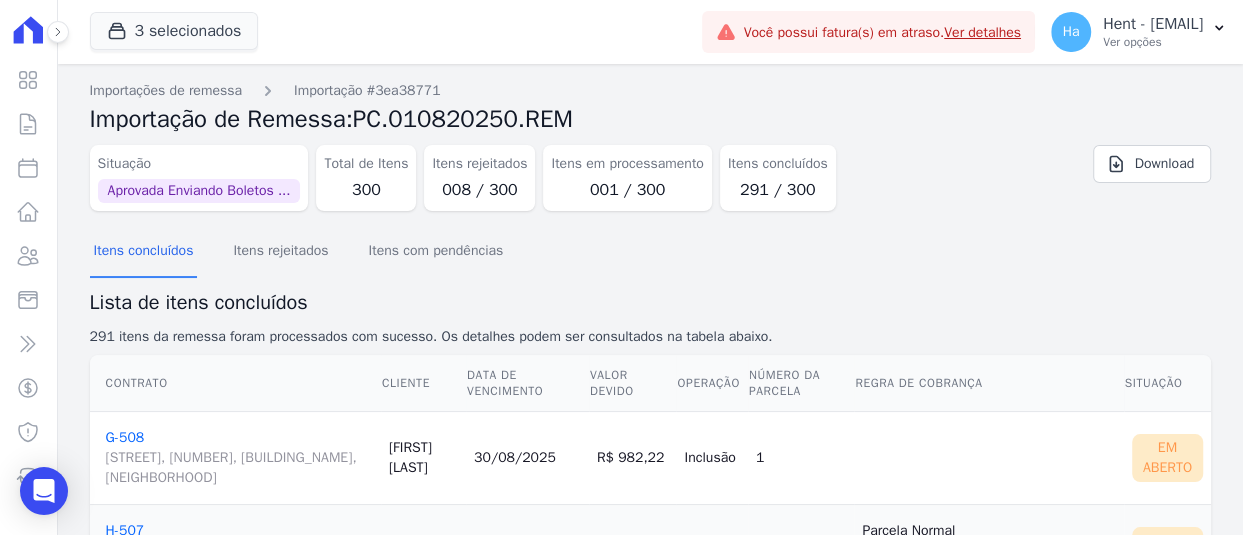 click on "Itens concluídos
Itens rejeitados
Itens com pendências" at bounding box center (299, 252) 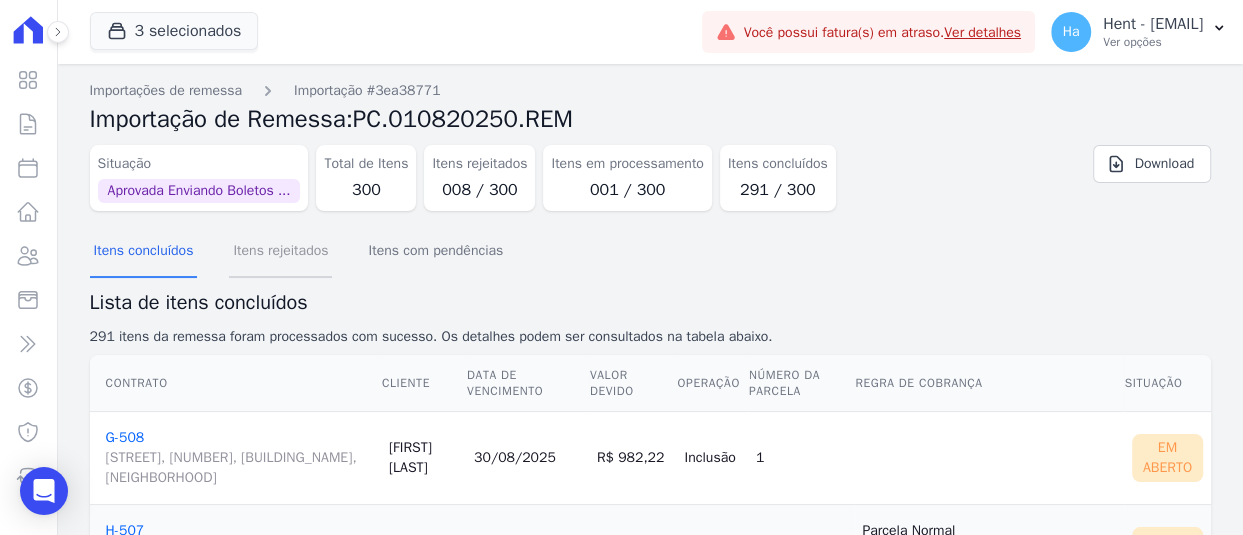 click on "Itens rejeitados" at bounding box center (280, 252) 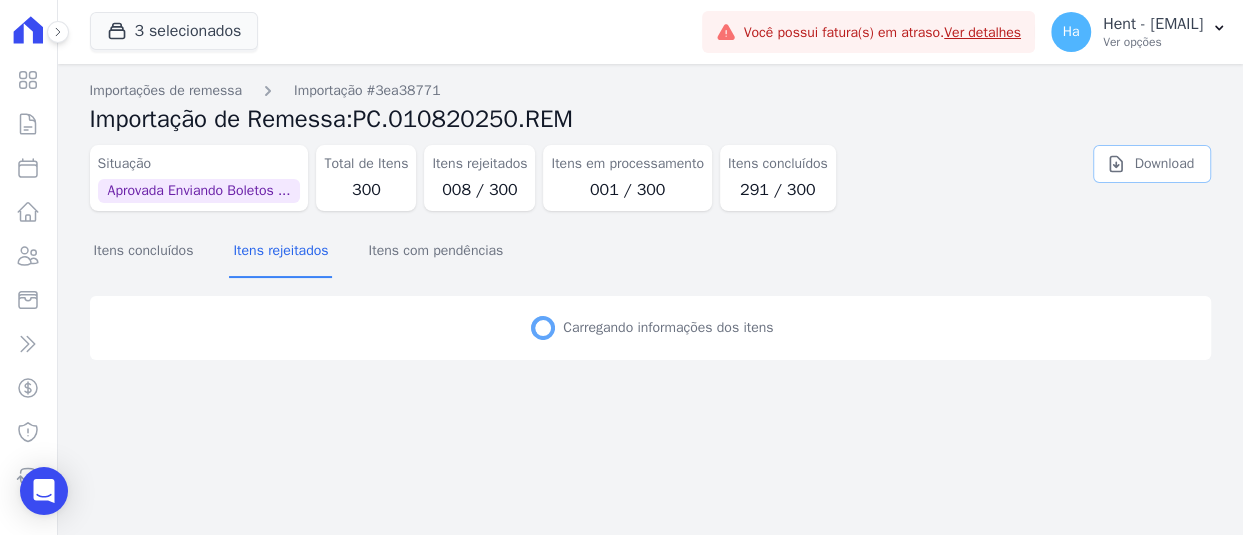 click on "Download" at bounding box center (1152, 164) 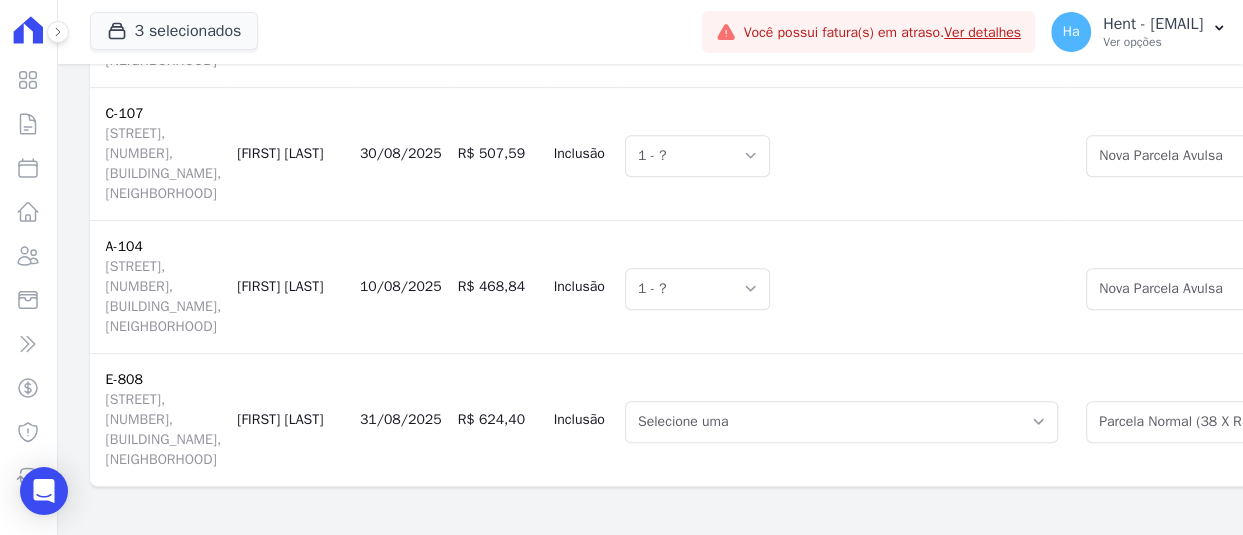 scroll, scrollTop: 1670, scrollLeft: 0, axis: vertical 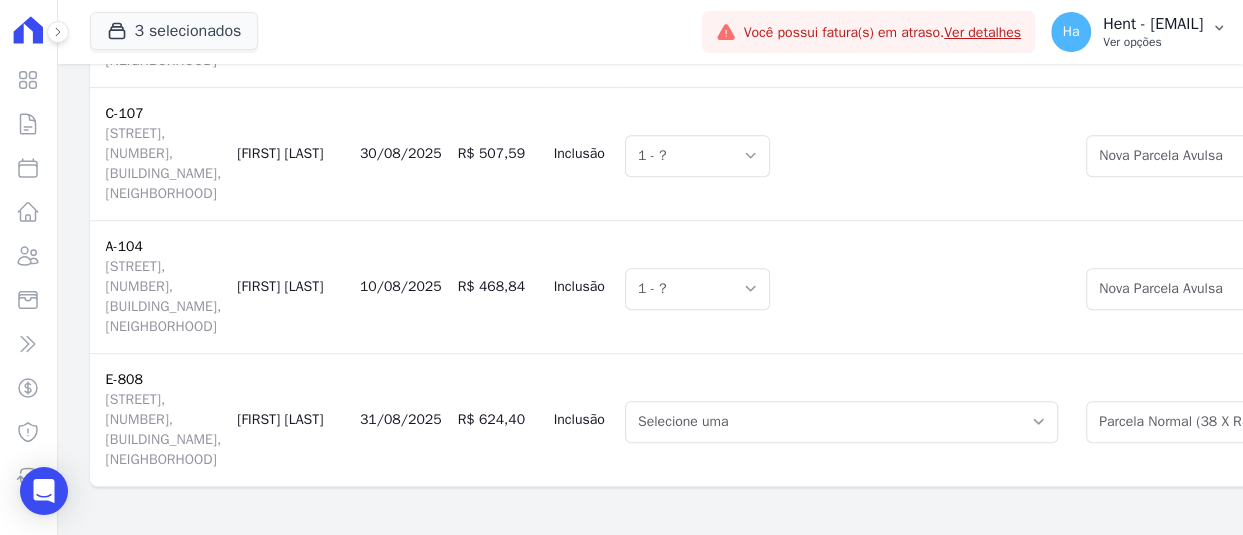 click on "Ha
Hent -  adriane.brito@hent.com.br
Ver opções" at bounding box center (1127, 32) 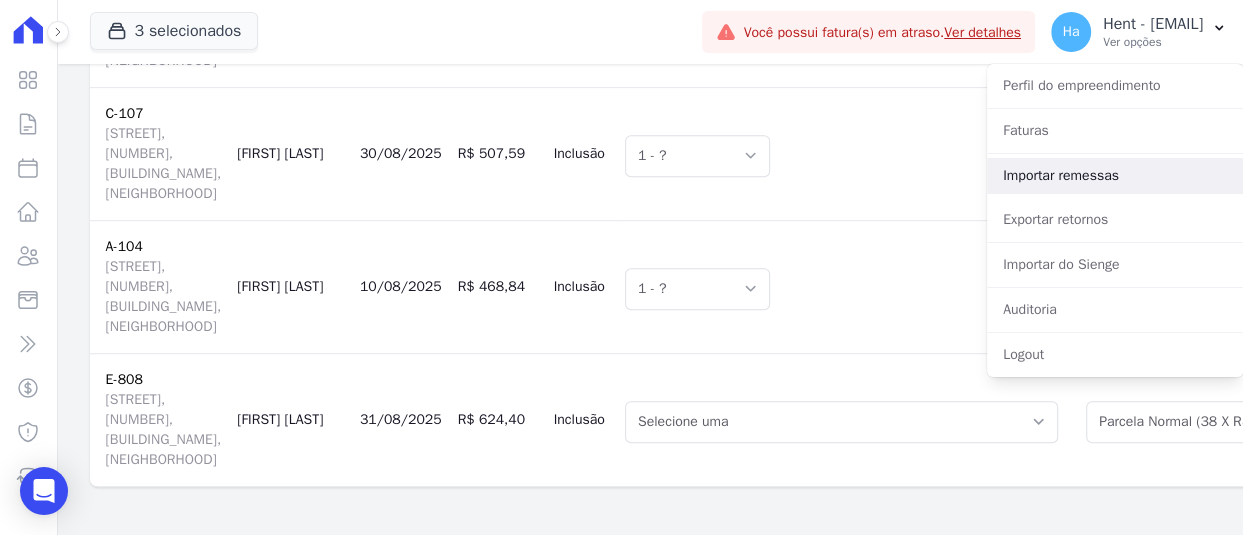 click on "Importar remessas" at bounding box center (1115, 176) 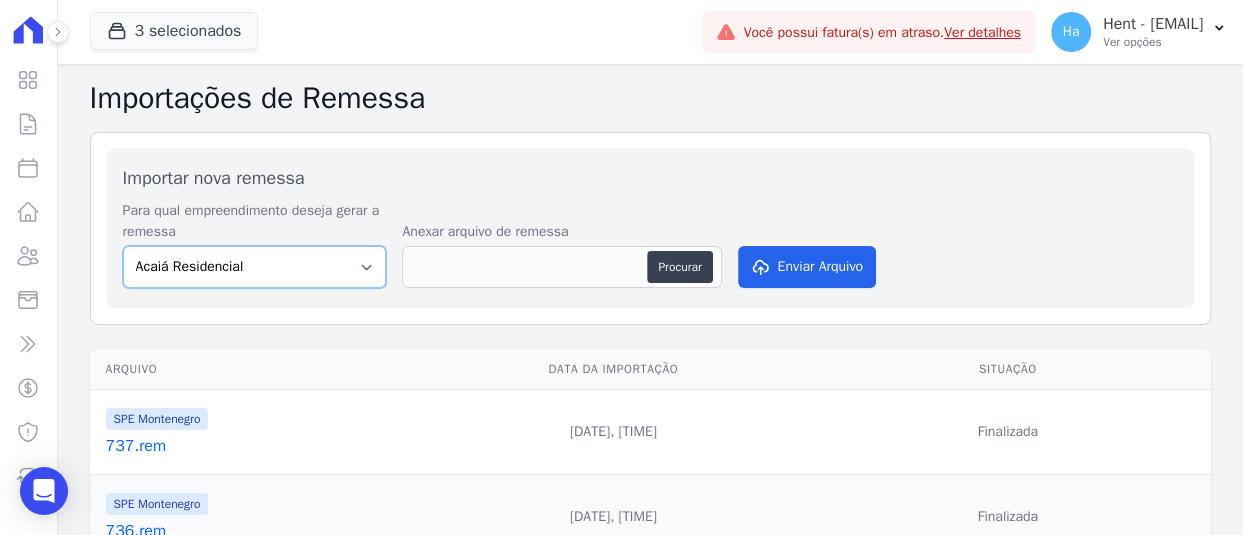 click on "Acaiá Residencial
Administrativo
AGILE ELOI MENDES SPE SA
Agile Pavican São Lourenço - Loteadores
Agile Pavican São Lourenço SPE LTDA
AGUAS DE GUANABARA INCORPORACAO IMOBILIARIA SPE LTDA
AGUAS DO ALVORADA INCORPORACAO IMOBILIARIA SPE LTDA
AJMC Empreendimentos
Alameda dos Ipês
Aldeia Smart
Alexandria Condomínios
Alfenense Negócios Imobiliários
Amaré Arpoador
Amazon Residence Construtora LTDA
ANANINDEUA 01 INCORPORACAO IMOBILIARIA SPE LTDA
AQUARELA CITY INCORPORACAO IMOBILIARIA LTDA
Areias do Planalto
Areias do Planalto - Interno
Aroka Incorporadora e Administradora LTDA.
Art Prime - Irajá
Arty Park - Gravatai
Arty Park - JPI
Aspen - Farroupilha
Audace Home Studio
Audace Mondeo
Aurora
Aurora  II - LBA
Aurora I - LBA
Aviva Monet
BAHAMAS EAST VILLAGE
Baia Formosa Parque
Be Deodoro
Be Deodoro Empreendimento Imobiliário LTDA.
Belas Artes 2º tranche
Bem Viver | Saint Raphael
Best Life Residence
Bio Residencial
Bosque Mistral" at bounding box center (255, 267) 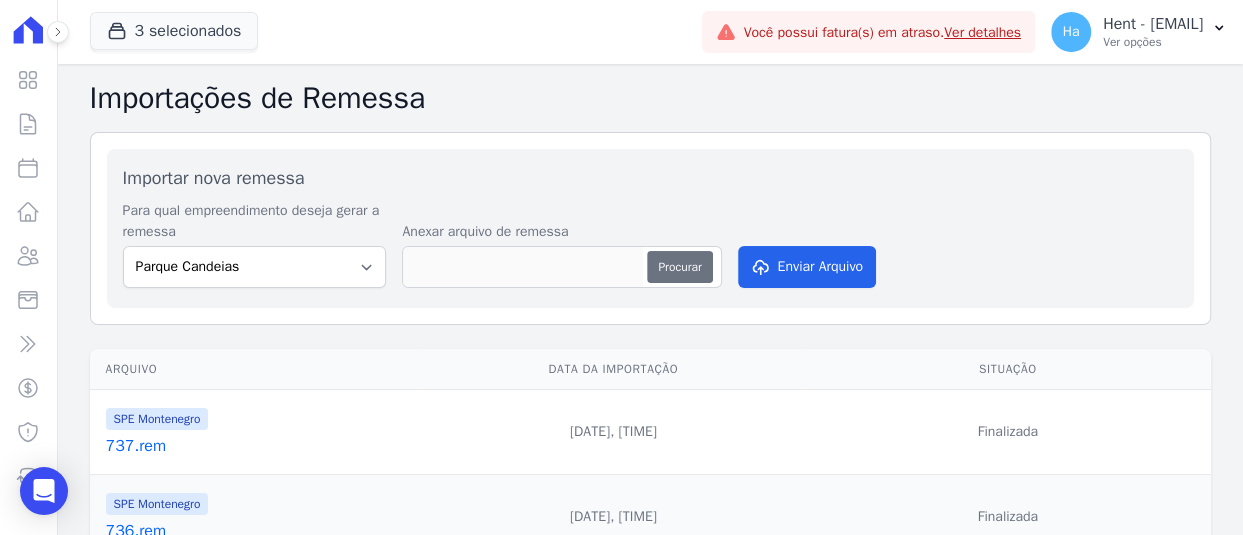 click on "Procurar" at bounding box center [679, 267] 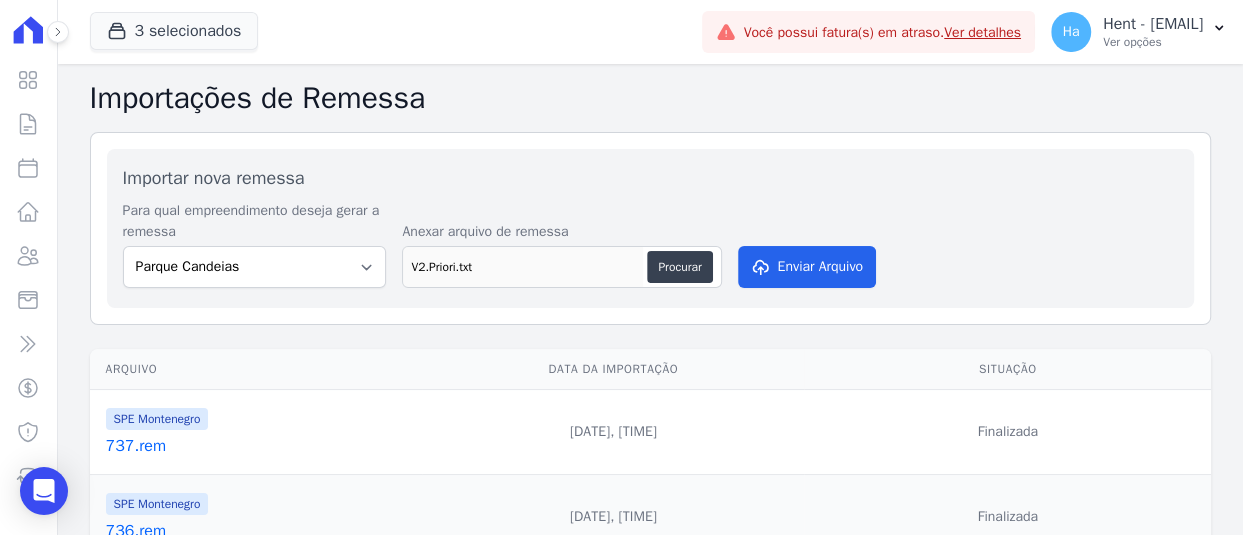 click on "Para qual empreendimento deseja gerar a remessa
Acaiá Residencial
Administrativo
AGILE ELOI MENDES SPE SA
Agile Pavican São Lourenço - Loteadores
Agile Pavican São Lourenço SPE LTDA
AGUAS DE GUANABARA INCORPORACAO IMOBILIARIA SPE LTDA
AGUAS DO ALVORADA INCORPORACAO IMOBILIARIA SPE LTDA
AJMC Empreendimentos
Alameda dos Ipês
Aldeia Smart
Alexandria Condomínios
Alfenense Negócios Imobiliários
Amaré Arpoador
Amazon Residence Construtora LTDA
ANANINDEUA 01 INCORPORACAO IMOBILIARIA SPE LTDA
AQUARELA CITY INCORPORACAO IMOBILIARIA LTDA
Areias do Planalto
Areias do Planalto - Interno
Aroka Incorporadora e Administradora LTDA.
Art Prime - Irajá
Arty Park - Gravatai
Arty Park - JPI
Aspen - Farroupilha
Audace Home Studio
Audace Mondeo
Aurora
Aurora  II - LBA
Aurora I - LBA
Aviva Monet
BAHAMAS EAST VILLAGE
Baia Formosa Parque
Be Deodoro
Belas Artes 2º tranche" at bounding box center (650, 246) 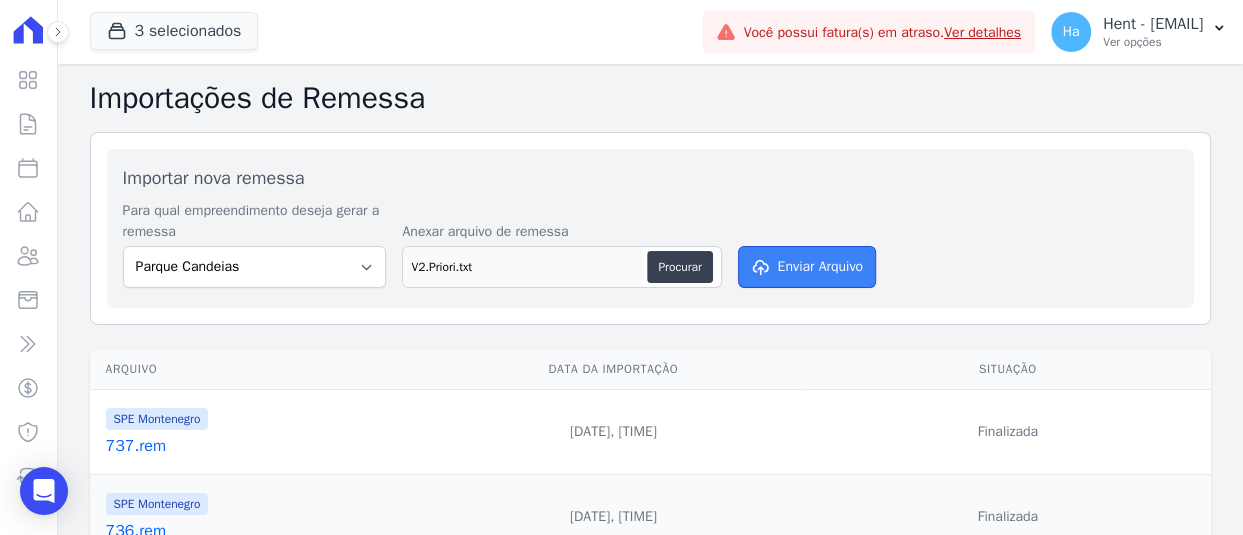 click on "Enviar Arquivo" at bounding box center [807, 267] 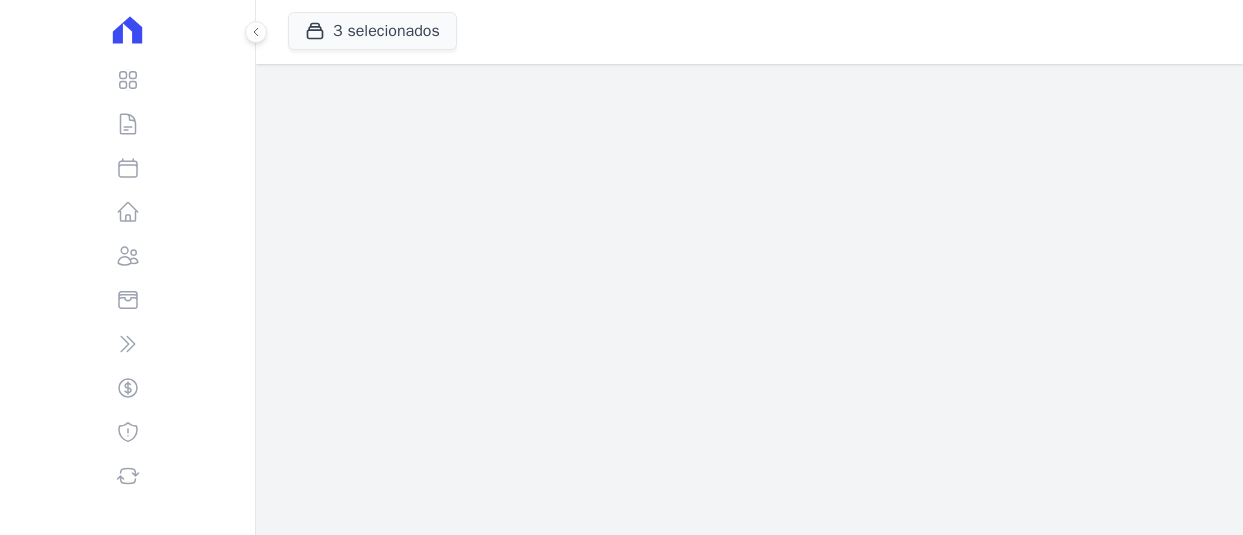 scroll, scrollTop: 0, scrollLeft: 0, axis: both 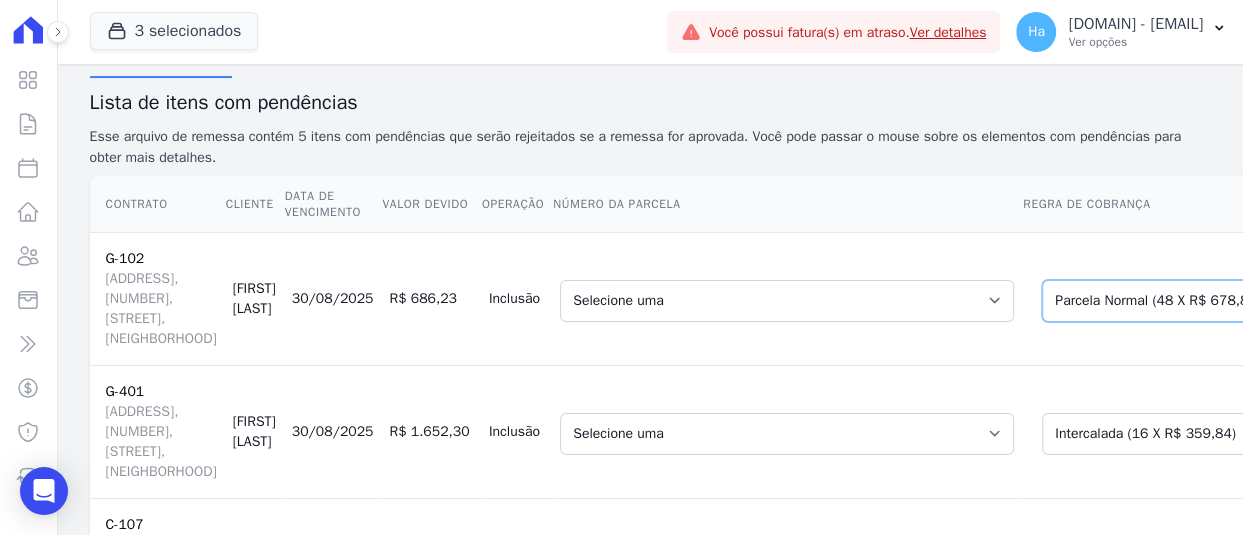 click on "Selecione uma
Nova Parcela Avulsa
Parcela Avulsa Existente
Parcela Normal (48 X R$ [AMOUNT])
Intercalada (2 X R$ [AMOUNT])
Financiamento CEF (1 X R$ [AMOUNT])
Parcela Normal (49 X R$ [AMOUNT])
Outros (49 X R$ [AMOUNT])
Outros (49 X R$ [AMOUNT])
Outros (1 X R$ [AMOUNT])
Outros (1 X R$ [AMOUNT])
Outros (1 X R$ [AMOUNT])
Outros (1 X R$ [AMOUNT])
Outros (49 X R$ [AMOUNT])
Outros (1 X R$ [AMOUNT])
Outros (1 X R$ [AMOUNT])
Parcela do Cliente (1 X R$ [AMOUNT])
Outros (49 X R$ [AMOUNT])
Outros (1 X R$ [AMOUNT])
Outros (1 X R$ [AMOUNT])
Outros (49 X R$ [AMOUNT])
Outros (1 X R$ [AMOUNT])
Outros (49 X R$ [AMOUNT])
Outros (1 X R$ [AMOUNT])
Outros (1 X R$ [AMOUNT])
Outros (1 X R$ [AMOUNT])" at bounding box center (1194, 301) 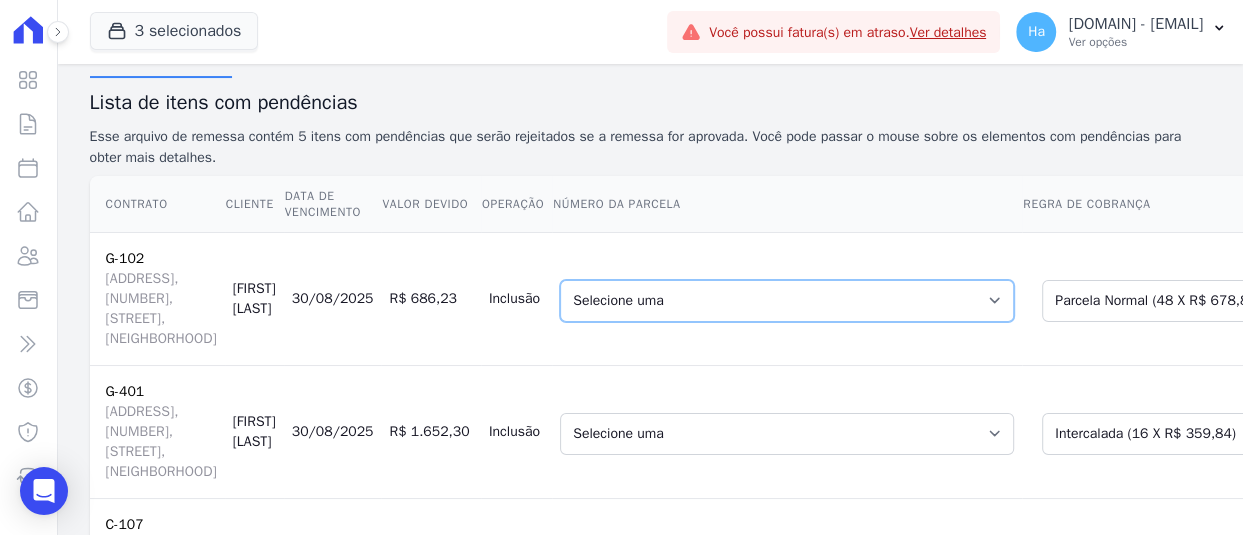 click on "Selecione uma
[NUMBER] - [DATE] - R$ [AMOUNT] - Vencido (Cobrança Expirada)
[NUMBER] - [DATE] - R$ [AMOUNT] - Vencido (Cobrança Expirada)
[NUMBER] - [DATE] - R$ [AMOUNT] - Vencido (Cobrança Expirada)
[NUMBER] - [DATE] - R$ [AMOUNT] - Vencido (Cobrança Expirada)
[NUMBER] - [DATE] - R$ [AMOUNT] - Vencido (Cobrança Expirada)
[NUMBER] - [DATE] - R$ [AMOUNT] - Vencido (Cobrança Expirada)
[NUMBER] - [DATE] - R$ [AMOUNT] - Vencido (Cobrança Expirada)
[NUMBER] - [DATE] - R$ [AMOUNT] - Agendado
[NUMBER] - [DATE] - R$ [AMOUNT] - Agendado
[NUMBER] - [DATE] - R$ [AMOUNT] - Agendado
[NUMBER] - [DATE] - R$ [AMOUNT] - Agendado
[NUMBER] - [DATE] - R$ [AMOUNT] - Agendado
[NUMBER] - [DATE] - R$ [AMOUNT] - Agendado
[NUMBER] - [DATE] - R$ [AMOUNT] - Agendado
[NUMBER] - [DATE] - R$ [AMOUNT] - Agendado
[NUMBER] - [DATE] - R$ [AMOUNT] - Agendado
[NUMBER] - [DATE] - R$ [AMOUNT] - Agendado
[NUMBER] - [DATE] - R$ [AMOUNT] - Agendado
[NUMBER] - [DATE] - R$ [AMOUNT] - Agendado" at bounding box center [787, 301] 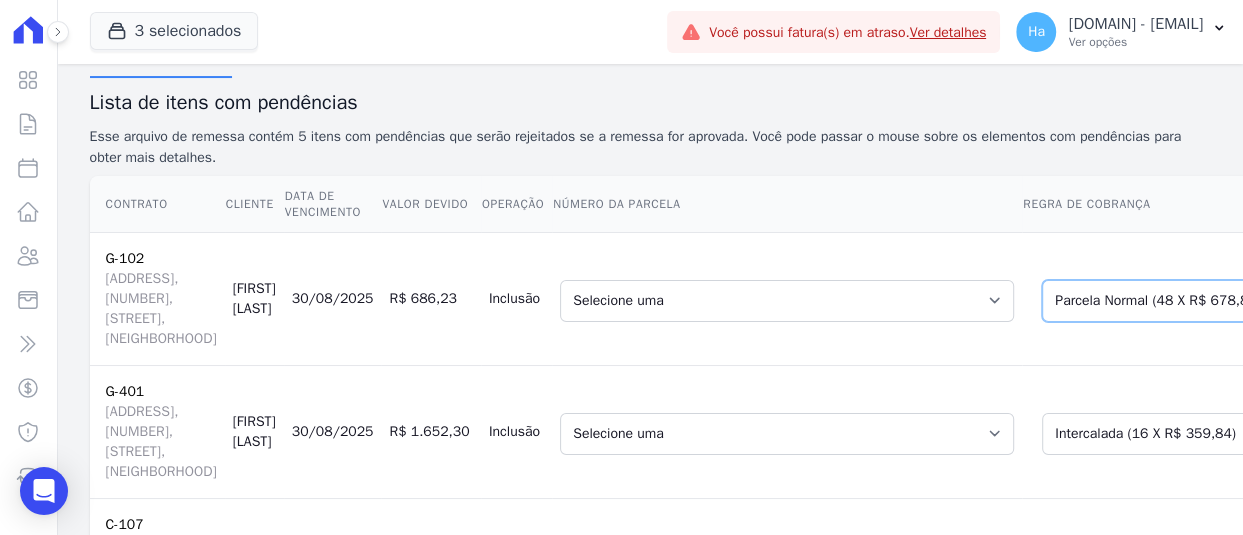 click on "Selecione uma
Nova Parcela Avulsa
Parcela Avulsa Existente
Parcela Normal (48 X R$ 678,86)
Intercalada (2 X R$ 2.816,86)
Financiamento CEF (1 X R$ 138.816,76)
Parcela Normal (49 X R$ 671,49)
Outros (49 X R$ 3.268,78)
Outros (49 X R$ 3.268,78)
Outros (1 X R$ 25.146,77)
Outros (1 X R$ 18.792,61)
Outros (1 X R$ 25.146,77)
Outros (1 X R$ 18.792,61)
Outros (49 X R$ 3.268,78)
Outros (1 X R$ 25.146,77)
Outros (1 X R$ 18.792,61)
Parcela do Cliente (1 X R$ 529,89)
Outros (49 X R$ 3.268,78)
Outros (1 X R$ 25.146,77)
Outros (1 X R$ 18.792,61)
Outros (49 X R$ 3.268,78)
Outros (1 X R$ 25.146,77)
Outros (49 X R$ 3.268,78)
Outros (1 X R$ 25.146,77)
Outros (1 X R$ 18.792,61)
Outros (1 X R$ 13.395,25)" at bounding box center (1194, 301) 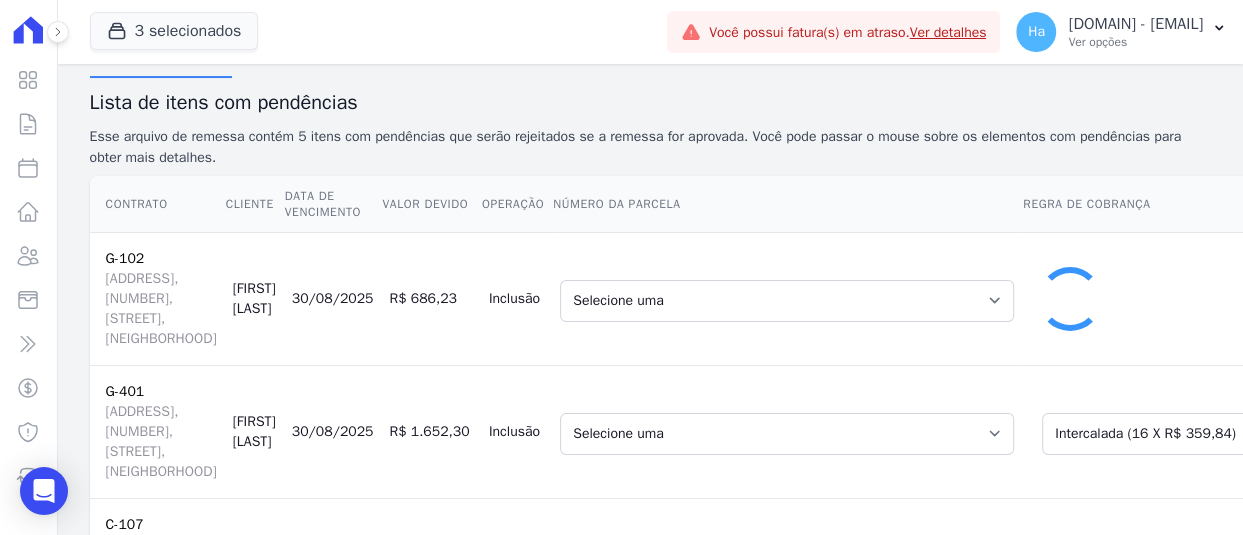 select on "0" 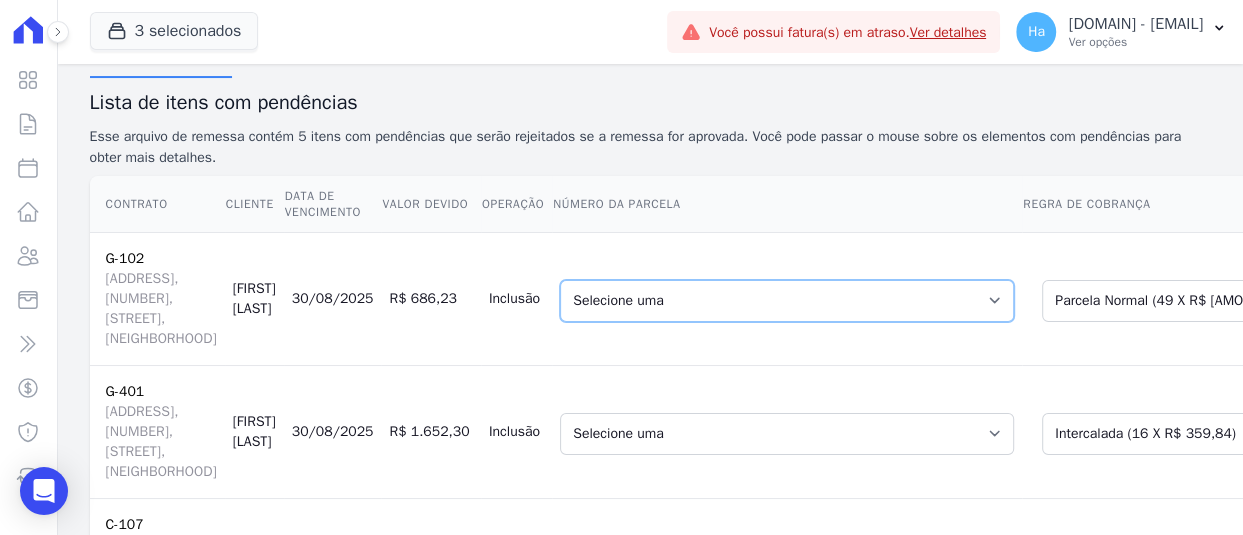 click on "Selecione uma
2 - 31/01/2023 - R$ 611,05 - Vencido (Cobrança Expirada)" at bounding box center (787, 301) 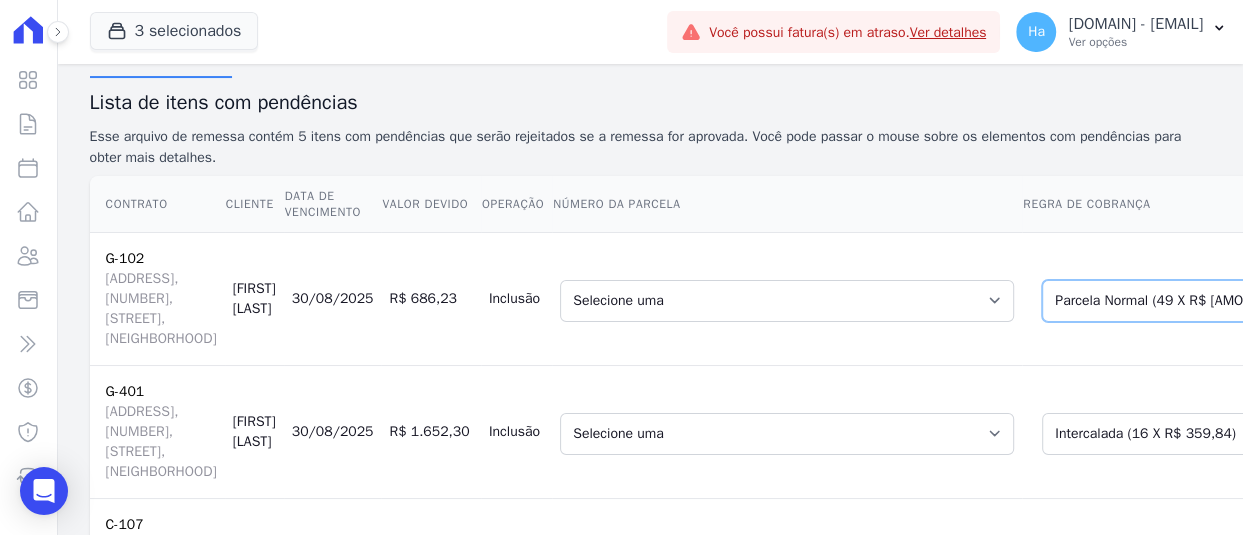 click on "Selecione uma
Nova Parcela Avulsa
Parcela Avulsa Existente
Parcela Normal (48 X R$ 678,86)
Intercalada (2 X R$ 2.816,86)
Financiamento CEF (1 X R$ 138.816,76)
Parcela Normal (49 X R$ 671,49)
Outros (49 X R$ 3.268,78)
Outros (49 X R$ 3.268,78)
Outros (1 X R$ 25.146,77)
Outros (1 X R$ 18.792,61)
Outros (1 X R$ 25.146,77)
Outros (1 X R$ 18.792,61)
Outros (49 X R$ 3.268,78)
Outros (1 X R$ 25.146,77)
Outros (1 X R$ 18.792,61)
Parcela do Cliente (1 X R$ 529,89)
Outros (49 X R$ 3.268,78)
Outros (1 X R$ 25.146,77)
Outros (1 X R$ 18.792,61)
Outros (49 X R$ 3.268,78)
Outros (1 X R$ 25.146,77)
Outros (49 X R$ 3.268,78)
Outros (1 X R$ 25.146,77)
Outros (1 X R$ 18.792,61)
Outros (1 X R$ 13.395,25)" at bounding box center (1194, 301) 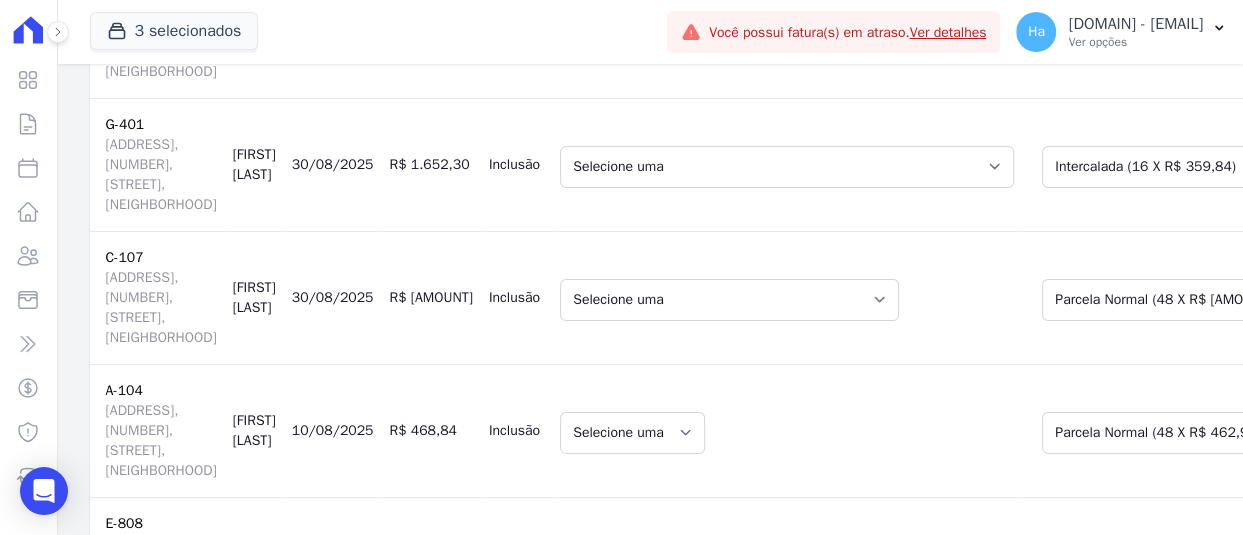 scroll, scrollTop: 500, scrollLeft: 0, axis: vertical 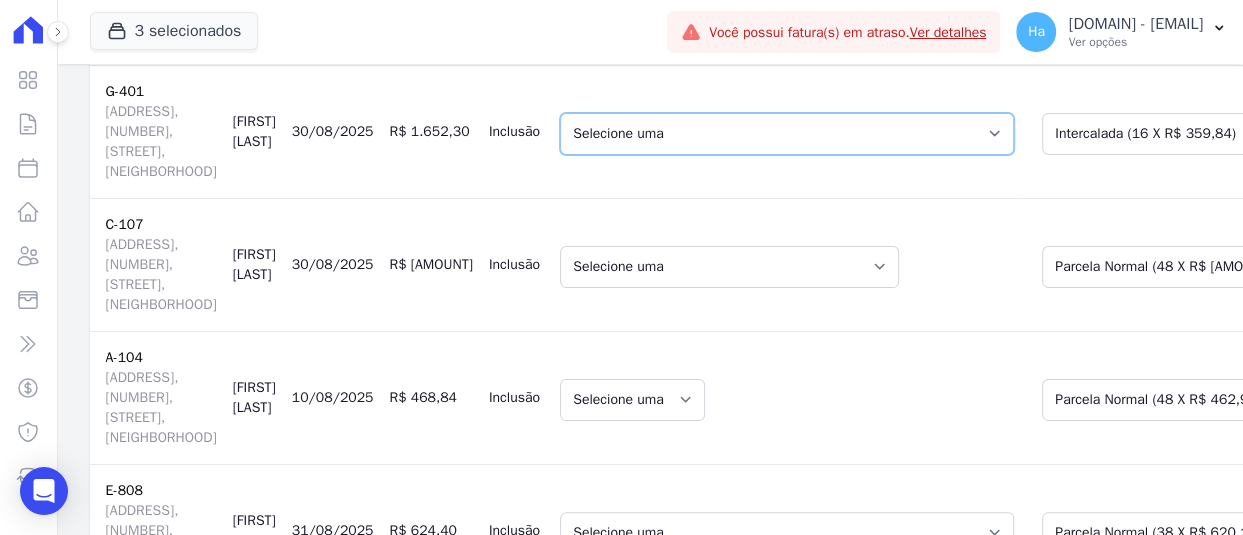 click on "Selecione uma
1 - 30/03/2025 - R$ 359,84 - Vencido (Cobrança Expirada)
1 - 28/02/2026 - R$ 1.541,13 - Agendado
1 - 30/08/2026 - R$ 1.541,13 - Agendado" at bounding box center (787, 134) 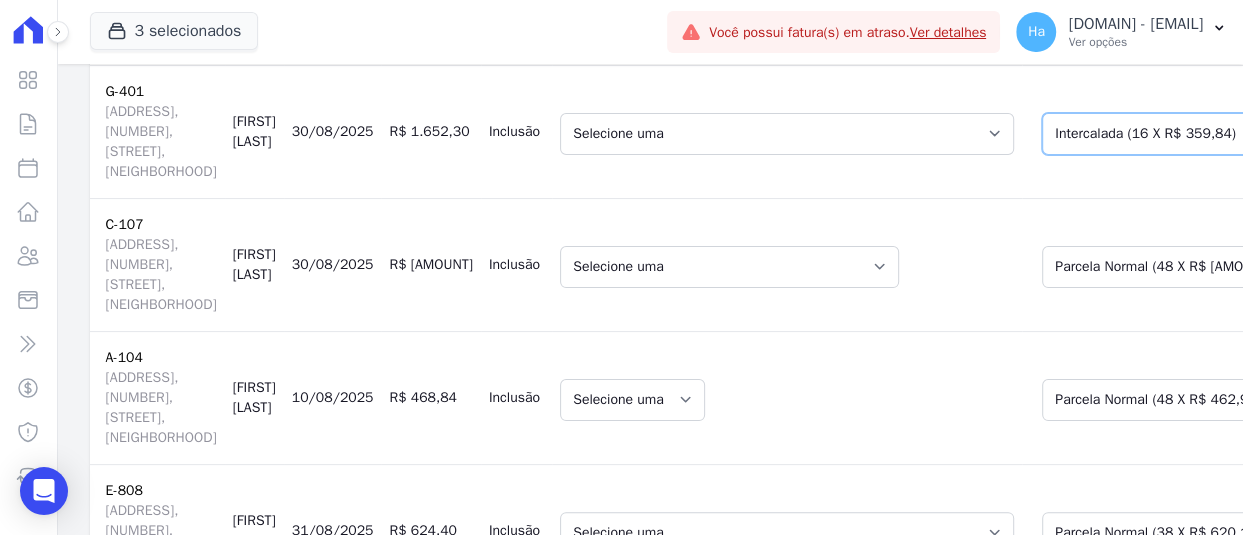 click on "Selecione uma
Nova Parcela Avulsa
Parcela Avulsa Existente
Sinal (1 X R$ 859,11)
Outros (1 X R$ 863,00)
Outros (2 X R$ 62.642,49)
Parcela Normal (11 X R$ 169,10)
Parcela do Cliente (7 X R$ 1.597,24)
Intercalada (16 X R$ 1.597,24)
Intercalada (16 X R$ 1.597,24)
Outros (1 X R$ 125.284,98)
Intercalada (16 X R$ 1.597,24)
Intercalada (16 X R$ 1.597,24)
Intercalada (16 X R$ 359,84)
Outros (2 X R$ 62.642,49)
Outros (43 X R$ 931,45)
Outros (11 X R$ 175,68)
Outros (1 X R$ 23.288,29)
Outros (16 X R$ 1.501,67)
Parcela Normal (48 X R$ 1.641,03)
Outros (2 X R$ 62.642,49)
Outros (2 X R$ 62.642,49)
Outros (2 X R$ 62.642,49)
Outros (43 X R$ 931,45)
Outros (11 X R$ 175,68)
Outros (1 X R$ 23.288,29)
Outros (16 X R$ 1.501,67)
Outros (1 X R$ 17.403,75)
Outros (43 X R$ 931,45)
Outros (11 X R$ 175,68)
Outros (1 X R$ 23.288,29)
Outros (16 X R$ 1.501,67)
Outros (1 X R$ 17.403,75)
Outros (43 X R$ 931,45)
Outros (11 X R$ 175,68)
Outros (1 X R$ 23.288,29)" at bounding box center (1183, 134) 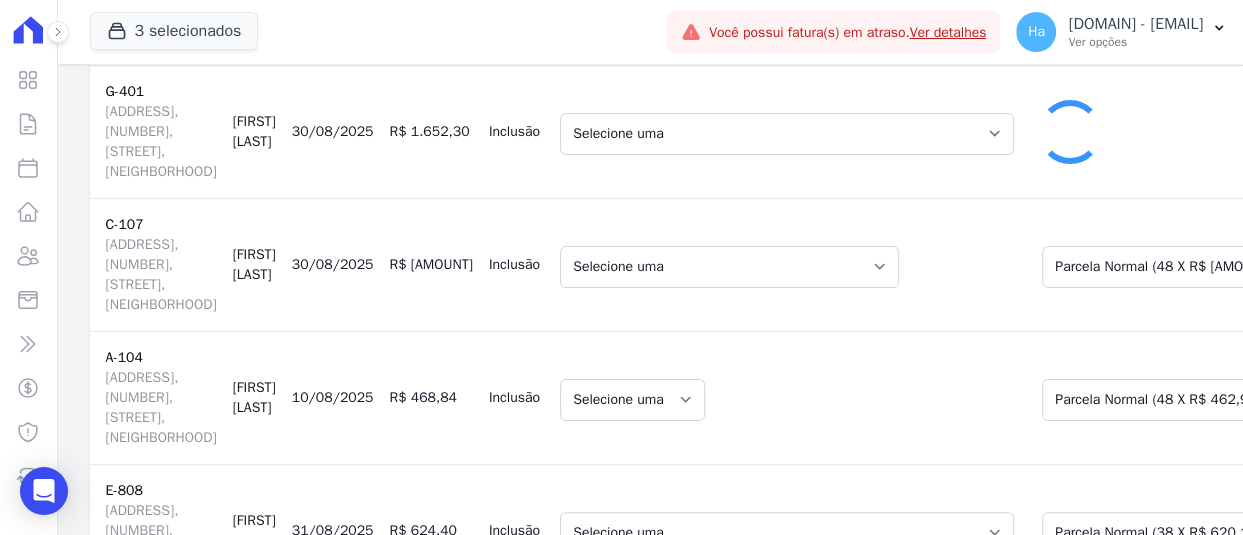 select on "0" 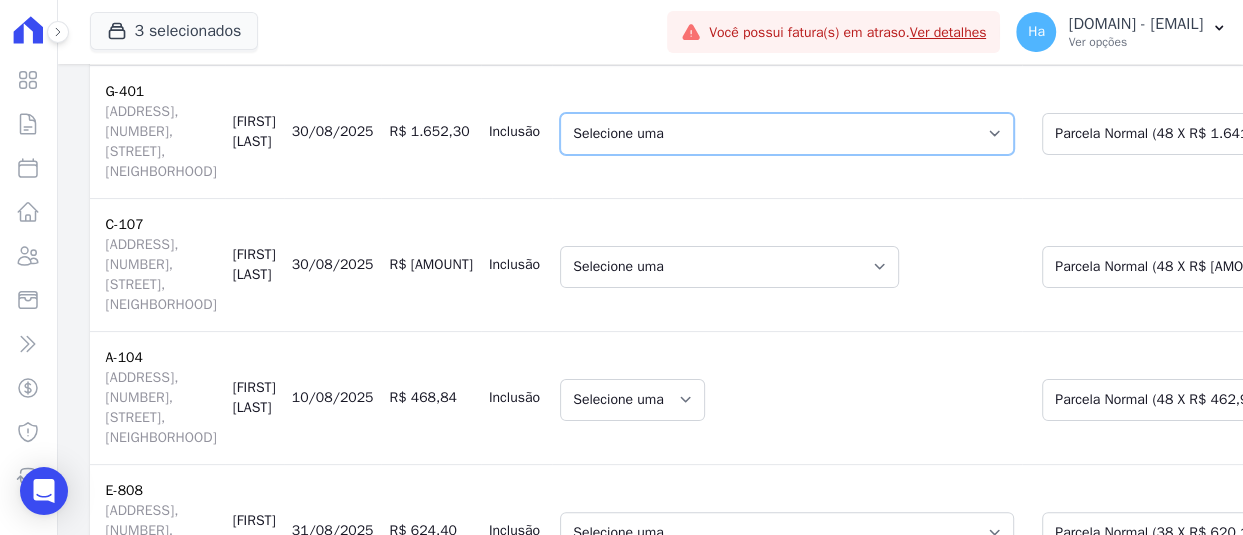 click on "Selecione uma
26 - 27/04/2025 - R$ 1.049,93 - Vencido (Cobrança Expirada)
27 - 27/05/2025 - R$ 1.049,93 - Vencido (Cobrança Expirada)
28 - 27/06/2025 - R$ 1.049,93 - Vencido (Cobrança Expirada)
1 - 30/06/2025 - R$ 1.641,03 - Vencido
1 - 30/06/2025 - R$ 1.631,58 - Vencido (Cobrança Expirada)
2 - 30/07/2025 - R$ 1.641,03 - Agendado
2 - 30/07/2025 - R$ 1.641,03 - Agendado
30 - 27/08/2025 - R$ 1.049,93 - Agendado
3 - 30/08/2025 - R$ 1.641,03 - Agendado
31 - 27/09/2025 - R$ 1.049,93 - Agendado
4 - 30/09/2025 - R$ 1.641,03 - Agendado
4 - 30/09/2025 - R$ 1.641,03 - Agendado
32 - 27/10/2025 - R$ 1.049,93 - Agendado
5 - 30/10/2025 - R$ 1.641,03 - Agendado
5 - 30/10/2025 - R$ 1.641,03 - Agendado
33 - 27/11/2025 - R$ 1.049,93 - Agendado
6 - 30/11/2025 - R$ 1.641,03 - Agendado
6 - 30/11/2025 - R$ 1.641,03 - Agendado
34 - 27/12/2025 - R$ 1.049,93 - Agendado
7 - 30/12/2025 - R$ 1.641,03 - Agendado
7 - 30/12/2025 - R$ 1.641,03 - Agendado" at bounding box center [787, 134] 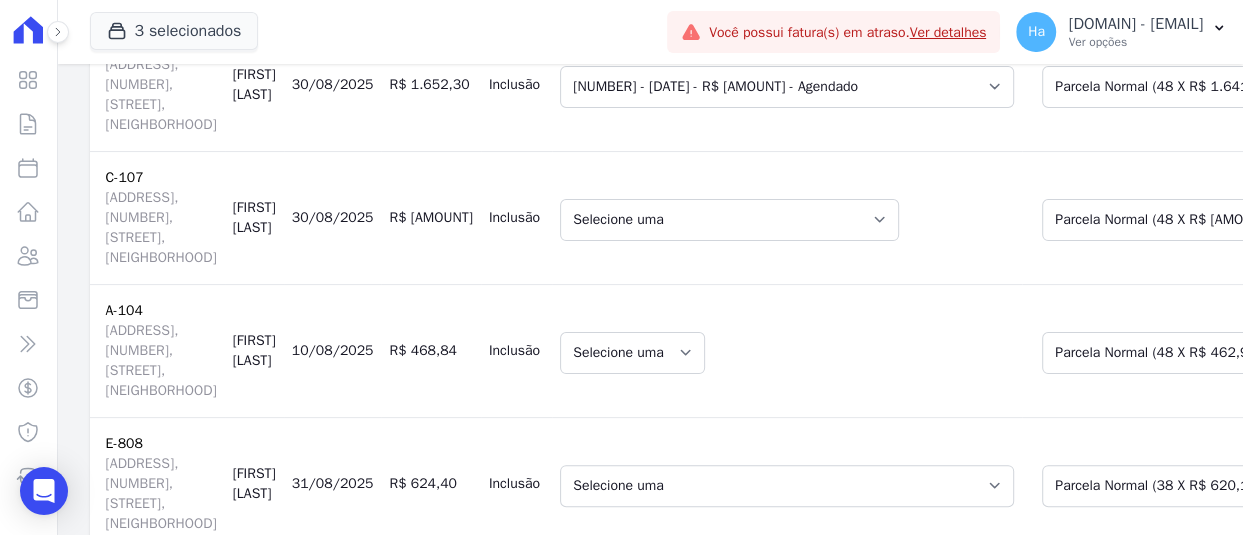 scroll, scrollTop: 900, scrollLeft: 0, axis: vertical 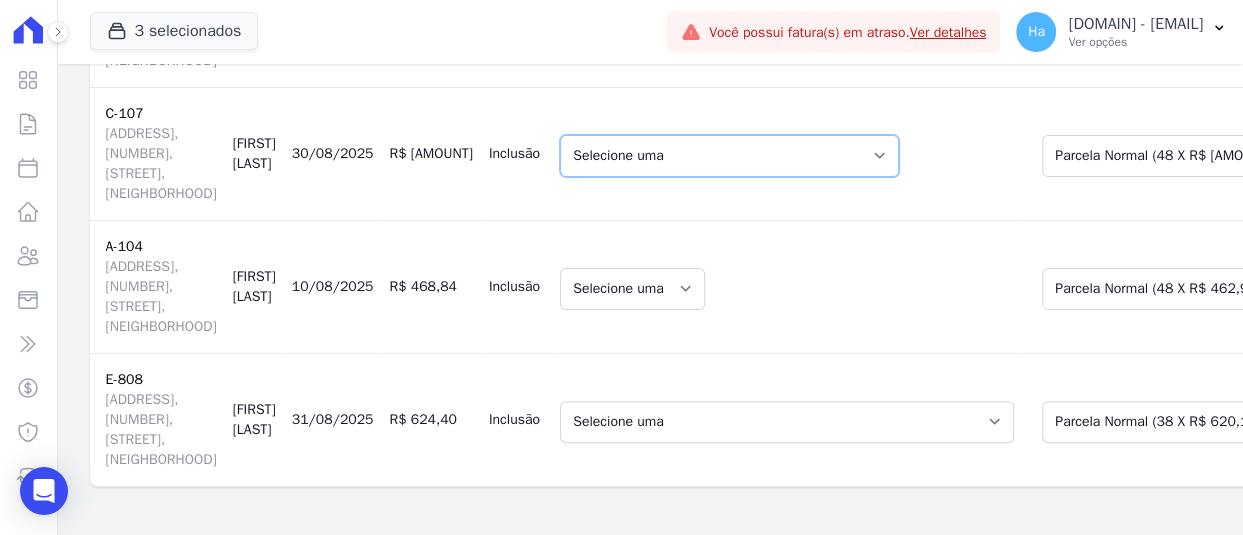 click on "Selecione uma
1 - 30/09/2025 - R$ 504,13 - Agendado" at bounding box center (729, 156) 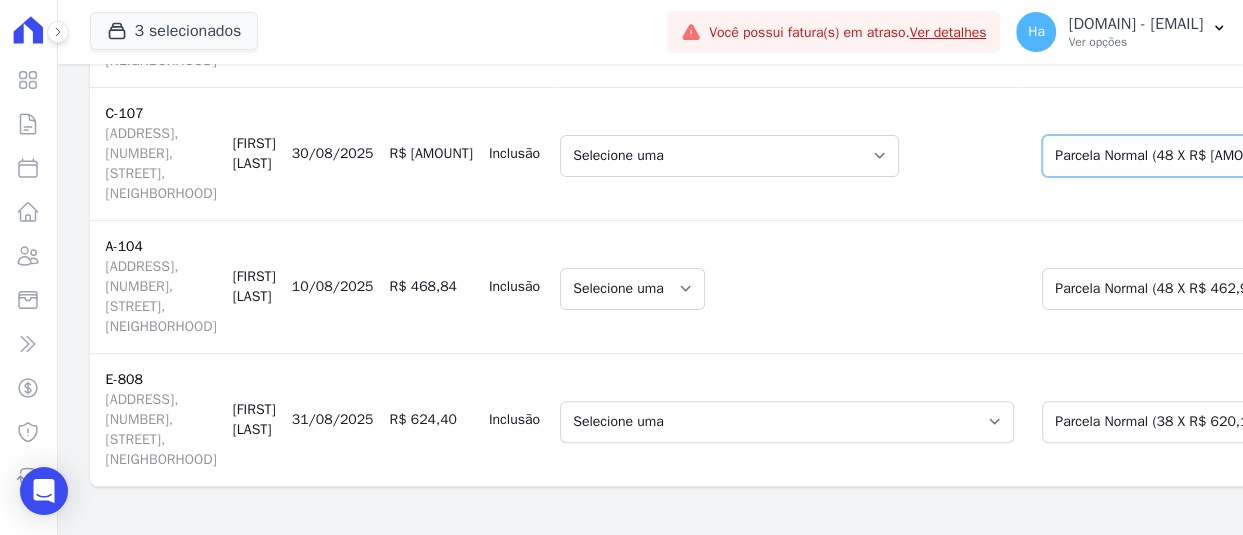 click on "Selecione uma
Nova Parcela Avulsa
Parcela Avulsa Existente
Financiamento CEF (2 X R$ 406,81)
Intercalada (2 X R$ 1.141,72)
Chaves (1 X R$ 1.366,74)
Parcela Normal (48 X R$ 504,13)
Outros (1 X R$ 140.000,00)
Outros (2 X R$ 70.202,91)
Outros (1 X R$ 7.518,76)" at bounding box center [1180, 156] 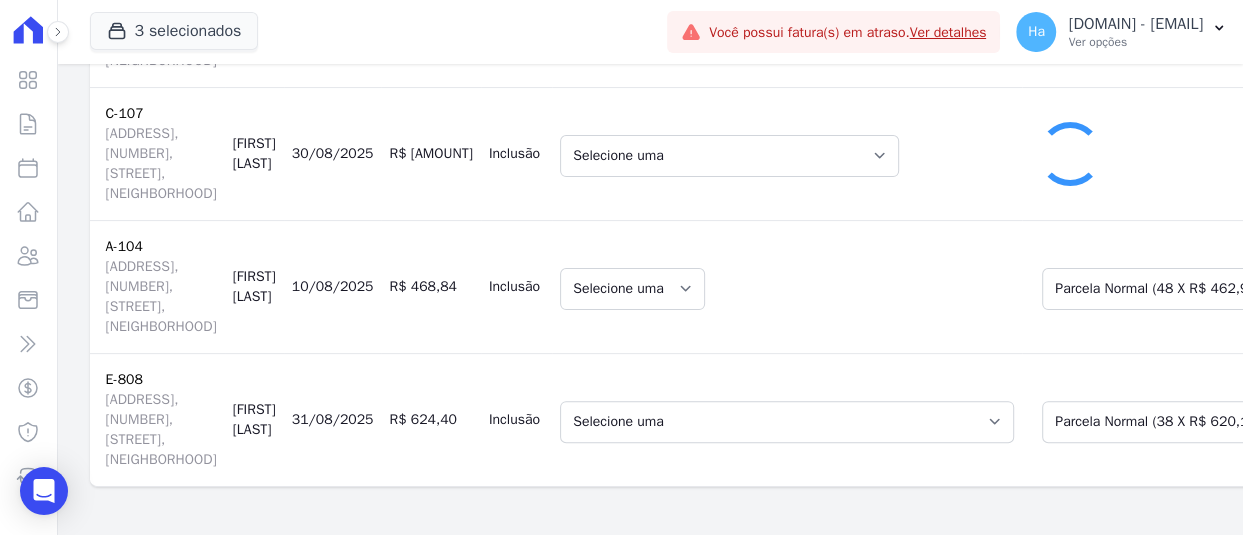 scroll, scrollTop: 1100, scrollLeft: 0, axis: vertical 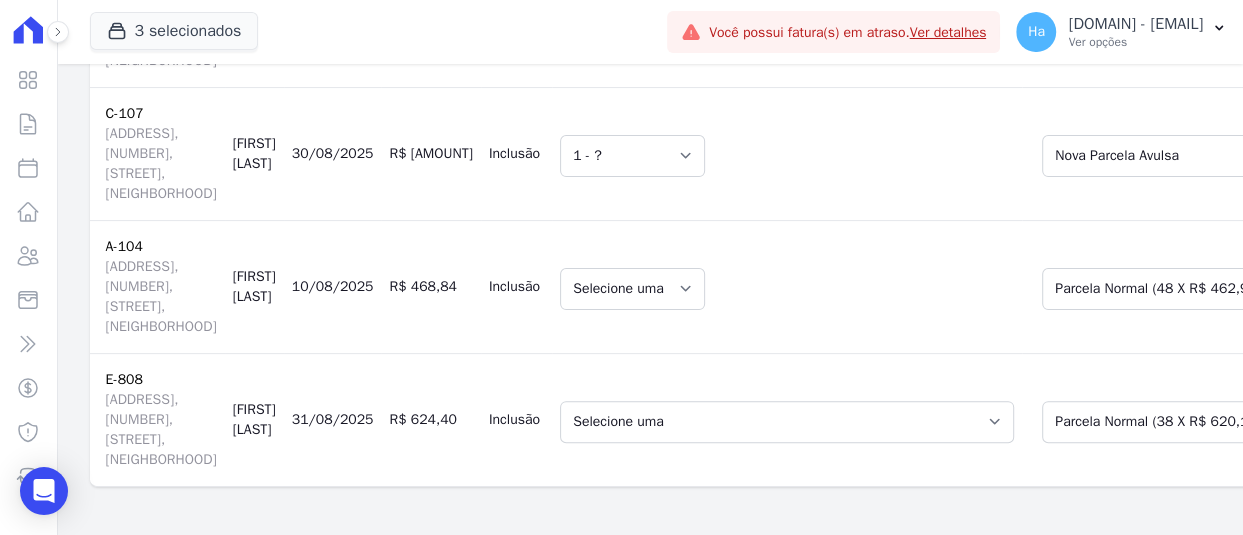 click on "Selecione uma
Nova Parcela Avulsa
Parcela Avulsa Existente
Financiamento CEF (1 X R$ 173.713,50)
Parcela Normal (48 X R$ 462,96)" at bounding box center [1188, 286] 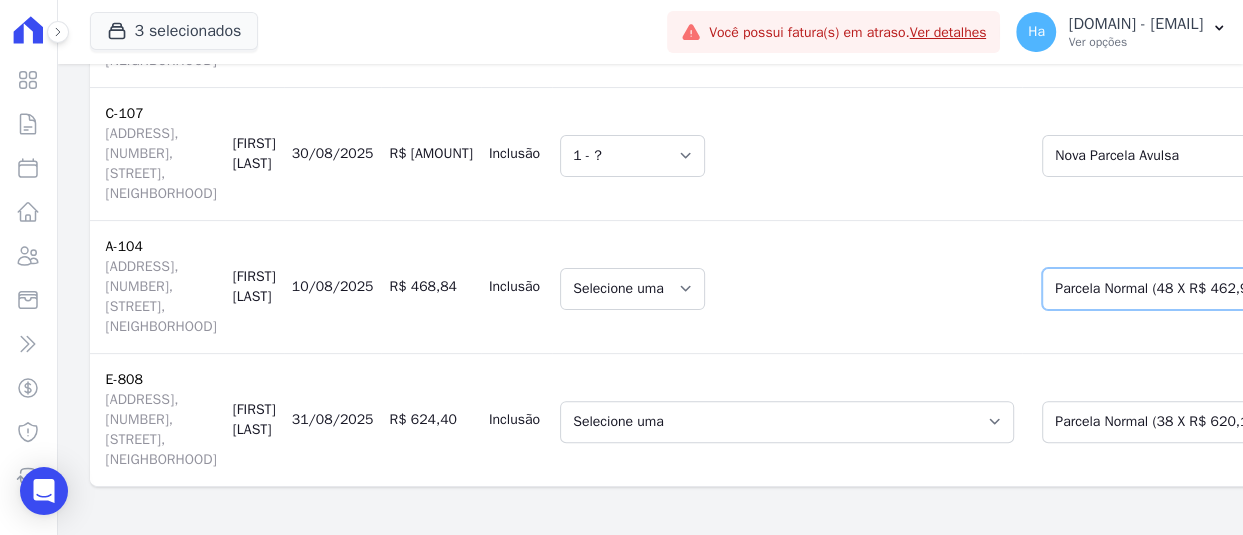 click on "Selecione uma
Nova Parcela Avulsa
Parcela Avulsa Existente
Financiamento CEF (1 X R$ 173.713,50)
Parcela Normal (48 X R$ 462,96)" at bounding box center [1187, 289] 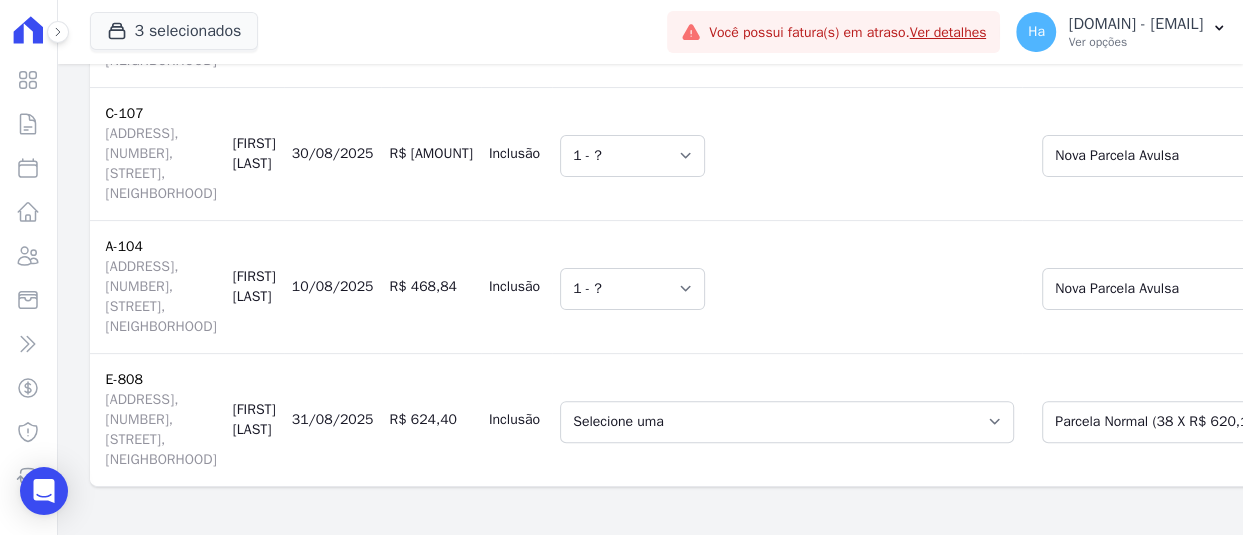 scroll, scrollTop: 1340, scrollLeft: 0, axis: vertical 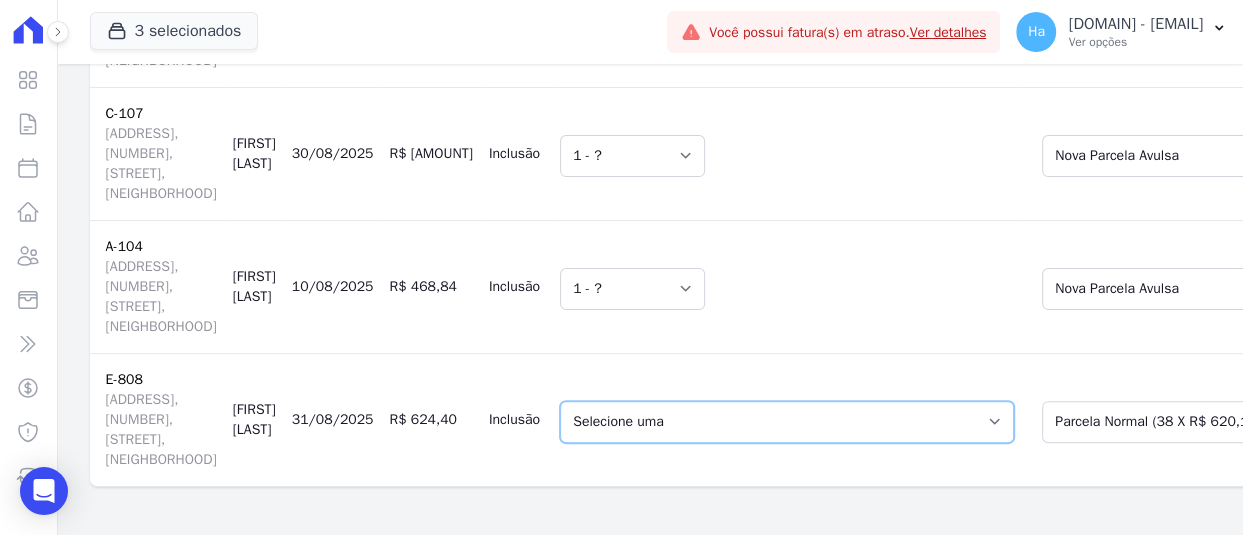 click on "Selecione uma
1 - 31/01/2023 - R$ 547,46 - Vencido
5 - 31/05/2023 - R$ 551,84 - Vencido (Cobrança Expirada)
6 - 30/06/2023 - R$ 552,63 - Vencido (Cobrança Expirada)
7 - 31/07/2023 - R$ 555,90 - Vencido (Cobrança Expirada)
8 - 31/08/2023 - R$ 559,87 - Vencido (Cobrança Expirada)
10 - 31/10/2023 - R$ 561,36 - Vencido (Cobrança Expirada)
11 - 30/11/2023 - R$ 563,29 - Vencido (Cobrança Expirada)
12 - 20/12/2023 - R$ 564,40 - Agendado
13 - 31/12/2023 - R$ 564,40 - Vencido (Cobrança Expirada)
14 - 31/01/2024 - R$ 564,40 - Agendado
15 - 29/02/2024 - R$ 566,52 - Vencido (Cobrança Expirada)
16 - 31/03/2024 - R$ 568,05 - Vencido (Cobrança Expirada)
17 - 30/04/2024 - R$ 568,79 - Vencido
18 - 31/05/2024 - R$ 570,38 - Vencido (Cobrança Expirada)
19 - 20/06/2024 - R$ 573,33 - Agendado
20 - 30/06/2024 - R$ 573,33 - Vencido (Cobrança Expirada)
21 - 31/07/2024 - R$ 578,27 - Vencido (Cobrança Expirada)
22 - 31/08/2024 - R$ 582,40 - Vencido (Cobrança Expirada)" at bounding box center (787, 422) 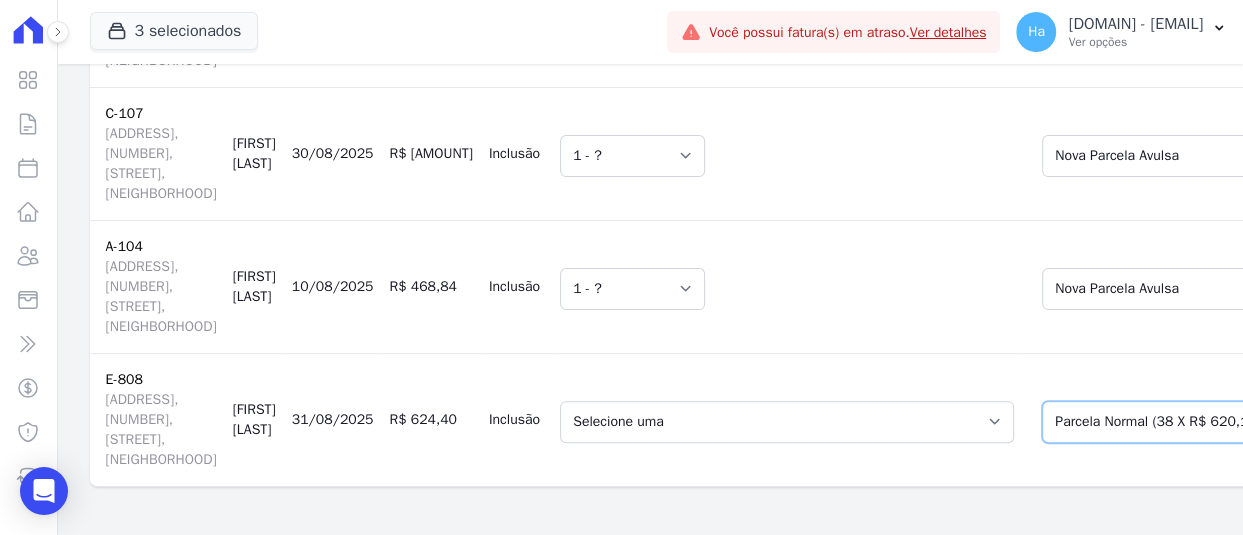 click on "Selecione uma
Nova Parcela Avulsa
Parcela Avulsa Existente
Sinal (1 X R$ 600,00)
Intercalada (2 X R$ 5.000,00)
Parcela Normal (26 X R$ 368,83)
Financiamento CEF (1 X R$ 156.000,00)
Parcela Normal (38 X R$ 620,14)" at bounding box center (1187, 422) 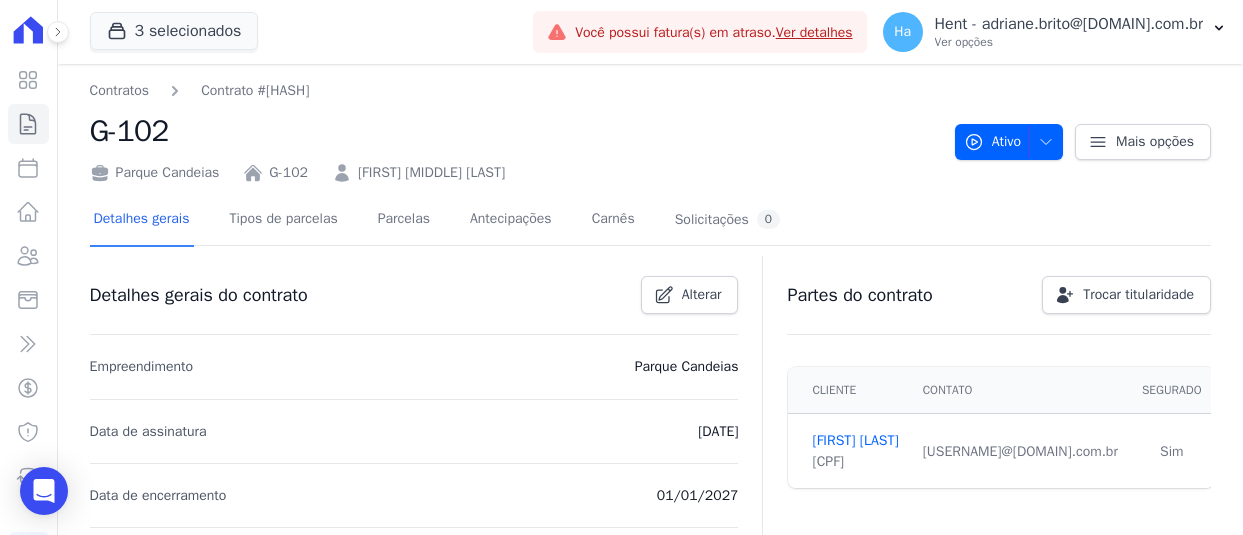 scroll, scrollTop: 0, scrollLeft: 0, axis: both 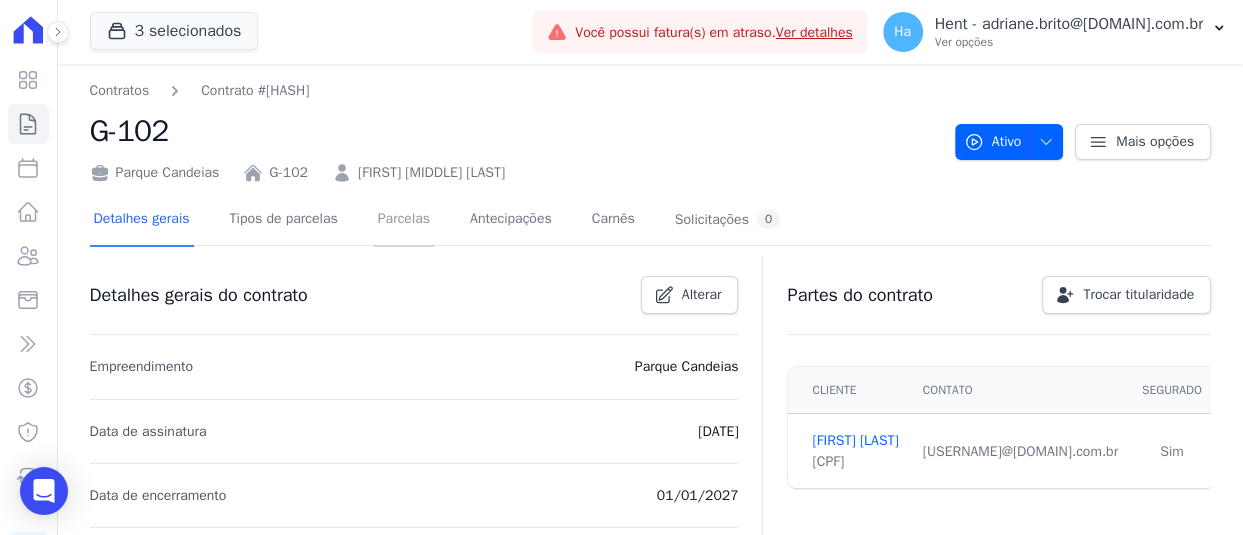 click on "Parcelas" at bounding box center [404, 220] 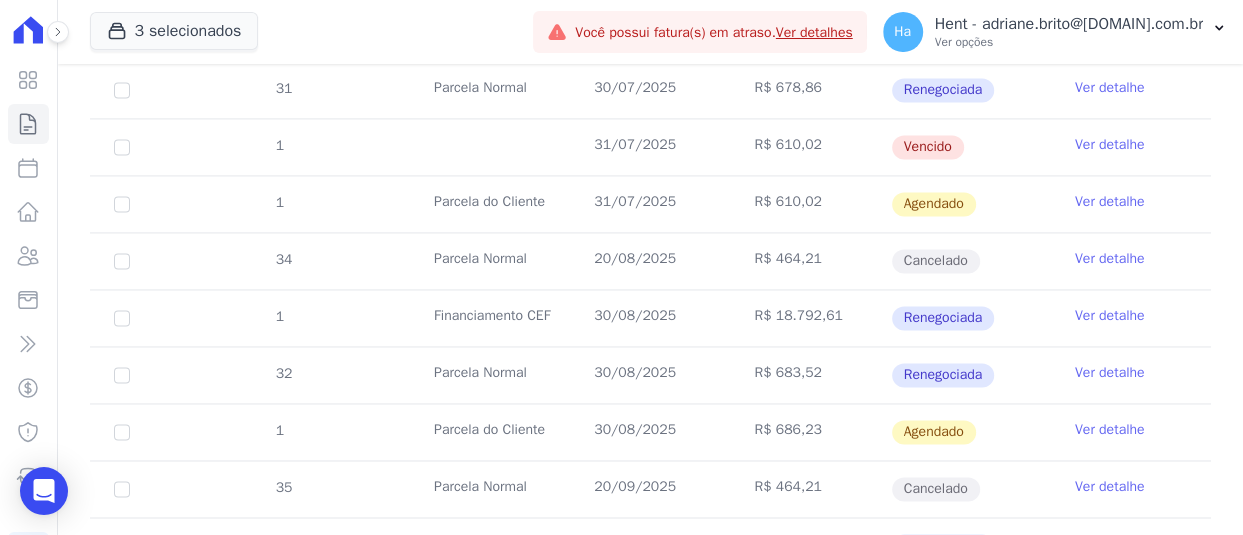 scroll, scrollTop: 1900, scrollLeft: 0, axis: vertical 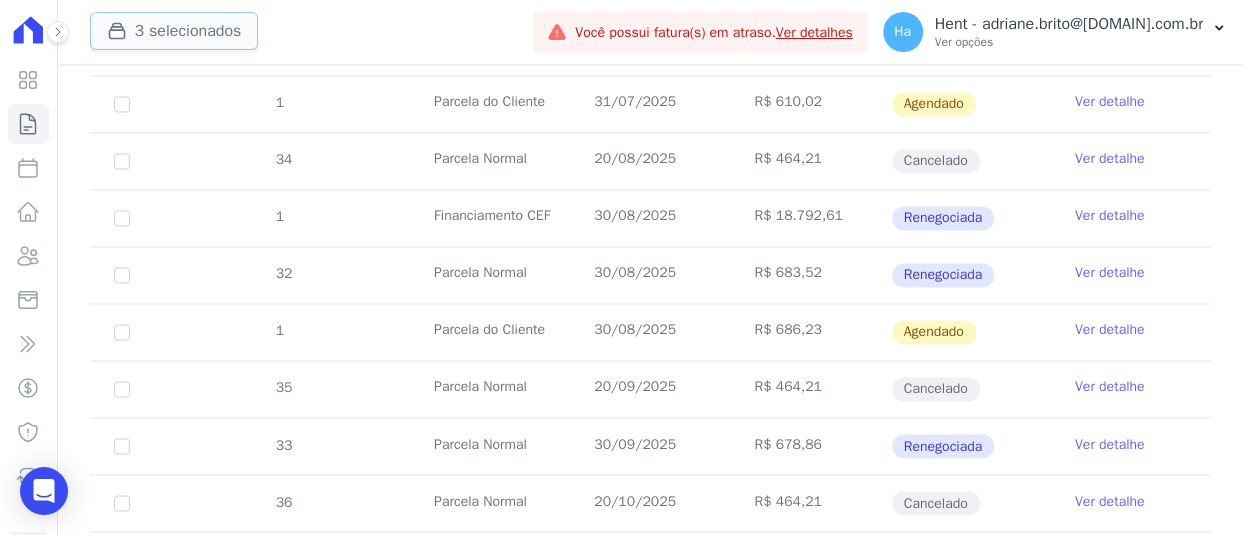 click on "3 selecionados" at bounding box center (174, 31) 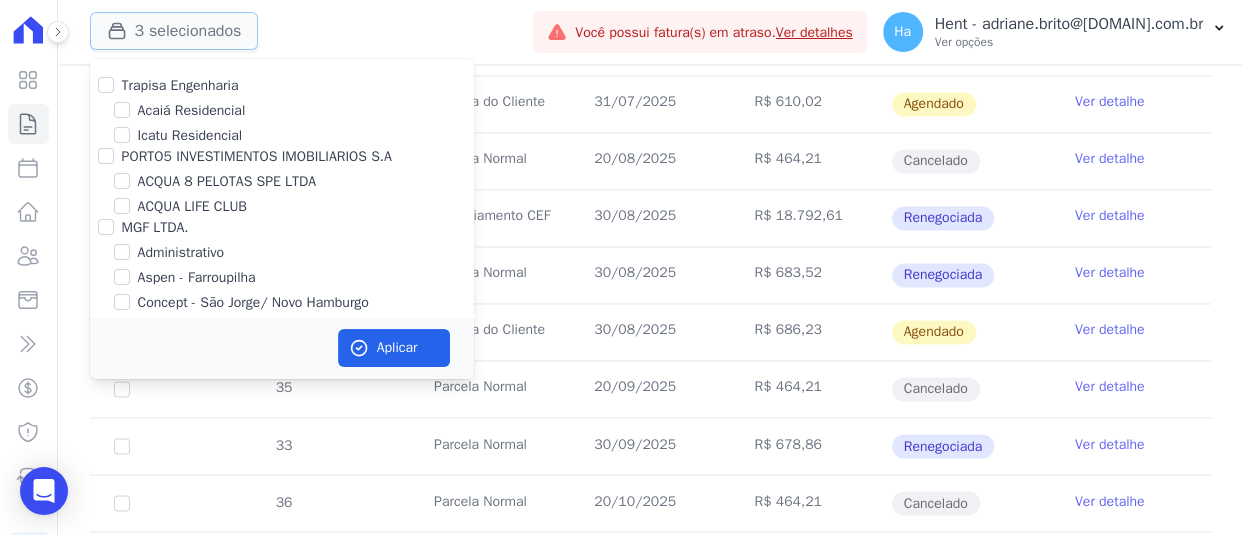 type 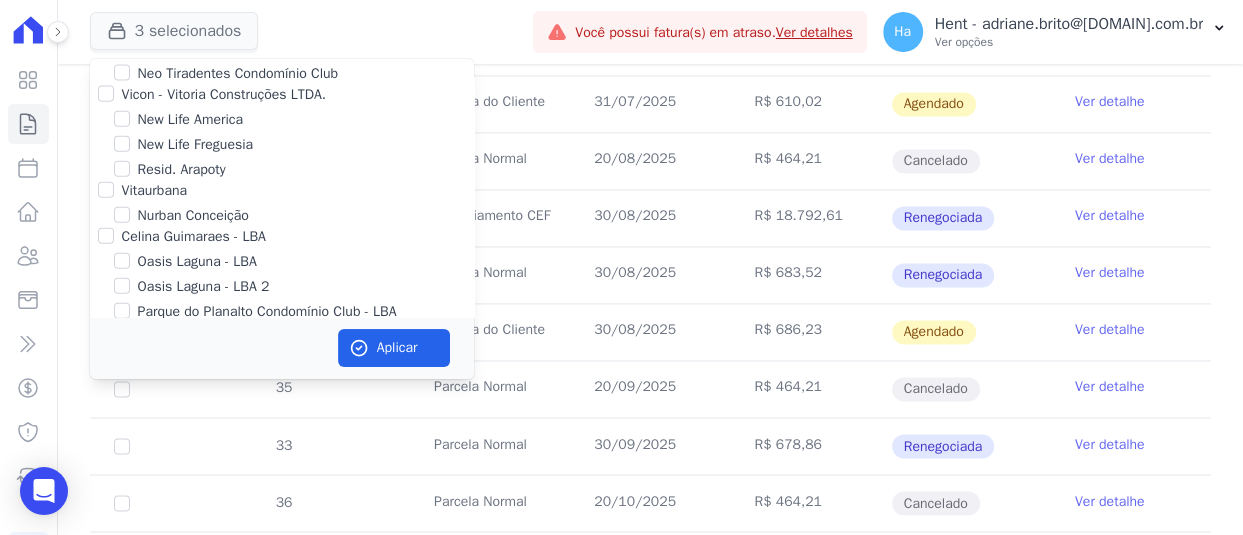 scroll, scrollTop: 6914, scrollLeft: 0, axis: vertical 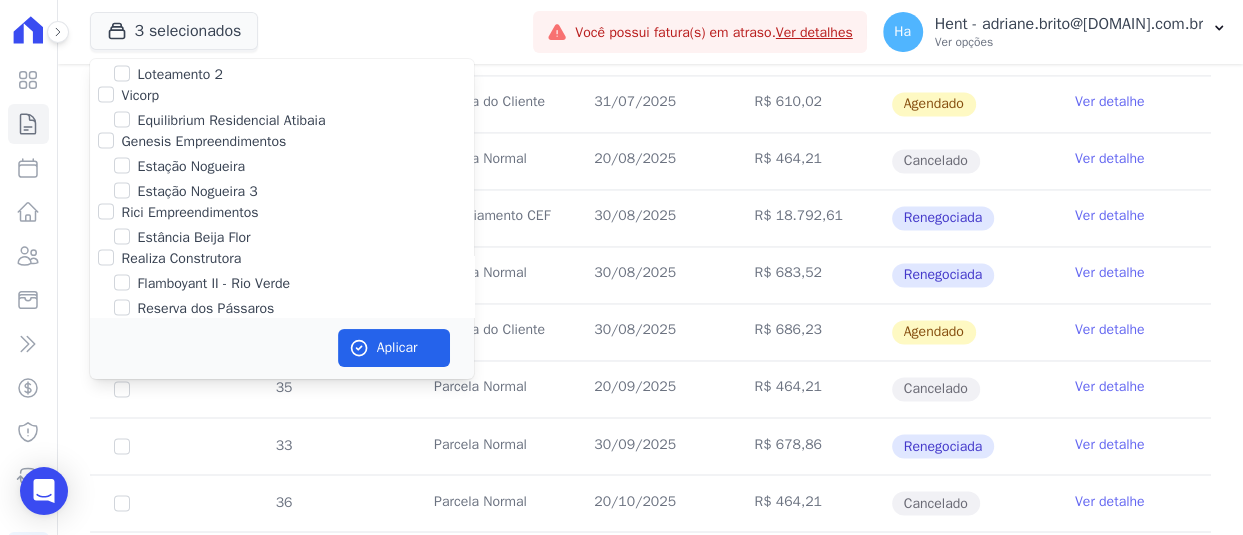 click on "E-Arke (teste)" at bounding box center (106, -1) 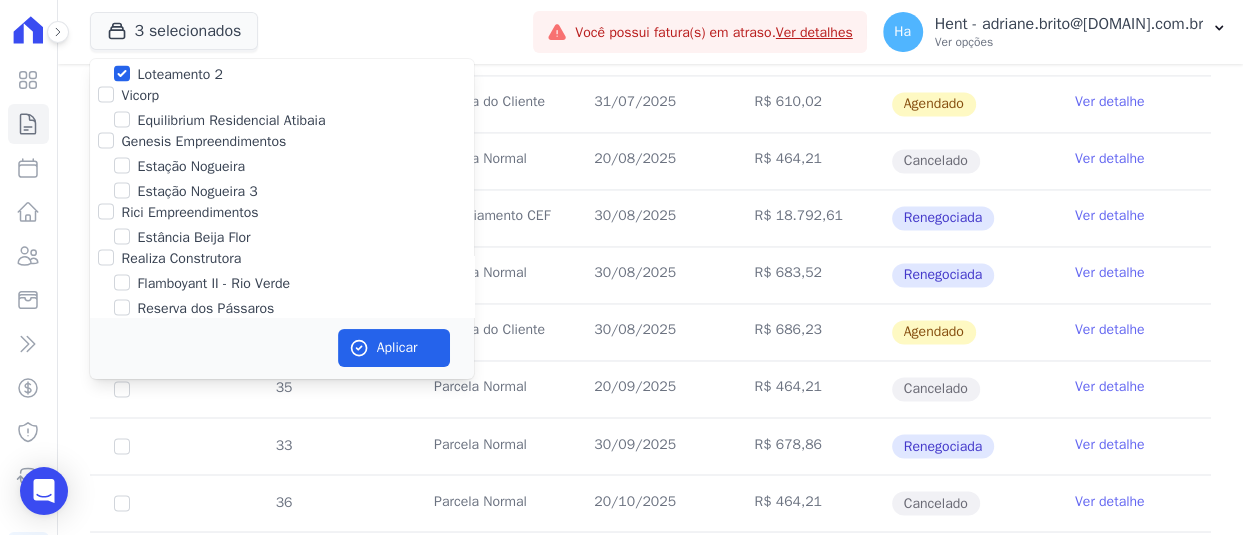 checkbox on "true" 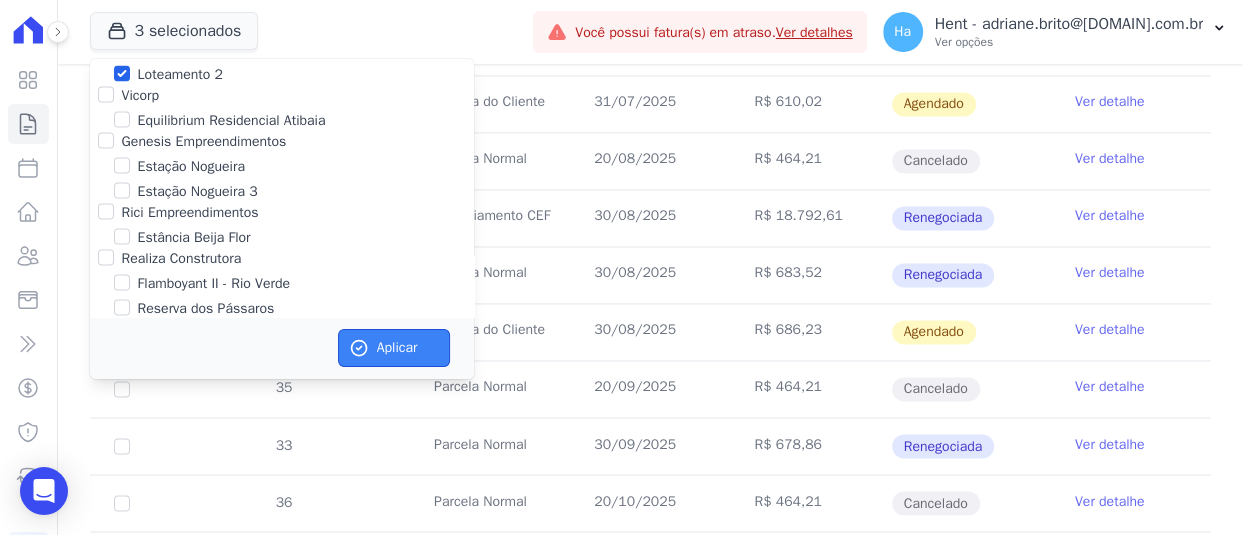 click on "Aplicar" at bounding box center (394, 348) 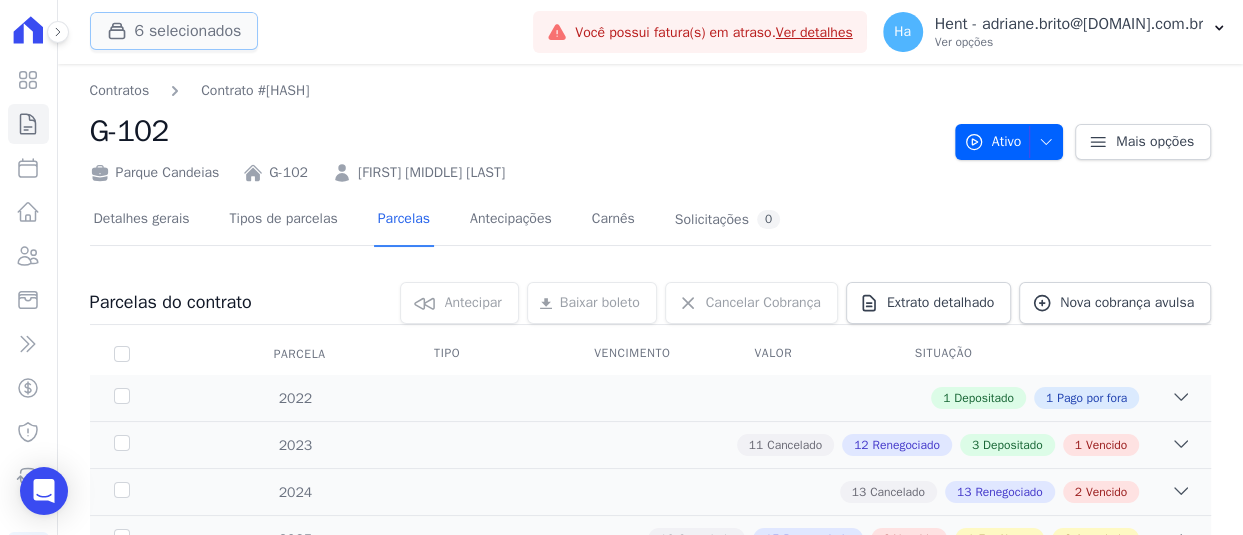 click on "6 selecionados" at bounding box center (174, 31) 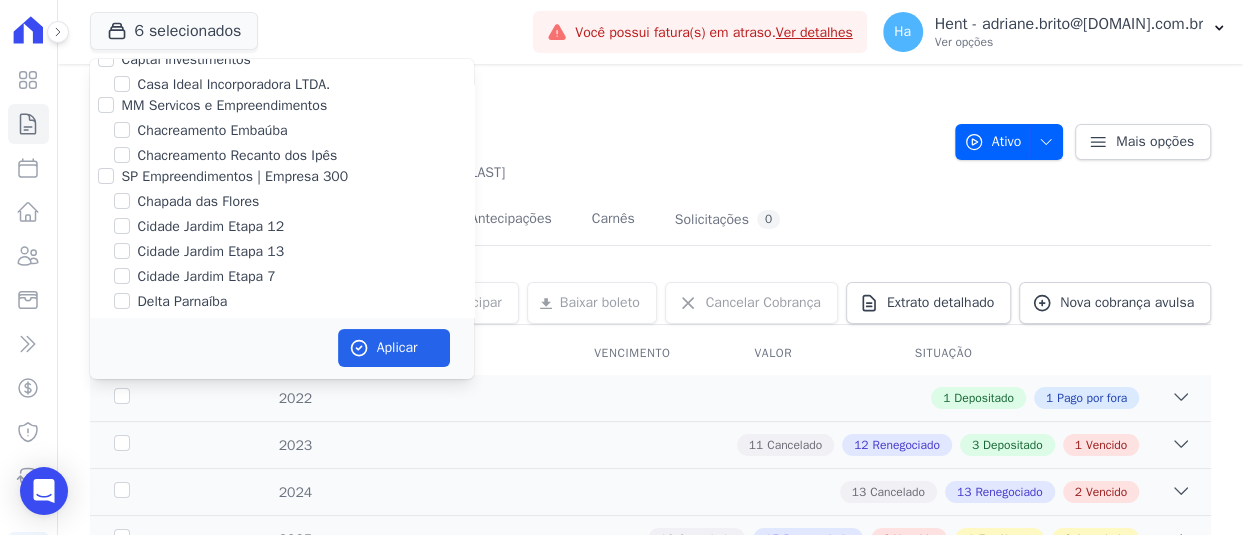 click on "Chã Grande Incorporações SPE LTDA" at bounding box center (122, -37) 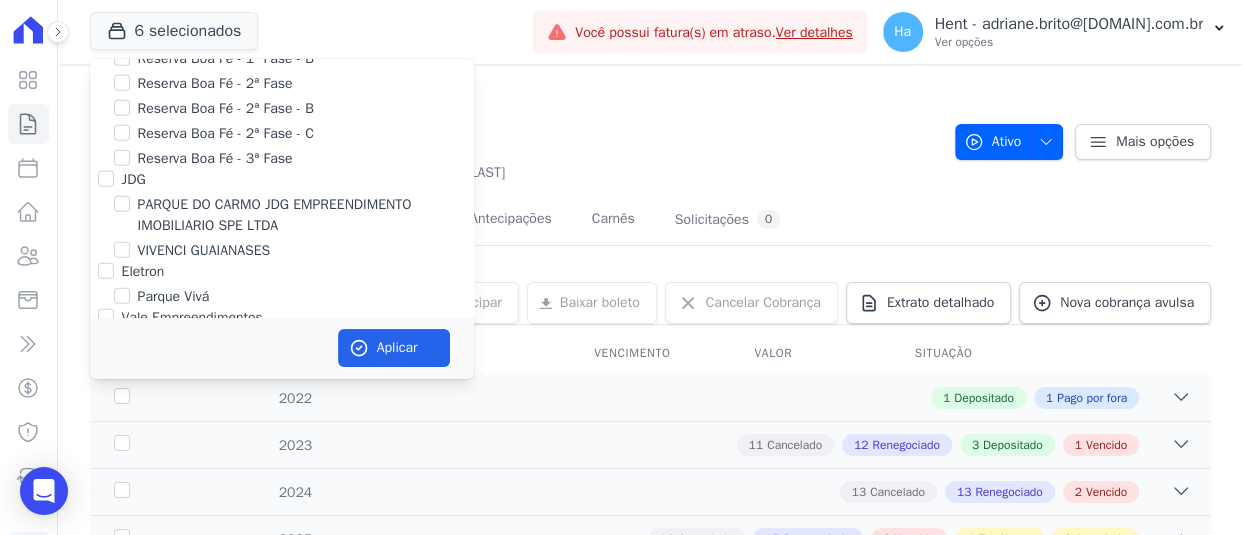 scroll, scrollTop: 12600, scrollLeft: 0, axis: vertical 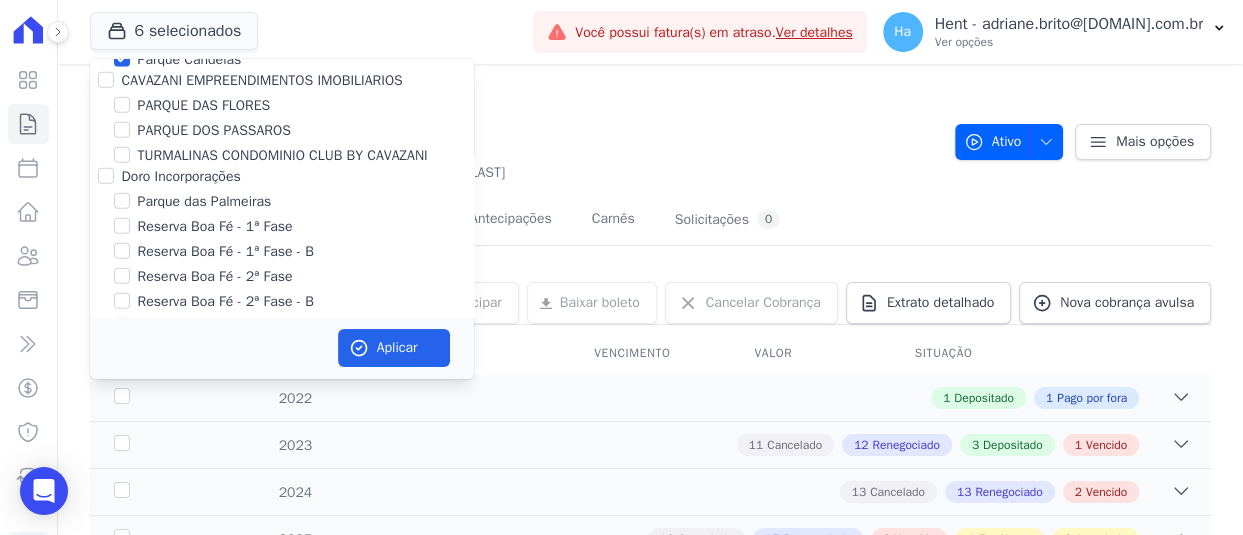 click on "Priori" at bounding box center (106, 34) 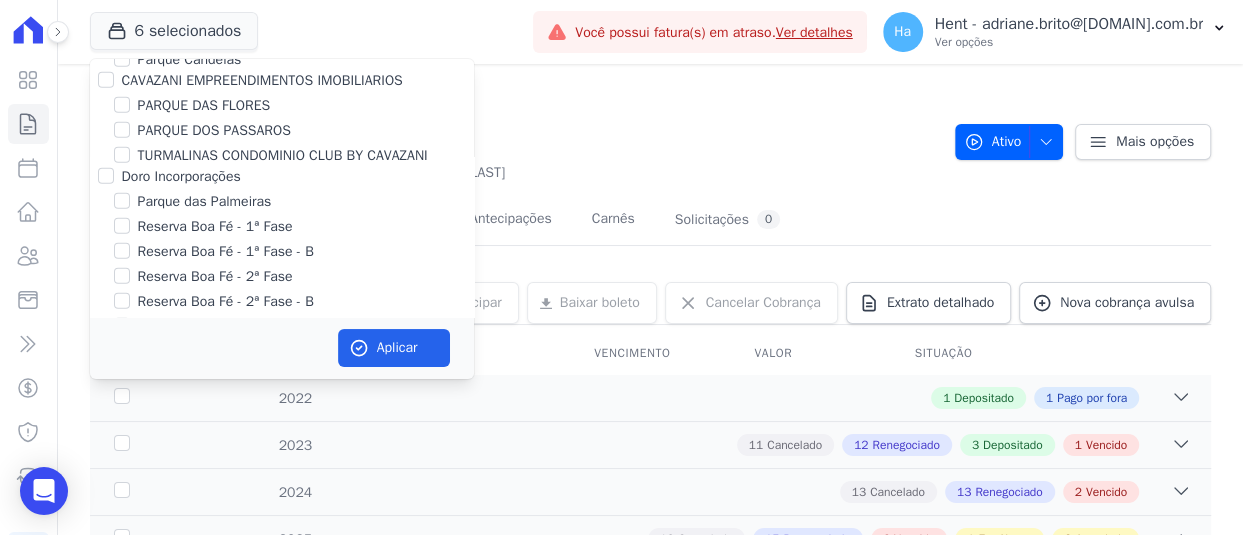 checkbox on "false" 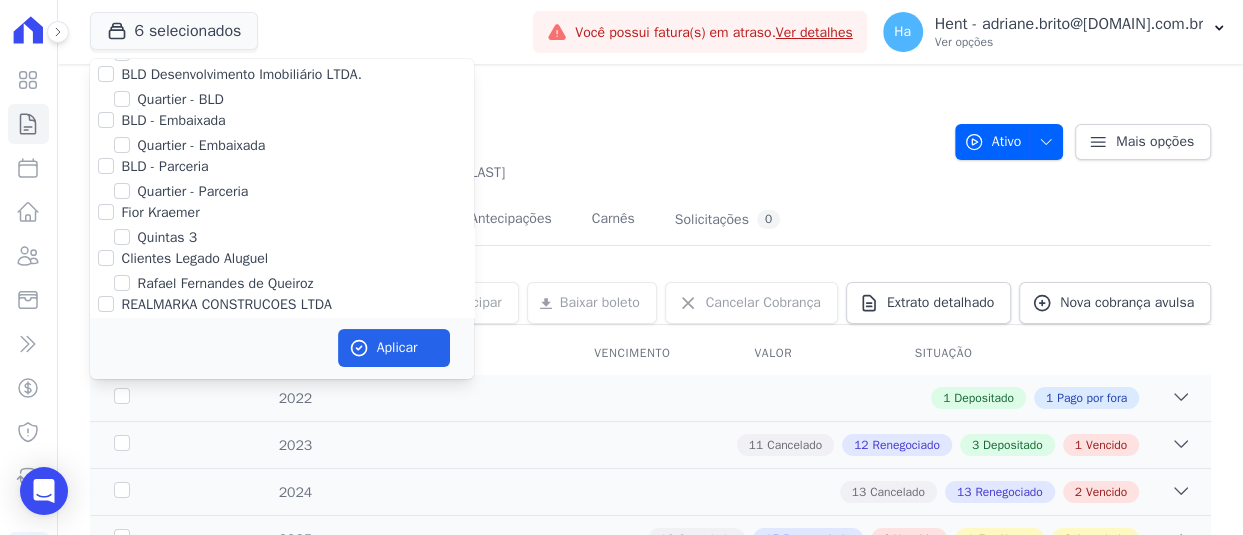 scroll, scrollTop: 13200, scrollLeft: 0, axis: vertical 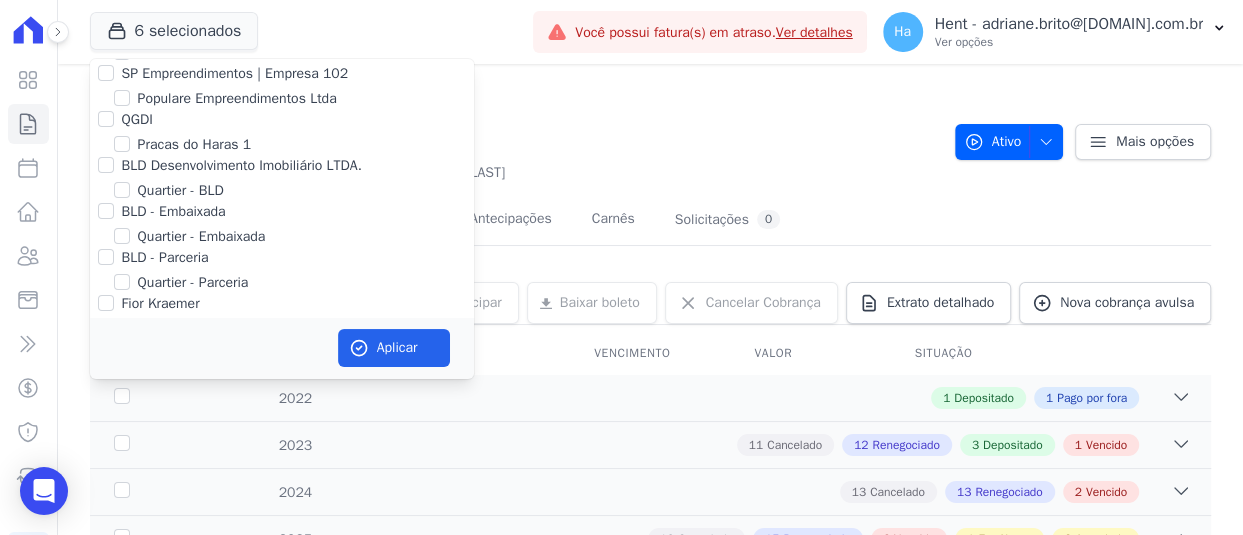 click on "SPE Montenegro" at bounding box center [122, 6] 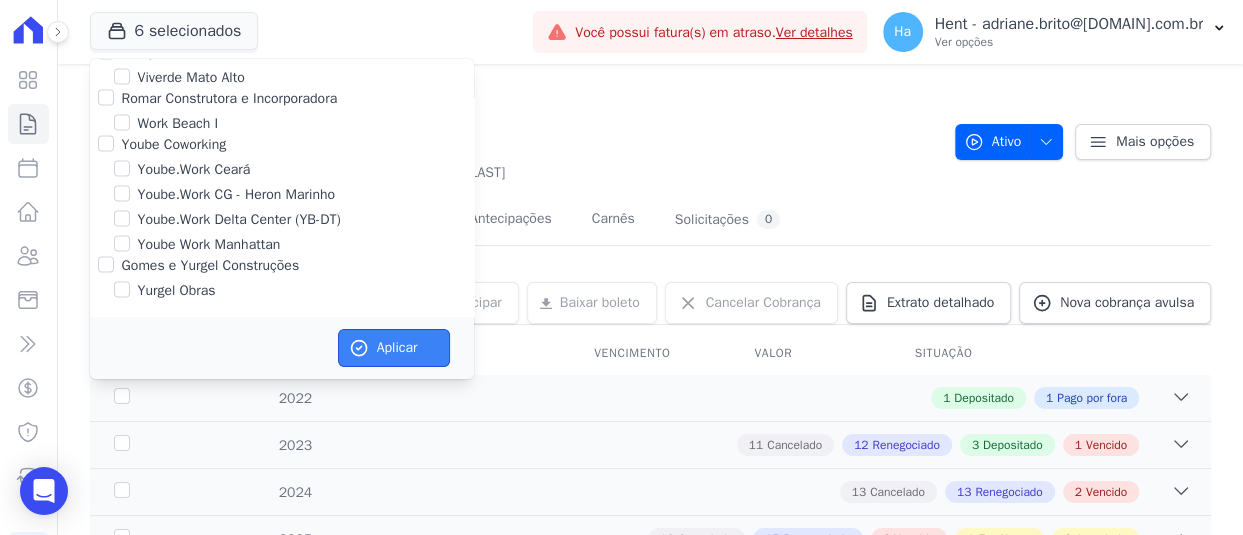 click on "Aplicar" at bounding box center [394, 348] 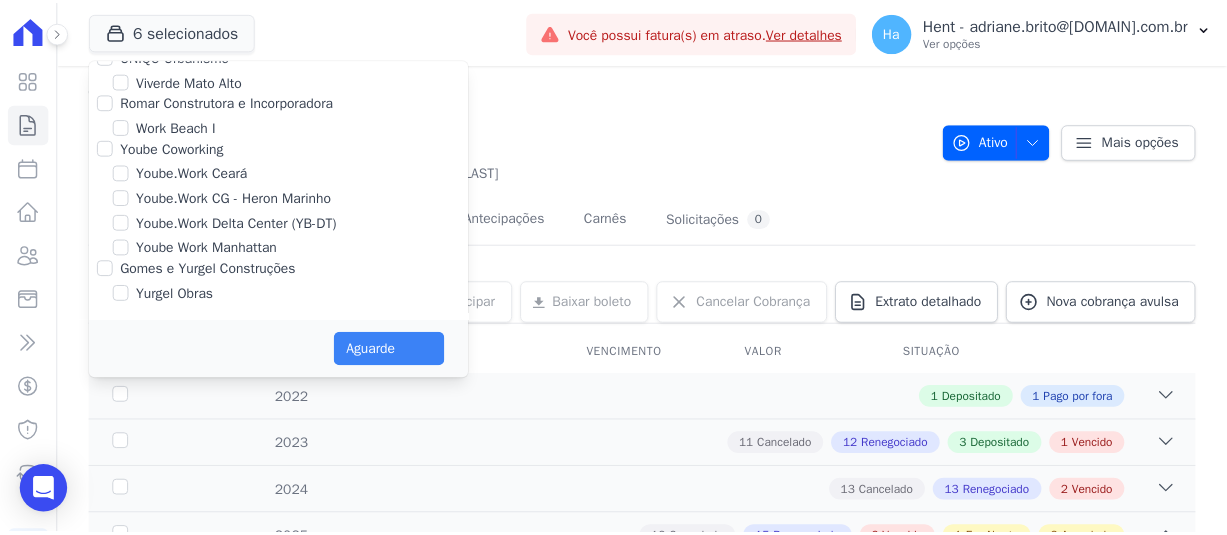scroll, scrollTop: 16485, scrollLeft: 0, axis: vertical 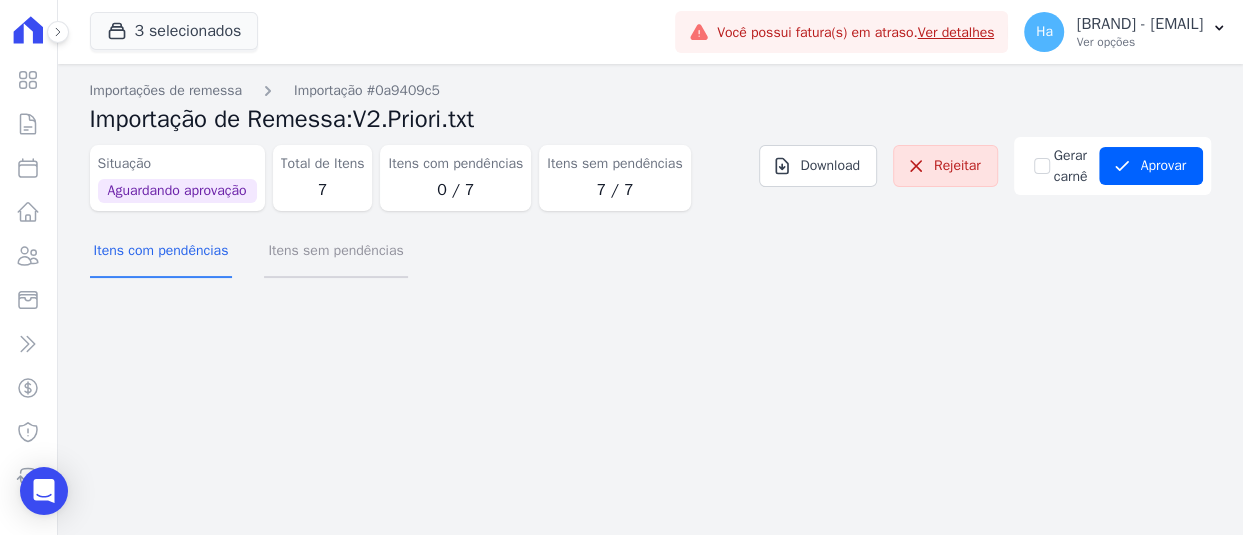 click on "Itens sem pendências" at bounding box center (335, 252) 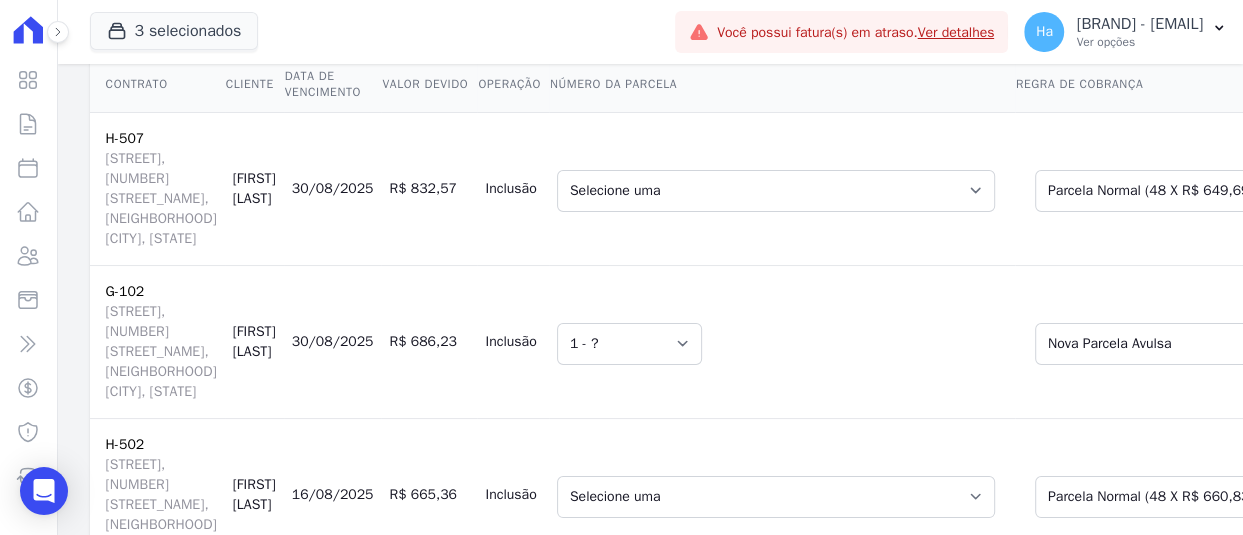 scroll, scrollTop: 300, scrollLeft: 0, axis: vertical 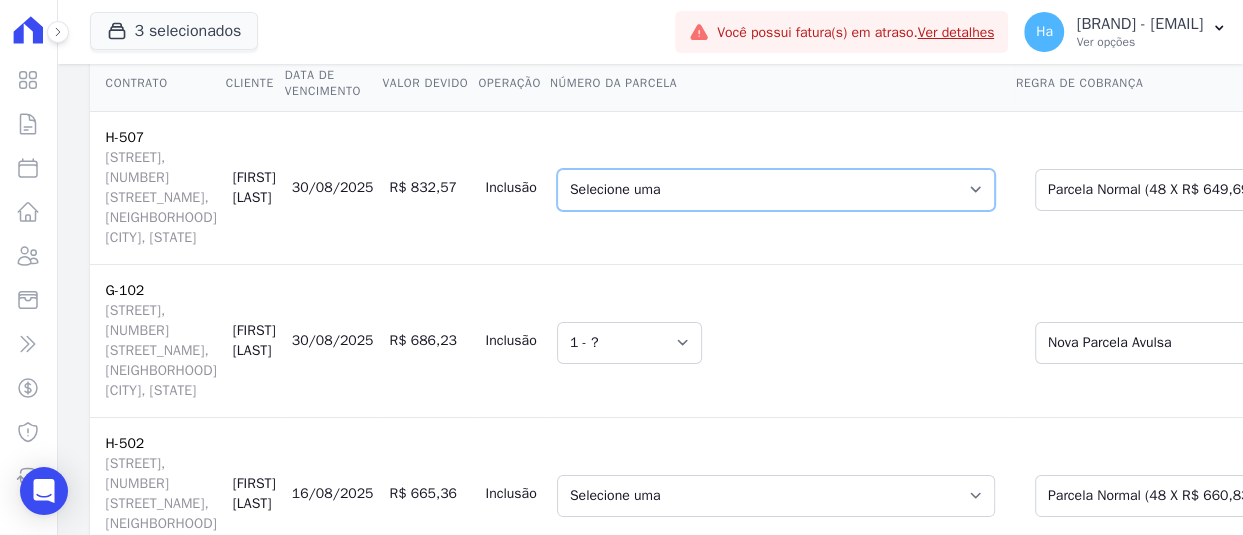 click on "Selecione uma
[NUMBER] - [DATE] - R$ 826,89 - Vencido (Cobrança Expirada)
[NUMBER] - [DATE] - R$ 826,89 - Vencido (Cobrança Expirada)
[NUMBER] - [DATE] - R$ 826,89 - Vencido (Cobrança Expirada)
[NUMBER] - [DATE] - R$ 826,89 - Vencido (Cobrança Expirada)
[NUMBER] - [DATE] - R$ 826,89 - Vencido (Cobrança Expirada)
[NUMBER] - [DATE] - R$ 826,89 - Vencido (Cobrança Expirada)
[NUMBER] - [DATE] - R$ 826,89 - Vencido (Cobrança Expirada)
[NUMBER] - [DATE] - R$ 826,89 - Vencido (Cobrança Expirada)
[NUMBER] - [DATE] - R$ 826,89 - Vencido (Cobrança Expirada)
[NUMBER] - [DATE] - R$ 826,89 - Vencido (Cobrança Expirada)
[NUMBER] - [DATE] - R$ 826,89 - Vencido (Cobrança Expirada)
[NUMBER] - [DATE] - R$ 826,89 - Vencido (Cobrança Expirada)
[NUMBER] - [DATE] - R$ 826,89 - Vencido (Cobrança Expirada)
[NUMBER] - [DATE] - R$ 826,89 - Vencido (Cobrança Expirada)
[NUMBER] - [DATE] - R$ 826,89 - Vencido (Cobrança Expirada)
[NUMBER] - [DATE] - R$ 826,89 - Vencido
[NUMBER] - [DATE] - R$ 826,89 - Vencido" at bounding box center [776, 190] 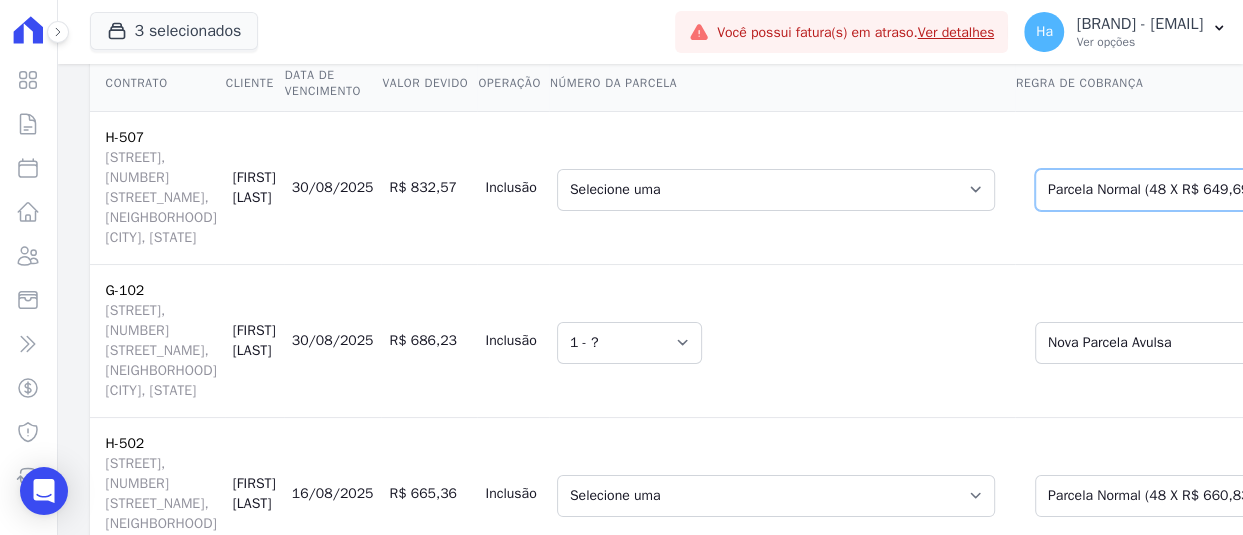 click on "Selecione uma
Nova Parcela Avulsa
Parcela Avulsa Existente
Outros (48 X R$ 607,23)
Parcela Normal (48 X R$ 649,69)
Intercalada (4 X R$ 2.220,15)
Financiamento CEF (1 X R$ 143.032,22)
Parcela do Cliente (7 X R$ 2.874,58)
Outros (49 X R$ 3.528,62)
Outros (8 X R$ 367,91)
Outros (1 X R$ 26.500,45)
Outros (1 X R$ 19.804,24)
Parcela Normal (49 X R$ 817,91)
Outros (49 X R$ 3.528,62)
Outros (8 X R$ 367,91)
Outros (1 X R$ 26.500,45)
Outros (1 X R$ 19.804,24)
Outros (49 X R$ 3.528,62)
Outros (8 X R$ 367,91)
Outros (1 X R$ 26.500,45)
Outros (49 X R$ 3.528,62)
Outros (8 X R$ 367,91)
Outros (1 X R$ 26.500,45)
Outros (1 X R$ 19.804,24)
Outros (49 X R$ 3.528,62)
Outros (8 X R$ 367,91)
Outros (1 X R$ 26.500,45)
Outros (1 X R$ 19.804,24)
Outros (49 X R$ 3.528,62)
Outros (8 X R$ 367,91)
Outros (1 X R$ 26.500,45)
Outros (1 X R$ 19.804,24)
Outros (1 X R$ 14.116,34)" at bounding box center (1187, 190) 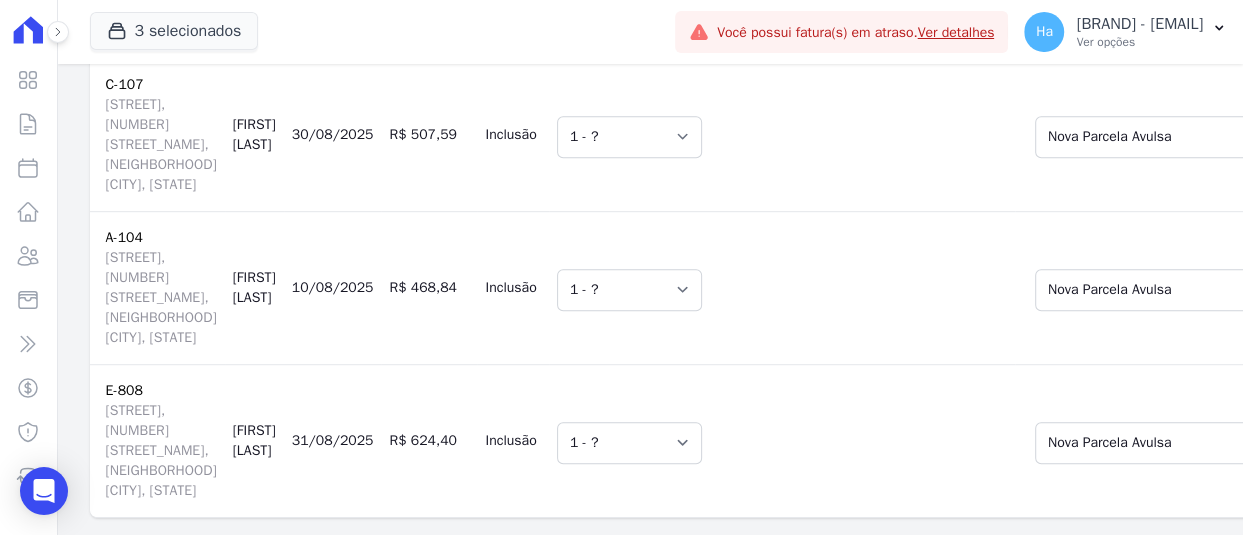 scroll, scrollTop: 1000, scrollLeft: 0, axis: vertical 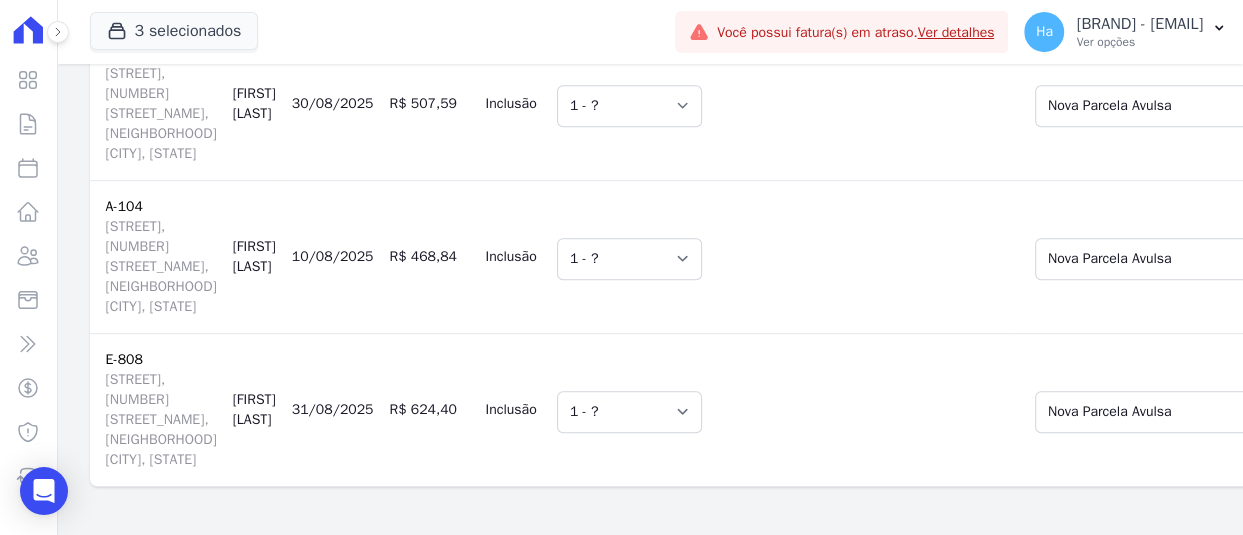 click on "Selecione uma
[NUMBER] - [DATE] - R$ 650,23 - Vencido (Cobrança Expirada)
[NUMBER] - [DATE] - R$ 650,23 - Vencido (Cobrança Expirada)
[NUMBER] - [DATE] - R$ 650,23 - Vencido (Cobrança Expirada)
[NUMBER] - [DATE] - R$ 650,23 - Vencido (Cobrança Expirada)
[NUMBER] - [DATE] - R$ 650,23 - Vencido (Cobrança Expirada)
[NUMBER] - [DATE] - R$ 650,23 - Vencido (Cobrança Expirada)
[NUMBER] - [DATE] - R$ 650,23 - Vencido (Cobrança Expirada)
[NUMBER] - [DATE] - R$ 650,23 - Vencido (Cobrança Expirada)
[NUMBER] - [DATE] - R$ 650,23 - Vencido
[NUMBER] - [DATE] - R$ 660,83 - Agendado
[NUMBER] - [DATE] - R$ 650,23 - Agendado
[NUMBER] - [DATE] - R$ 660,83 - Agendado
[NUMBER] - [DATE] - R$ 650,23 - Agendado
[NUMBER] - [DATE] - R$ 660,83 - Agendado
[NUMBER] - [DATE] - R$ 650,23 - Agendado
[NUMBER] - [DATE] - R$ 660,83 - Agendado
[NUMBER] - [DATE] - R$ 650,23 - Agendado
[NUMBER] - [DATE] - R$ 660,83 - Agendado
[NUMBER] - [DATE] - R$ 650,23 - Agendado
[NUMBER] - [DATE] - R$ 660,83 - Agendado" at bounding box center [776, -200] 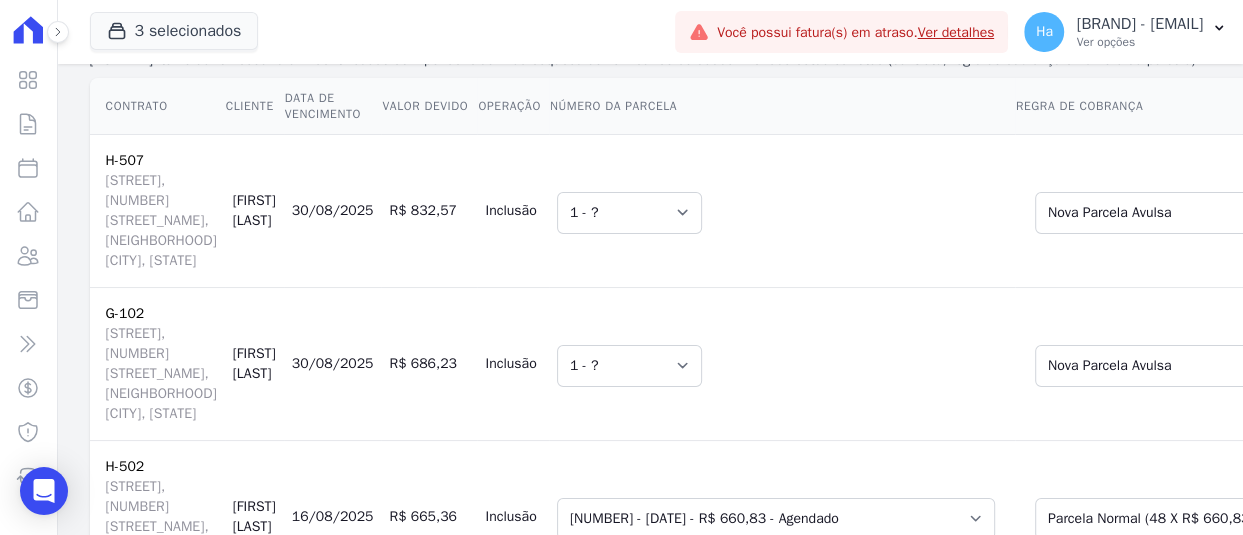 scroll, scrollTop: 0, scrollLeft: 0, axis: both 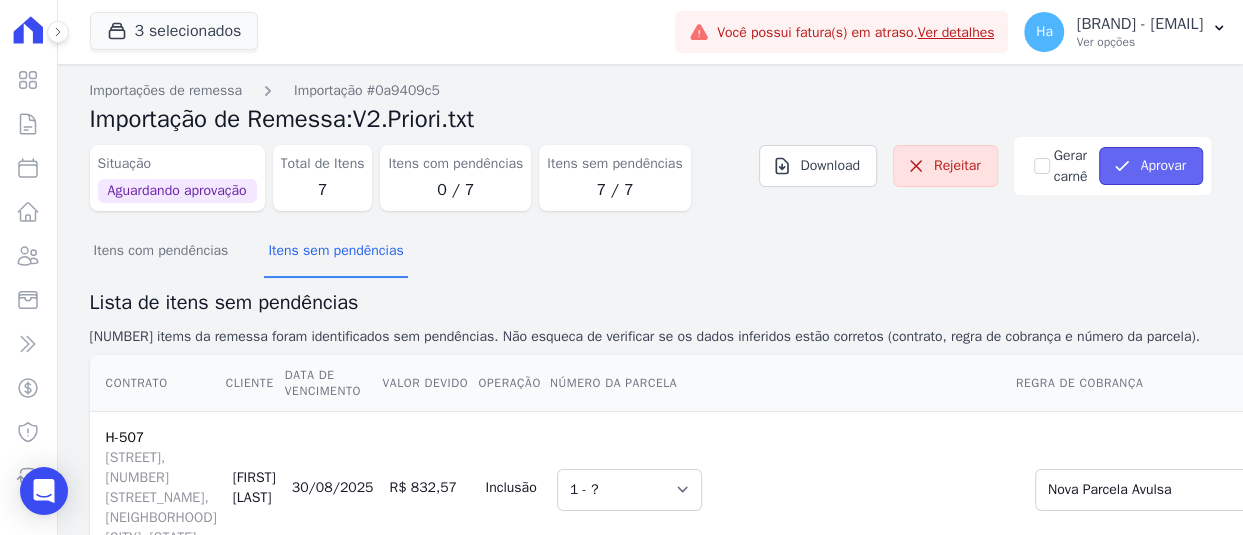 click on "Aprovar" at bounding box center (1151, 166) 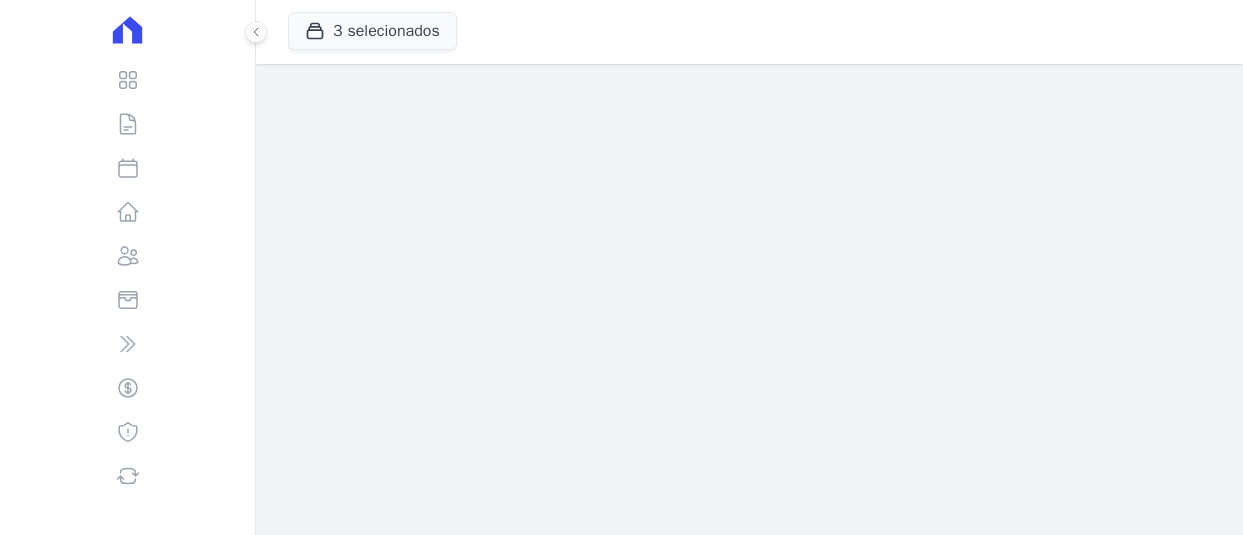 scroll, scrollTop: 0, scrollLeft: 0, axis: both 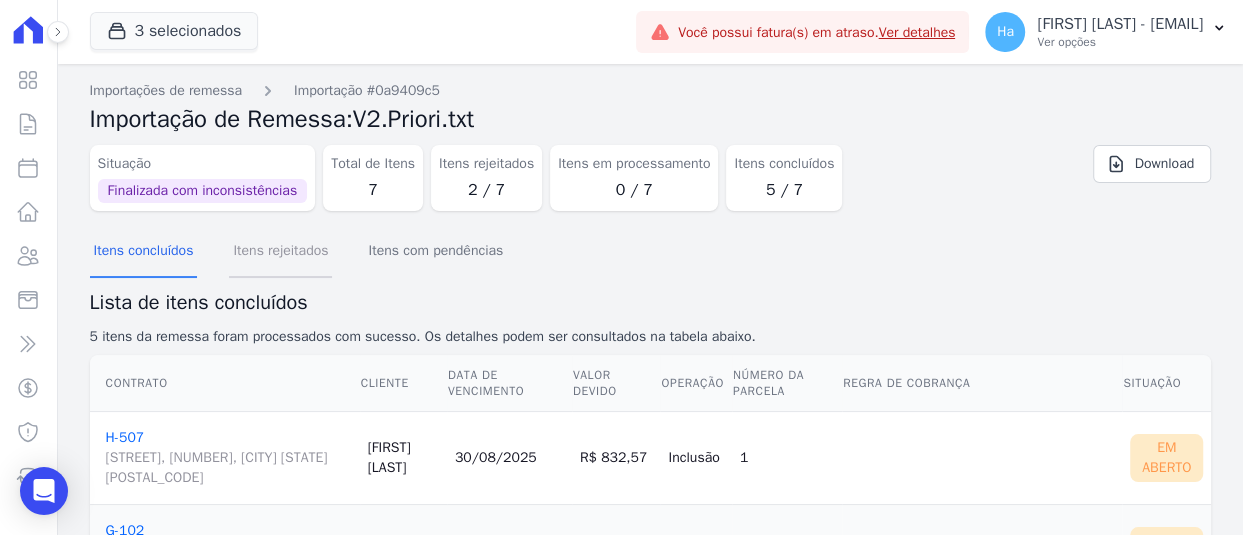 click on "Itens rejeitados" at bounding box center (280, 252) 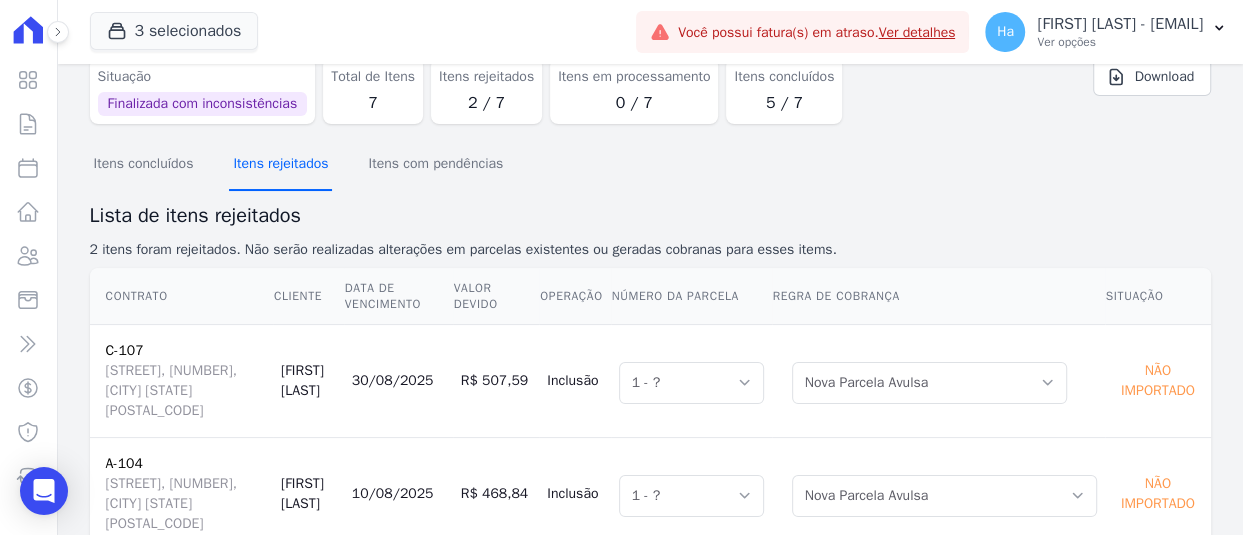 scroll, scrollTop: 230, scrollLeft: 0, axis: vertical 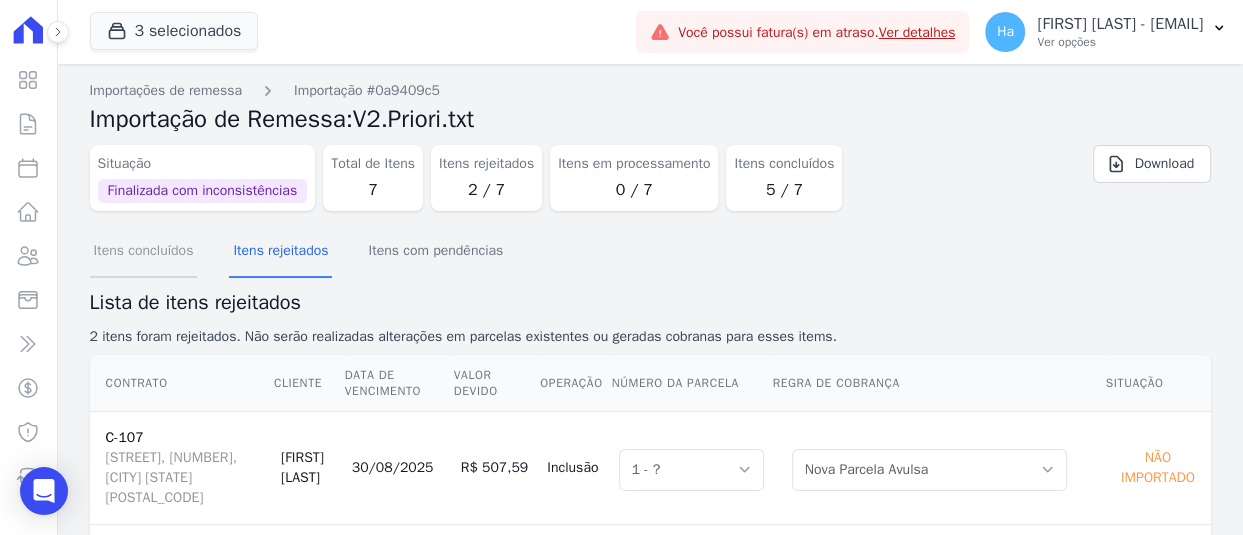 click on "Itens concluídos" at bounding box center (144, 252) 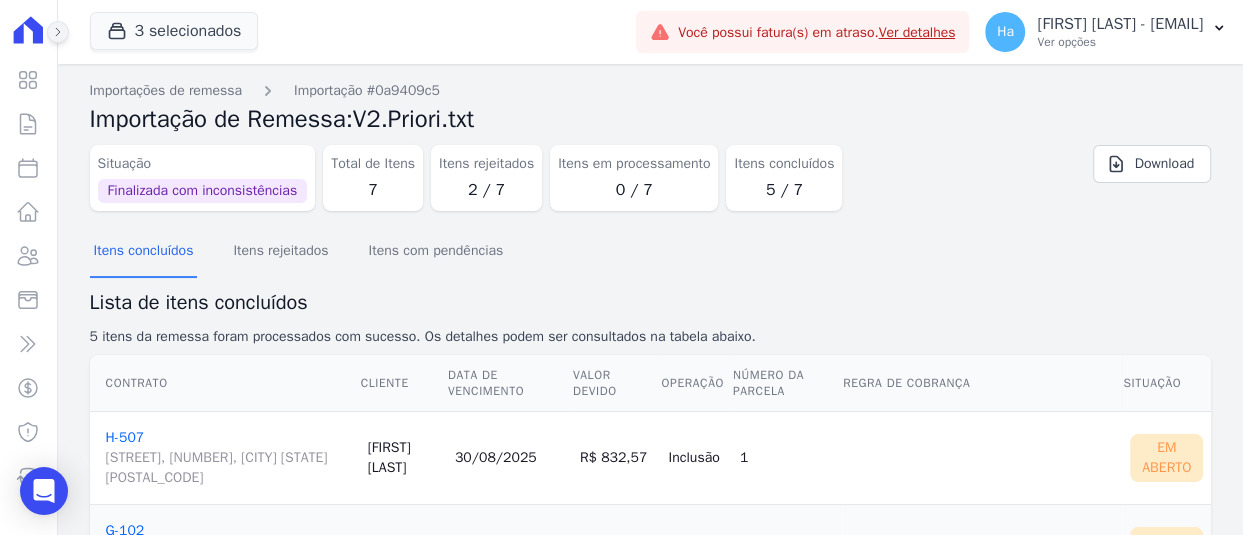click 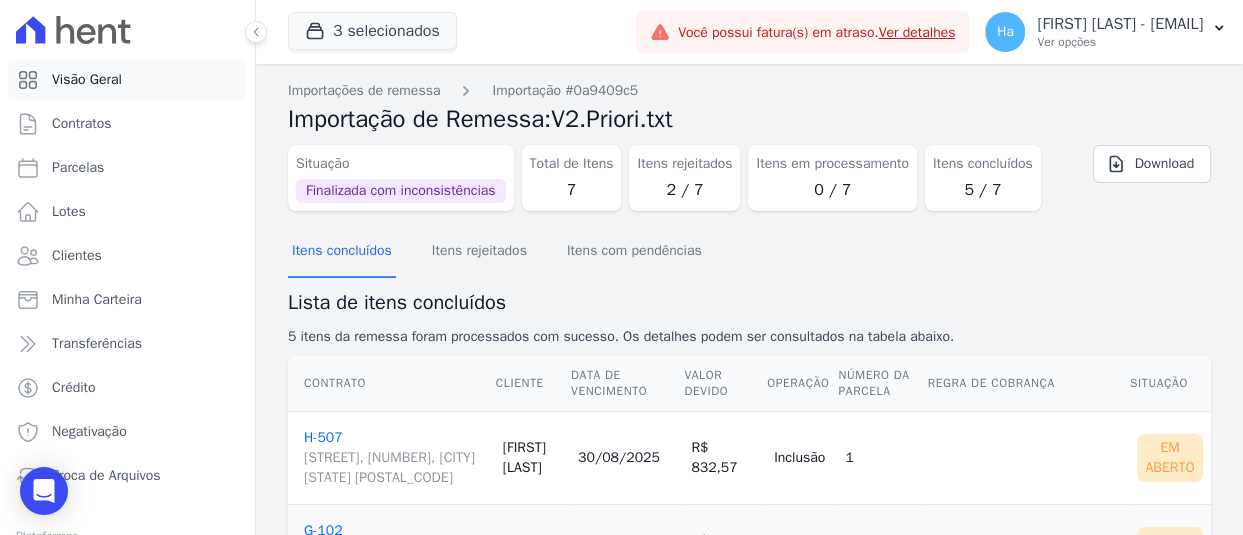 click on "Visão Geral" at bounding box center [87, 80] 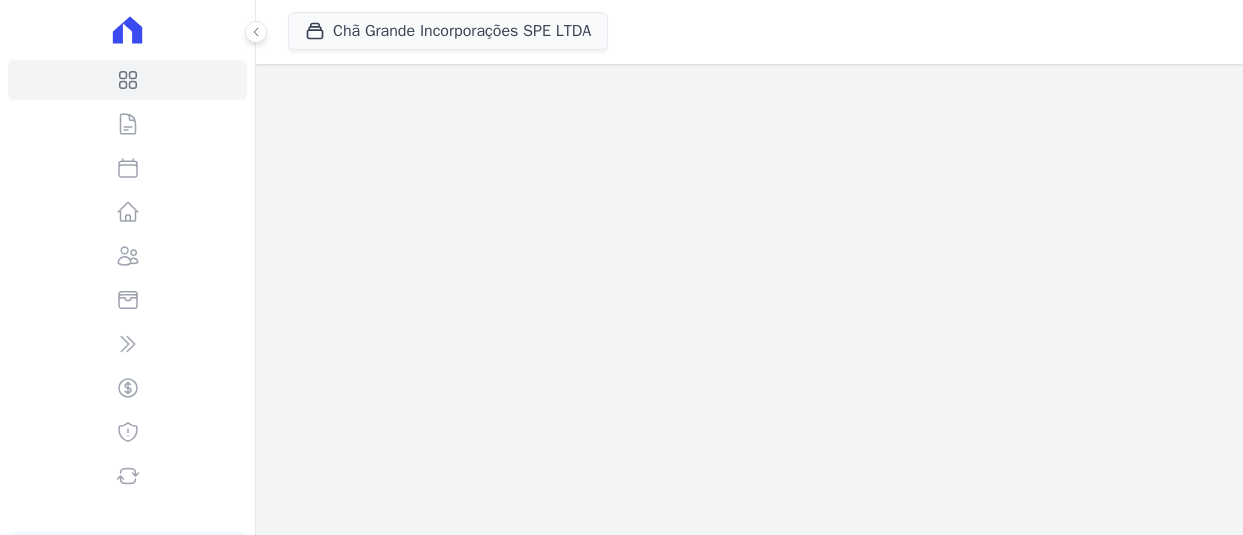 scroll, scrollTop: 0, scrollLeft: 0, axis: both 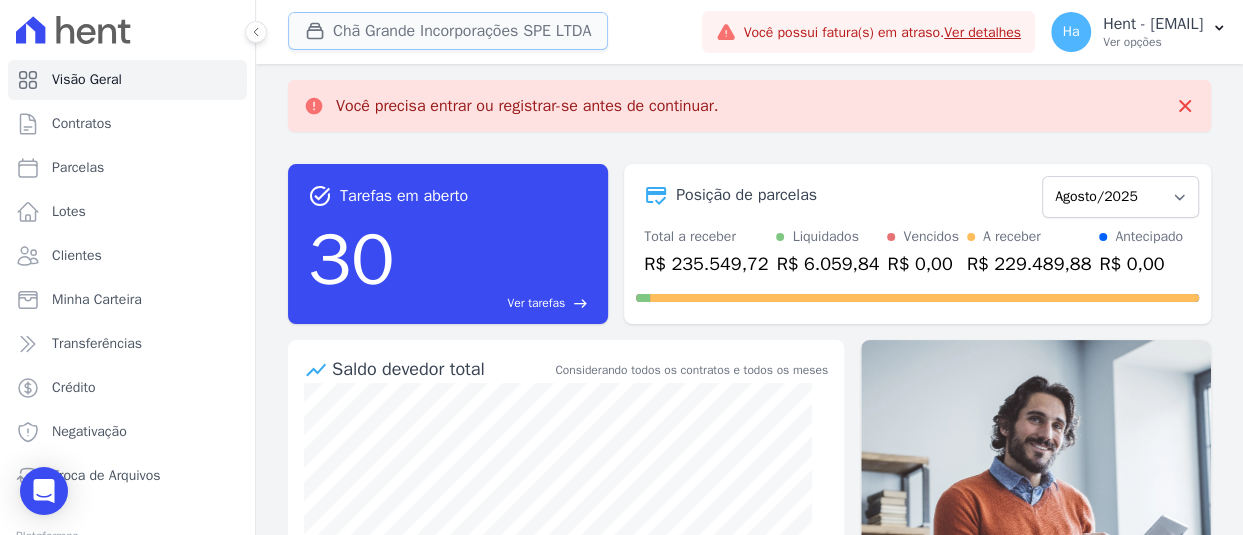 click on "Chã Grande Incorporações SPE LTDA" at bounding box center (448, 31) 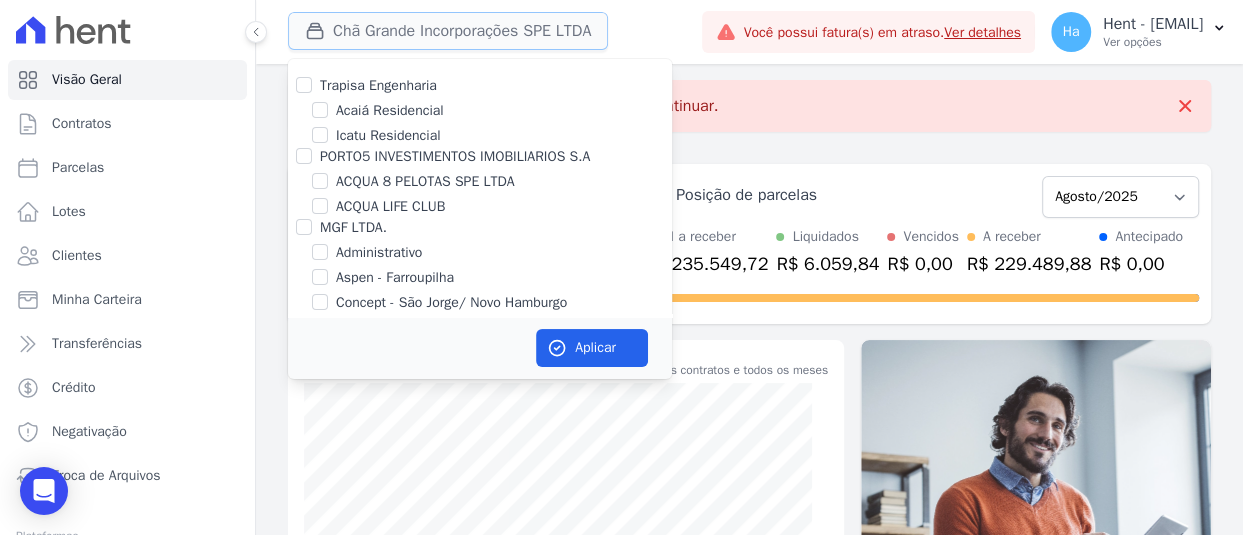 type 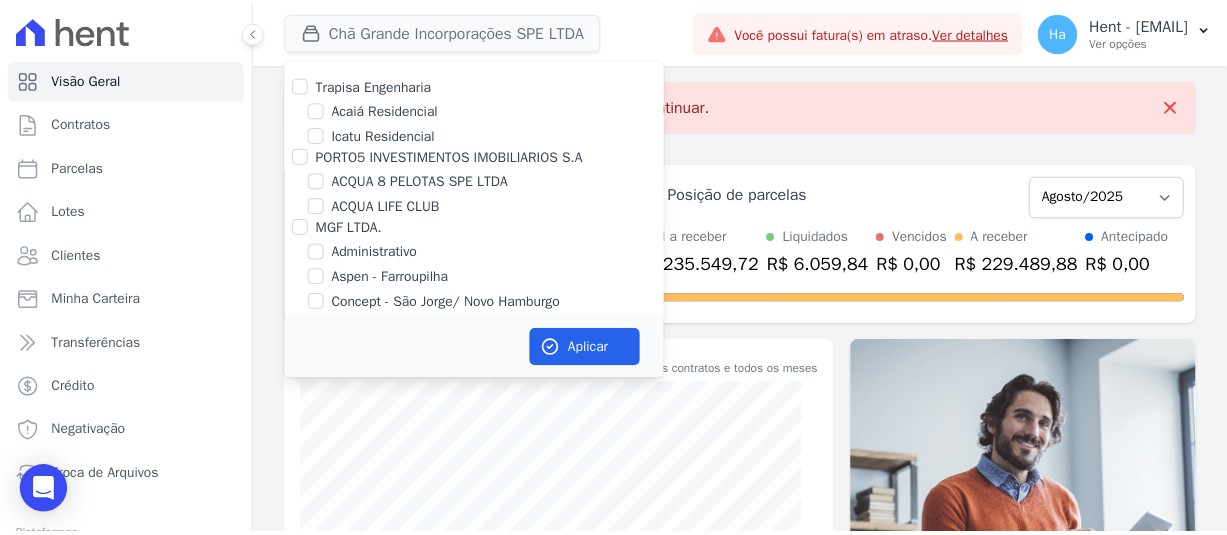 scroll, scrollTop: 6914, scrollLeft: 0, axis: vertical 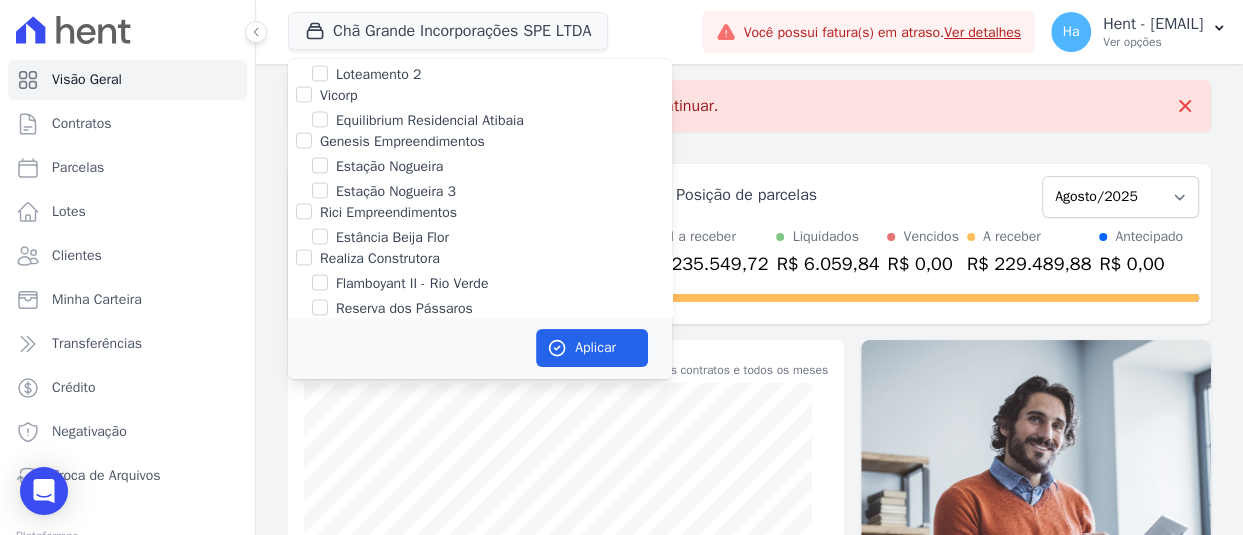 click on "E-Arke (teste)" at bounding box center (304, -1) 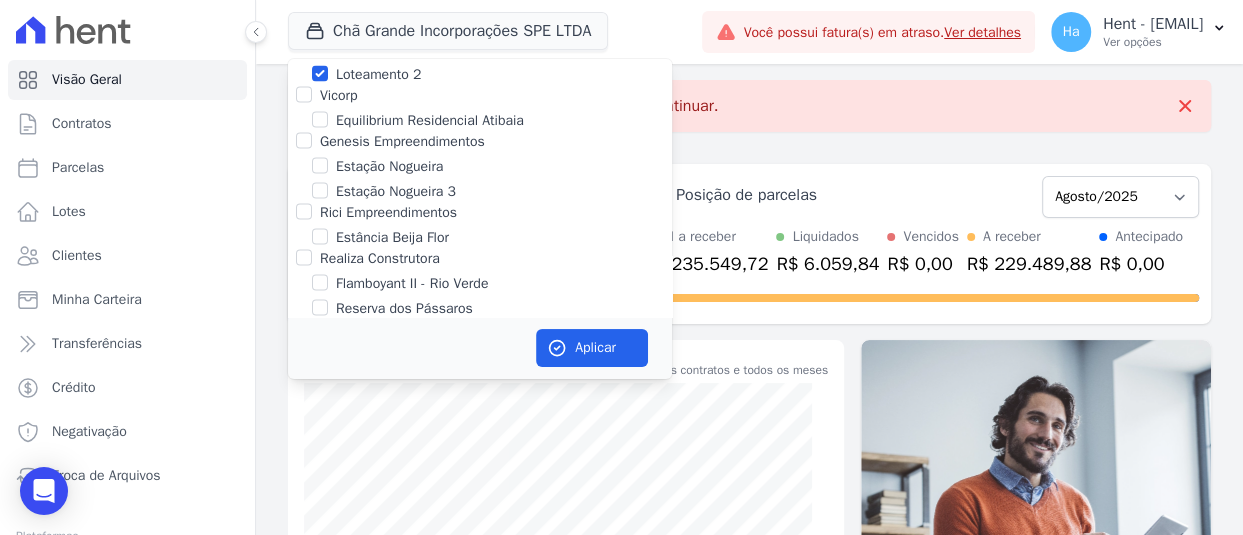 checkbox on "true" 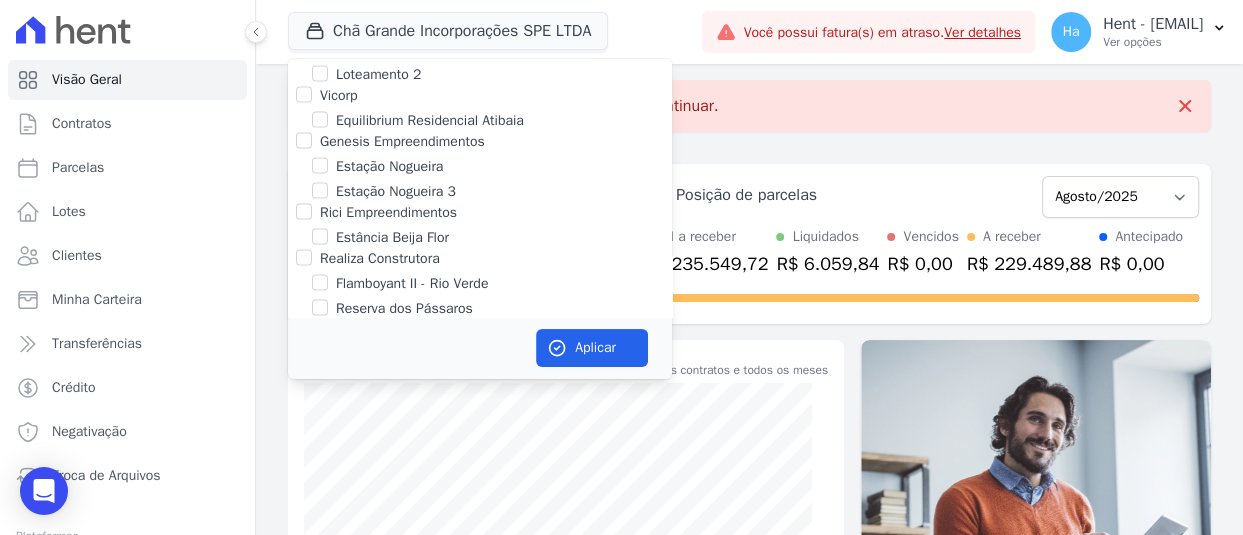 checkbox on "false" 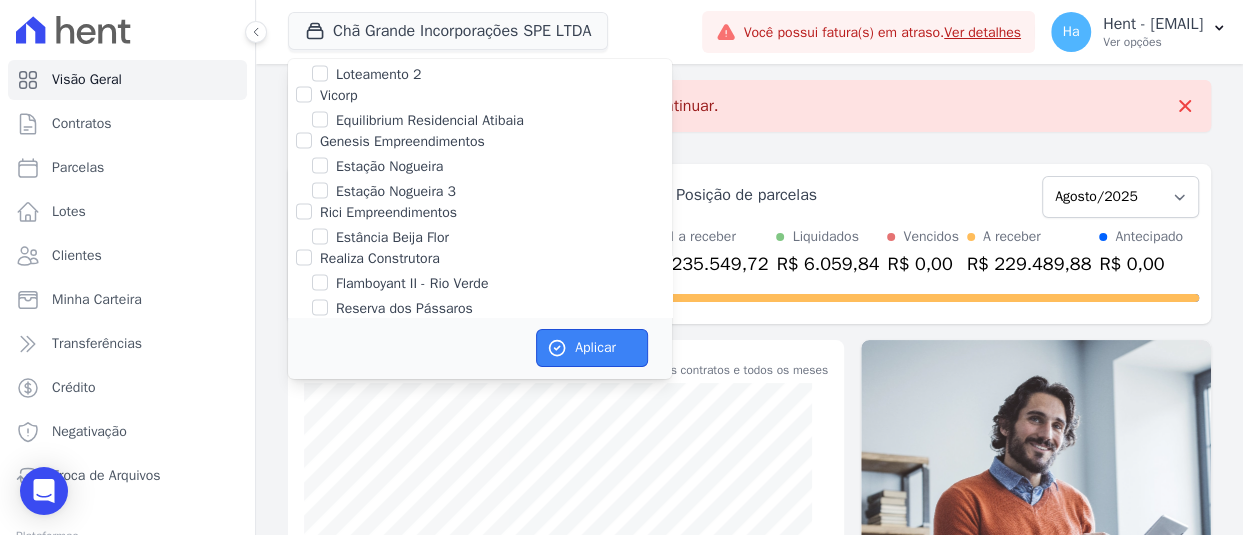 click on "Aplicar" at bounding box center (592, 348) 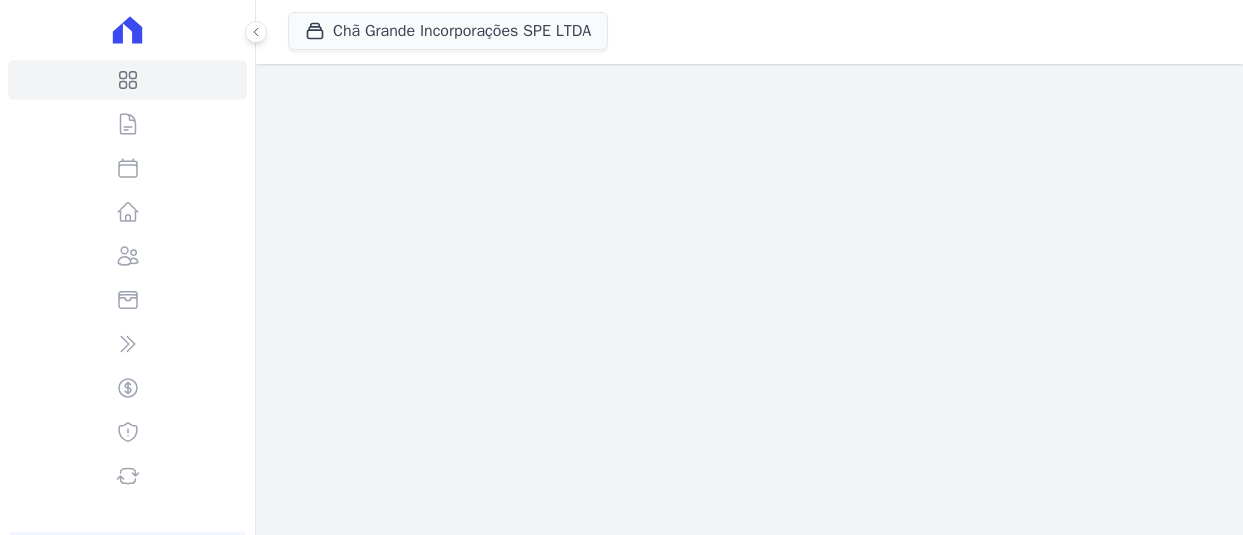 scroll, scrollTop: 0, scrollLeft: 0, axis: both 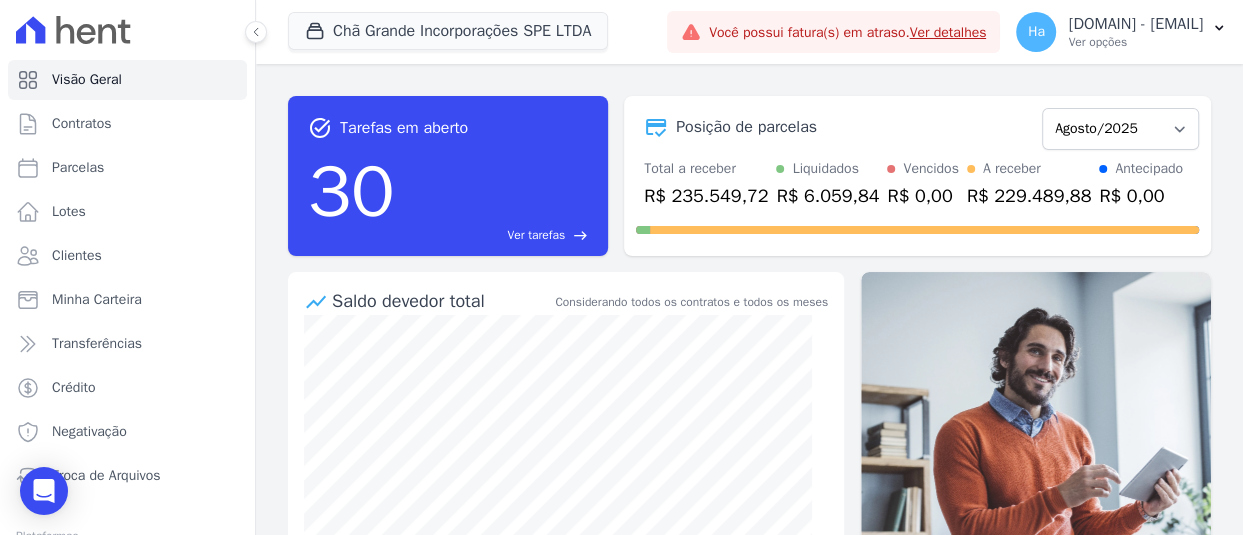 click on "Chã Grande Incorporações SPE LTDA
Trapisa Engenharia
Acaiá Residencial
Icatu Residencial
PORTO5 INVESTIMENTOS IMOBILIARIOS S.A
Gomes 256" at bounding box center (473, 32) 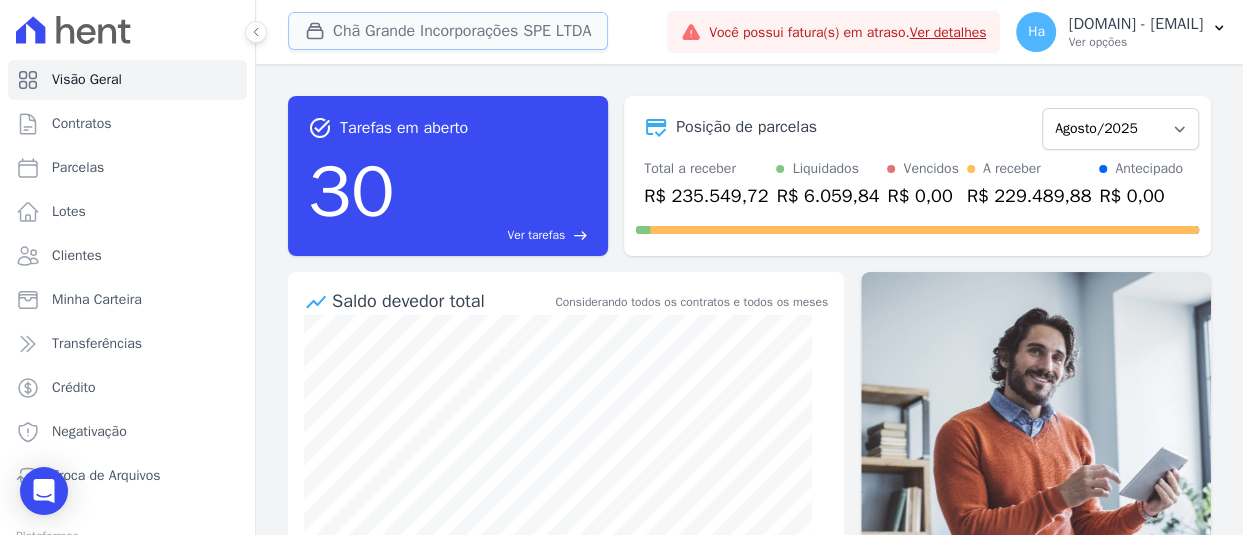 click on "Chã Grande Incorporações SPE LTDA" at bounding box center (448, 31) 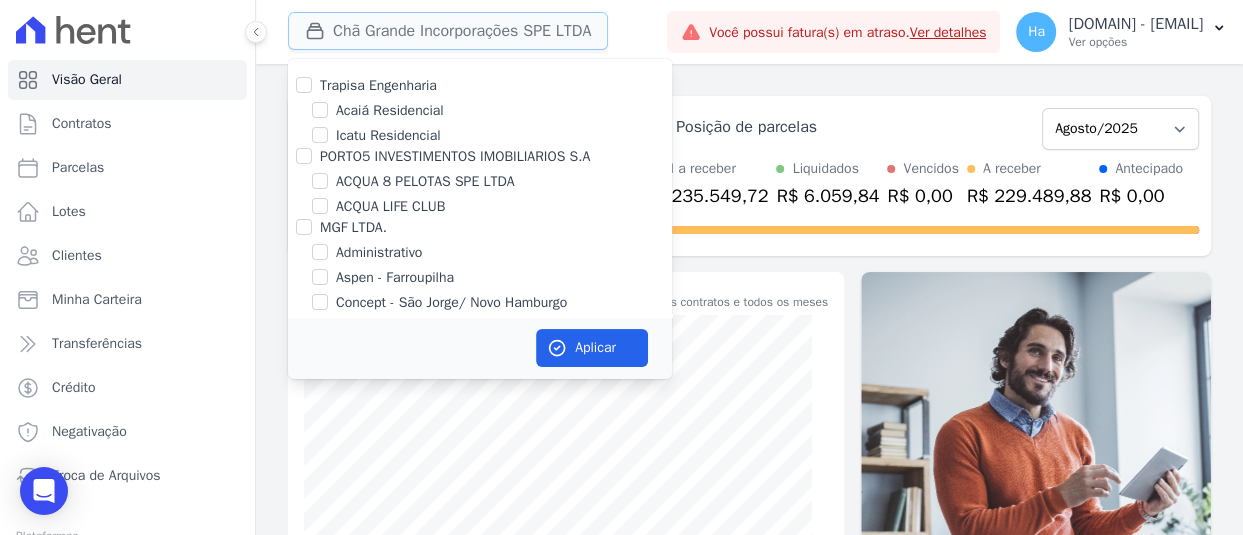 type 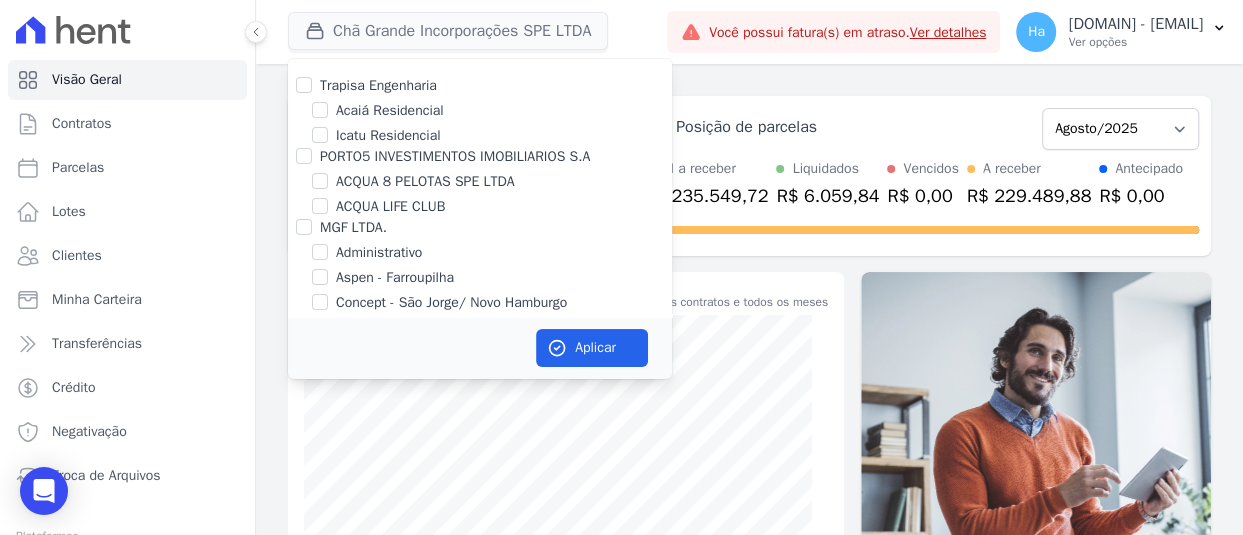 scroll, scrollTop: 4722, scrollLeft: 0, axis: vertical 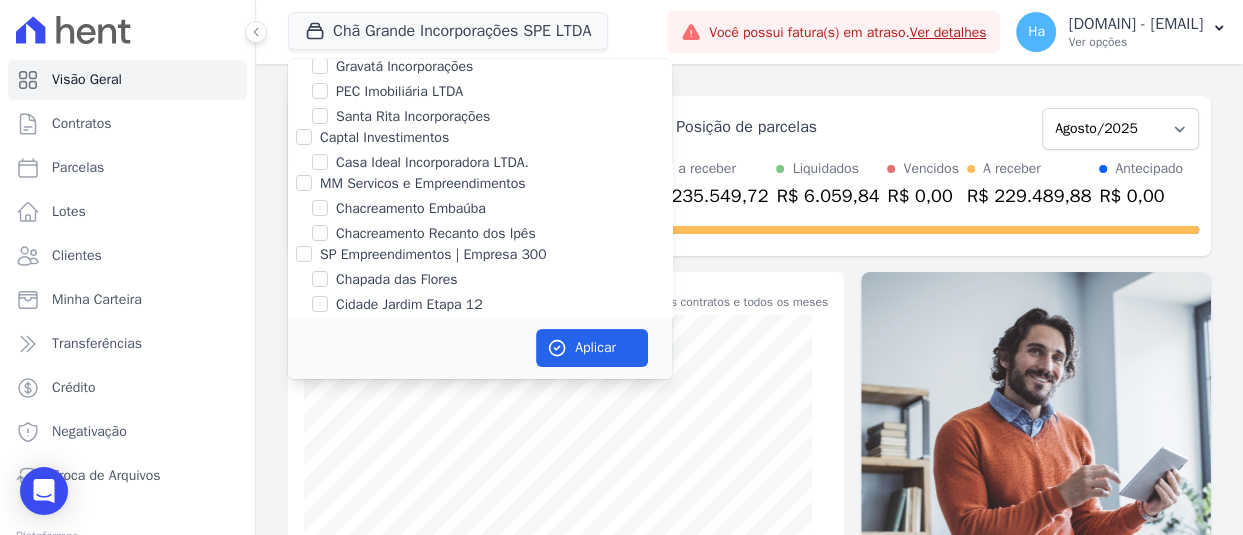 click on "Chã Grande Incorporações SPE LTDA" at bounding box center (320, 41) 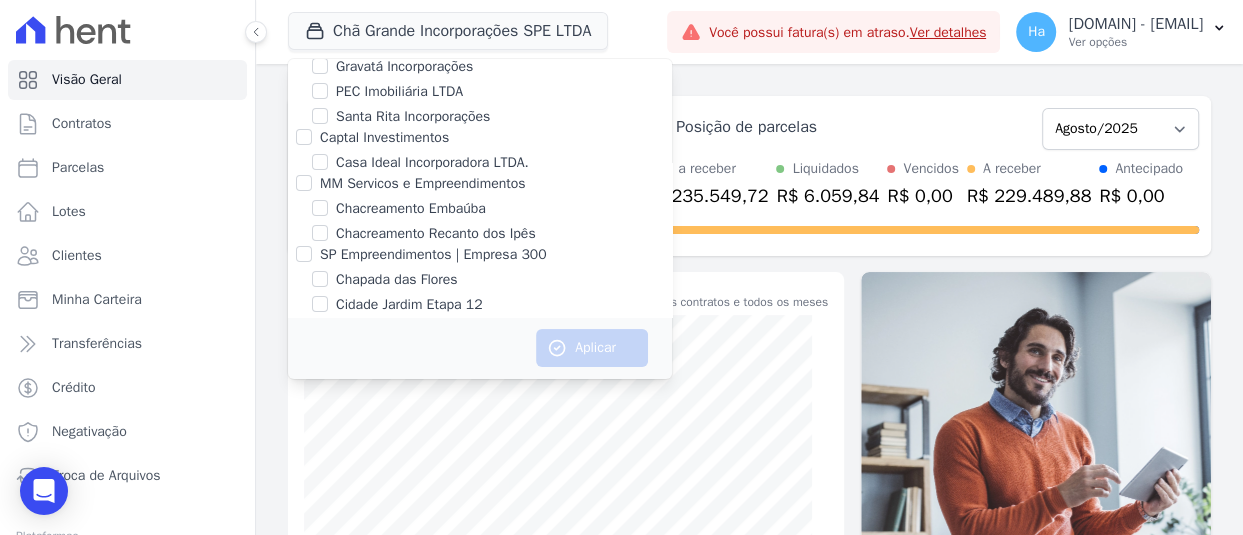 scroll, scrollTop: 7503, scrollLeft: 0, axis: vertical 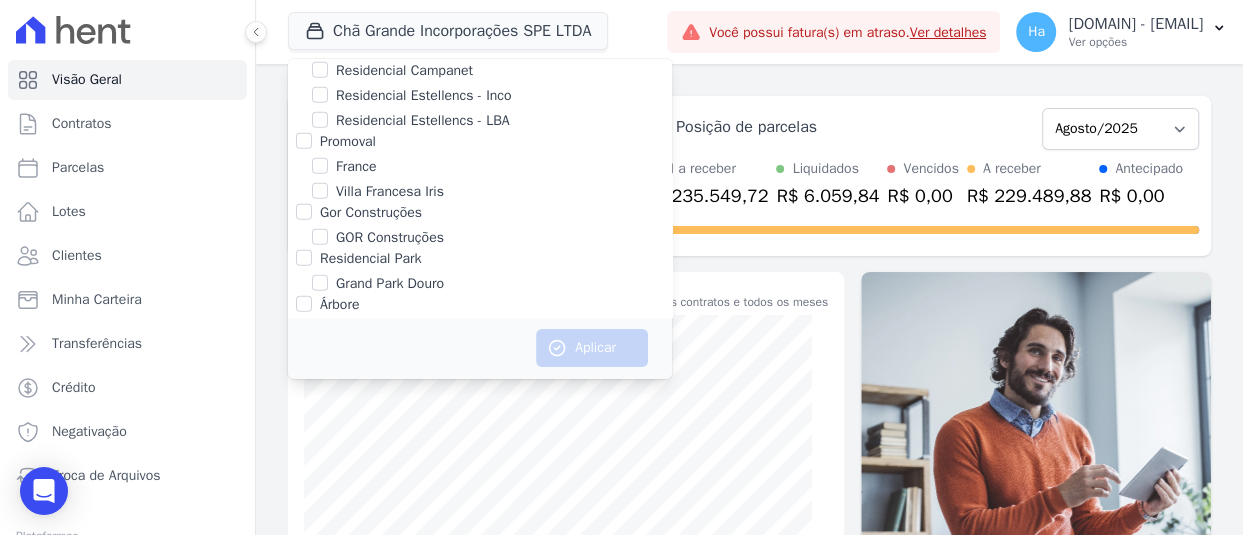 click on "Ibiza Rio Claro" at bounding box center (320, -1) 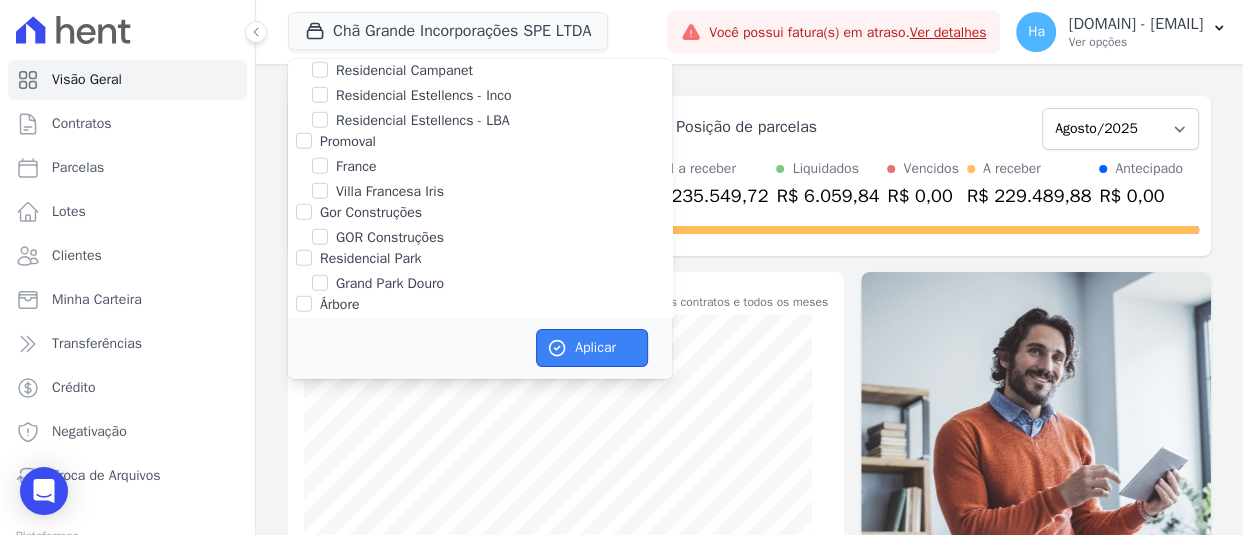 click on "Aplicar" at bounding box center [592, 348] 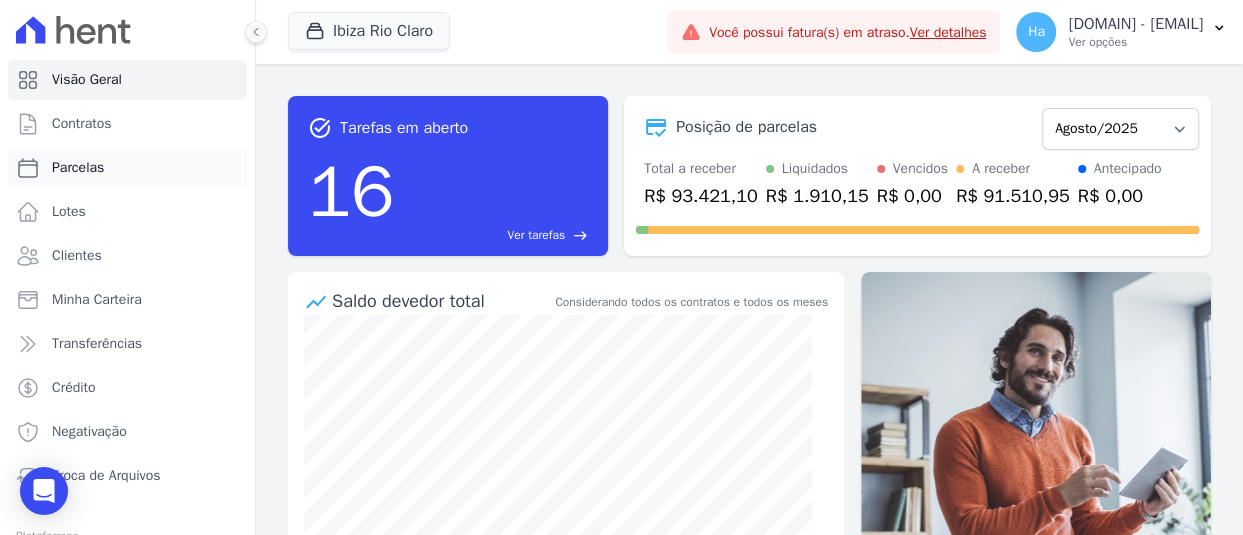 click on "Parcelas" at bounding box center (78, 168) 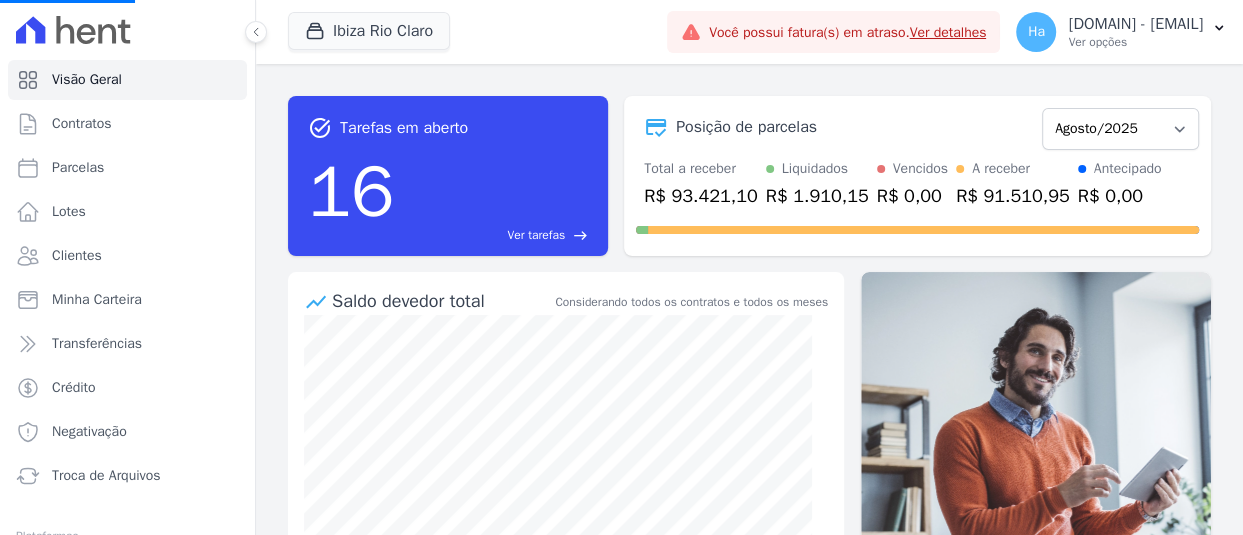 select 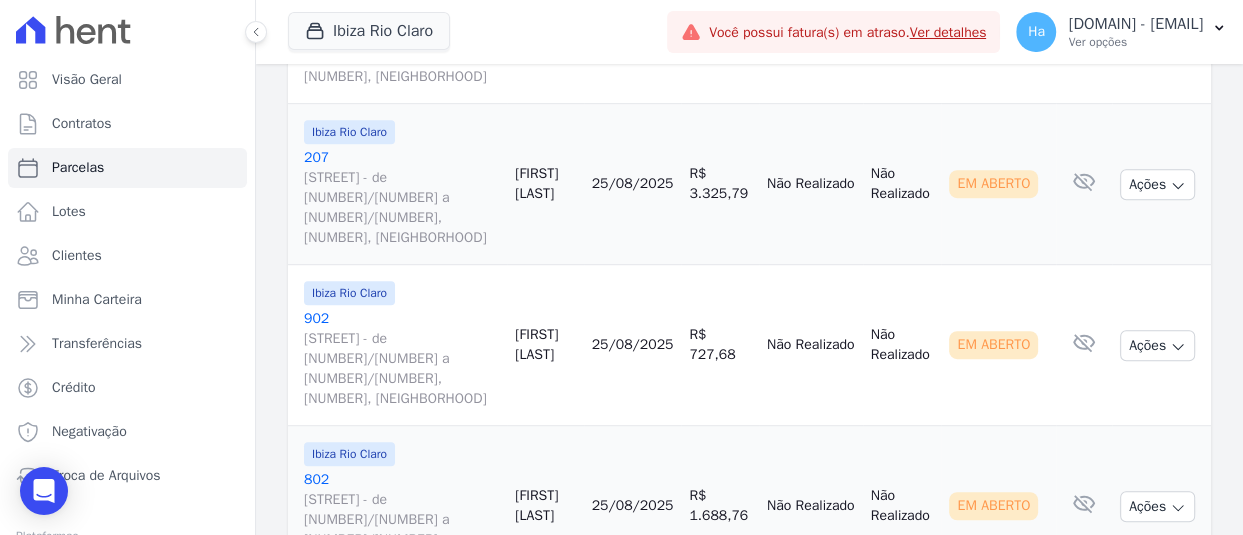 scroll, scrollTop: 700, scrollLeft: 0, axis: vertical 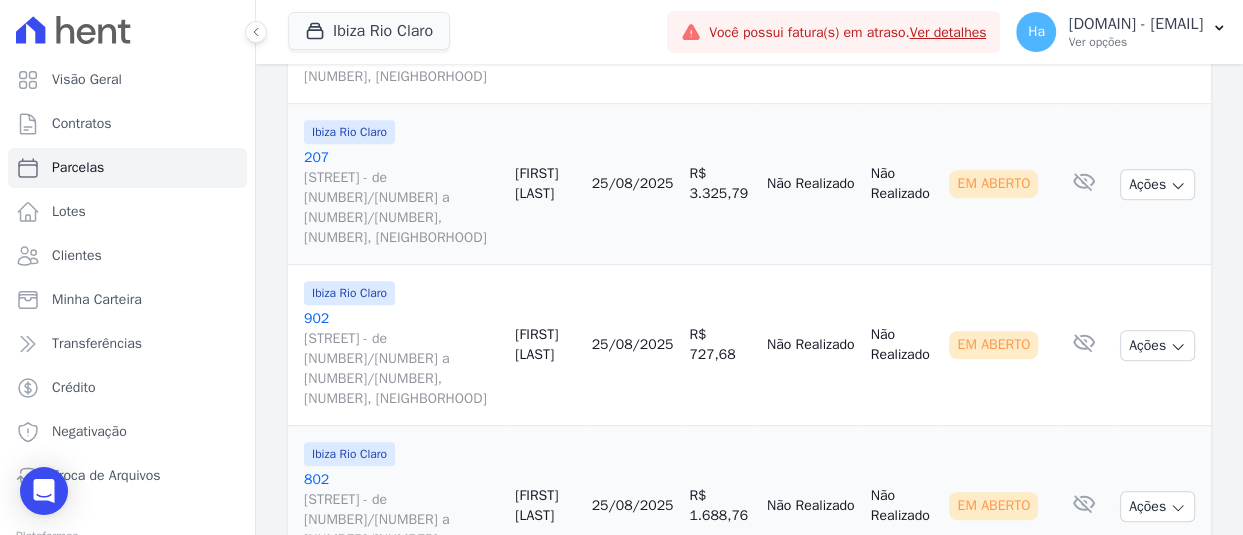 click on "902
Avenida 38 - de 290/291 a 1566/1567, 1881, Vila Operária" at bounding box center [401, 359] 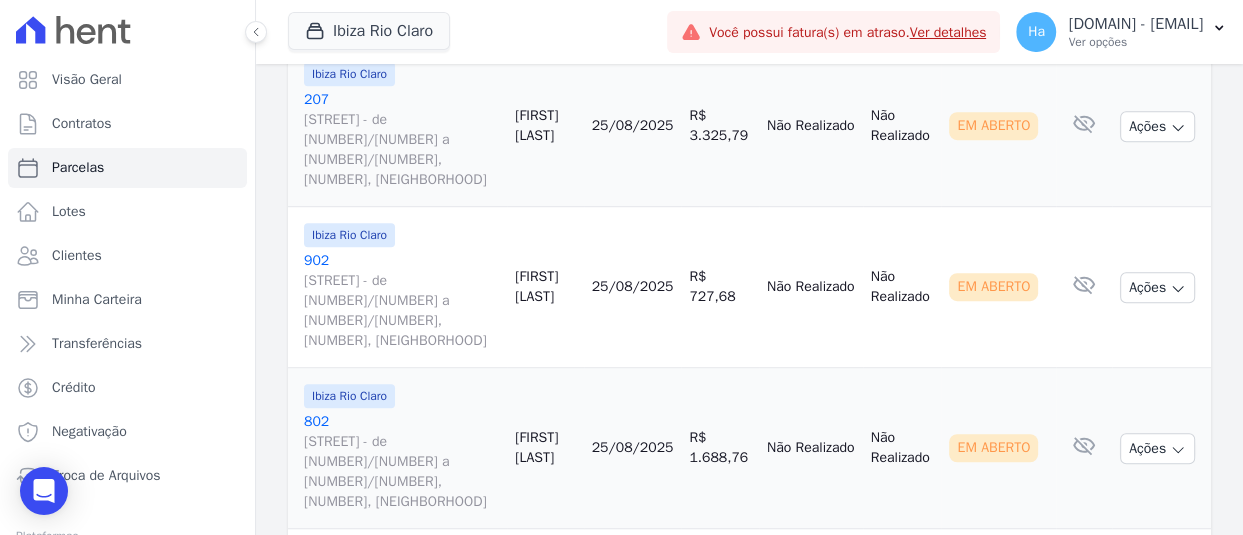 scroll, scrollTop: 900, scrollLeft: 0, axis: vertical 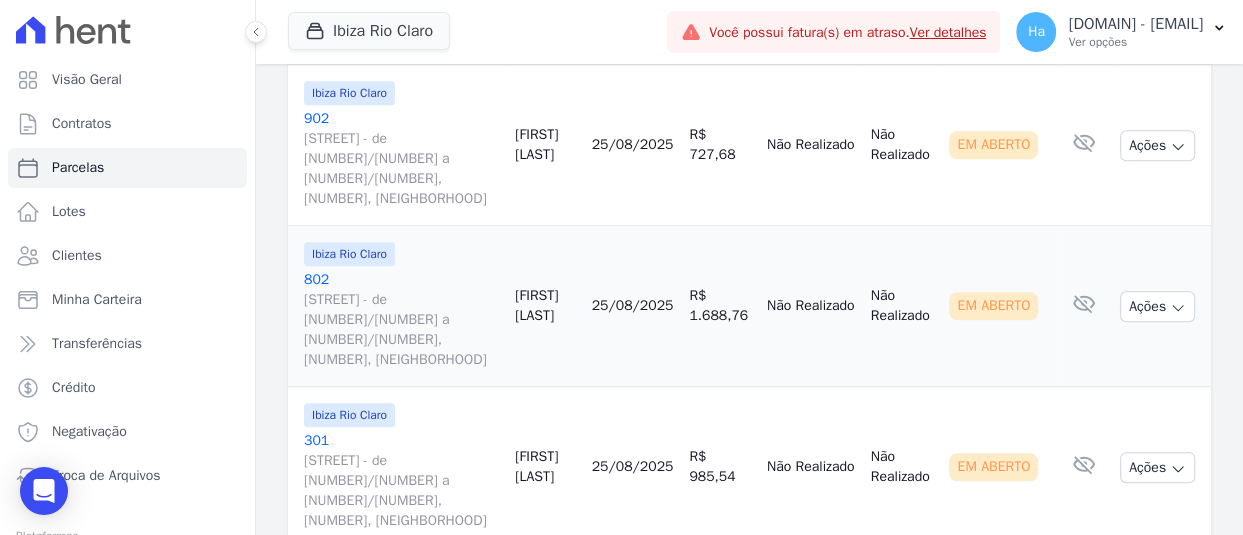 click on "301
Avenida 38 - de 290/291 a 1566/1567, 1881, Vila Operária" at bounding box center (401, 481) 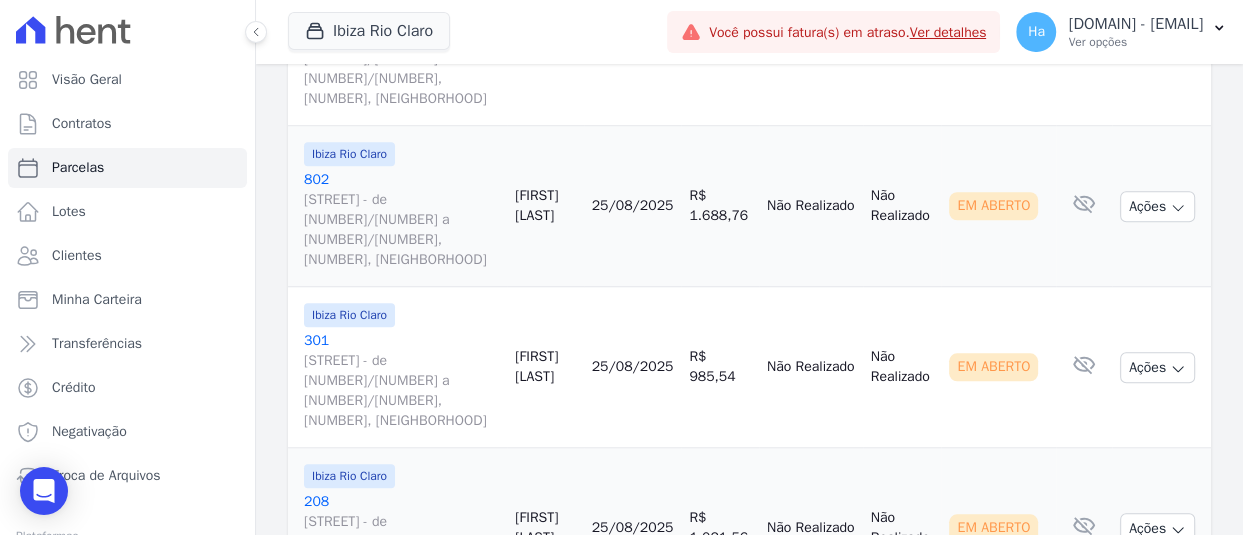 scroll, scrollTop: 1100, scrollLeft: 0, axis: vertical 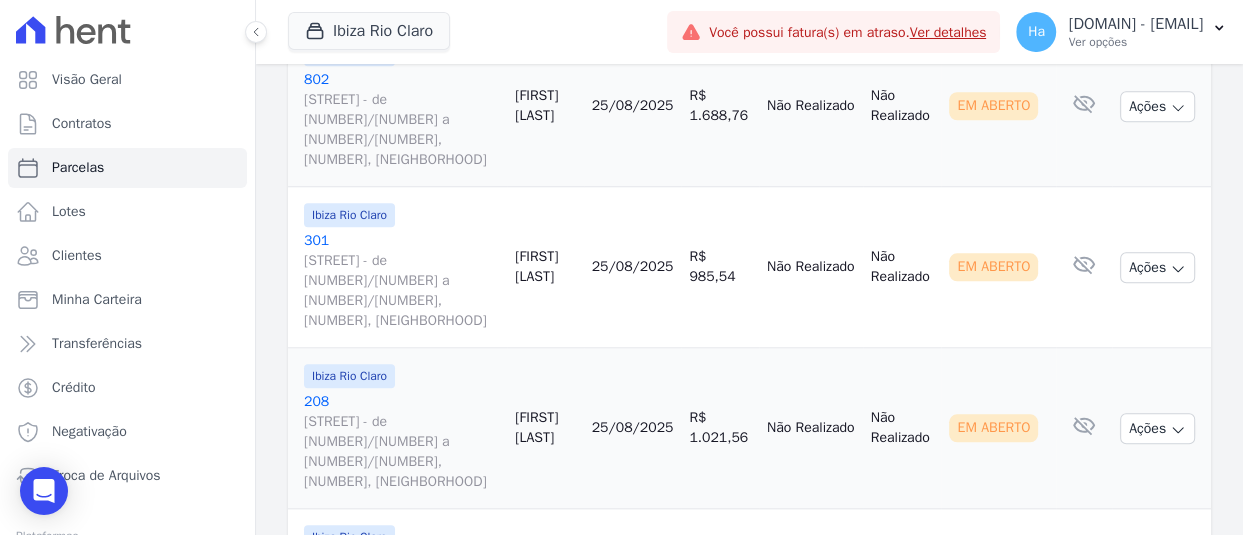 click on "208
Avenida 38 - de 290/291 a 1566/1567, 1881, Vila Operária" at bounding box center [401, 442] 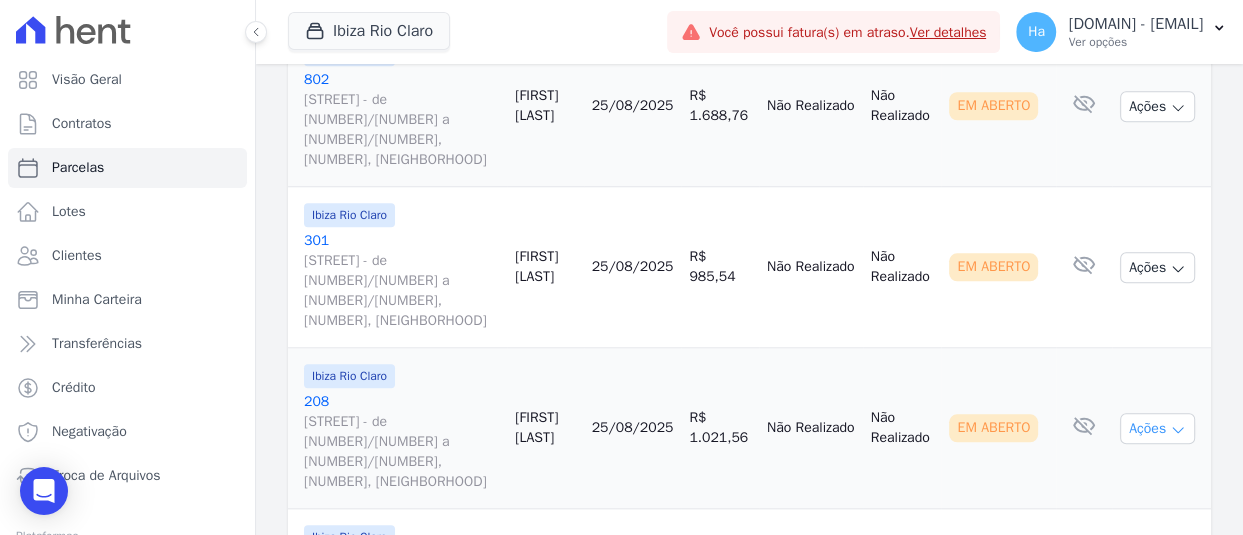 click 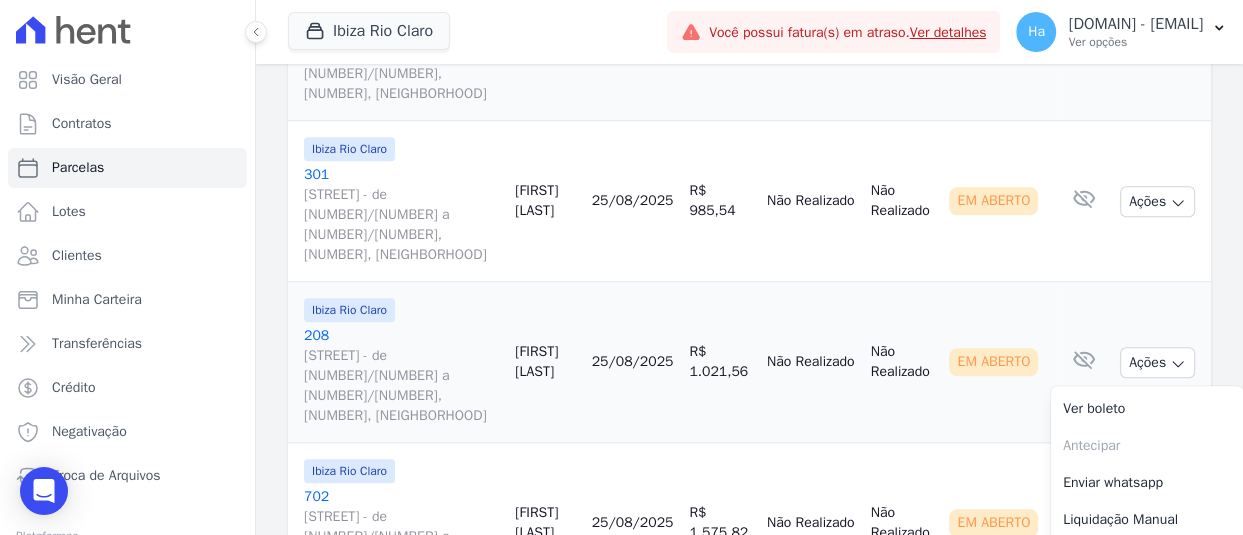 scroll, scrollTop: 1200, scrollLeft: 0, axis: vertical 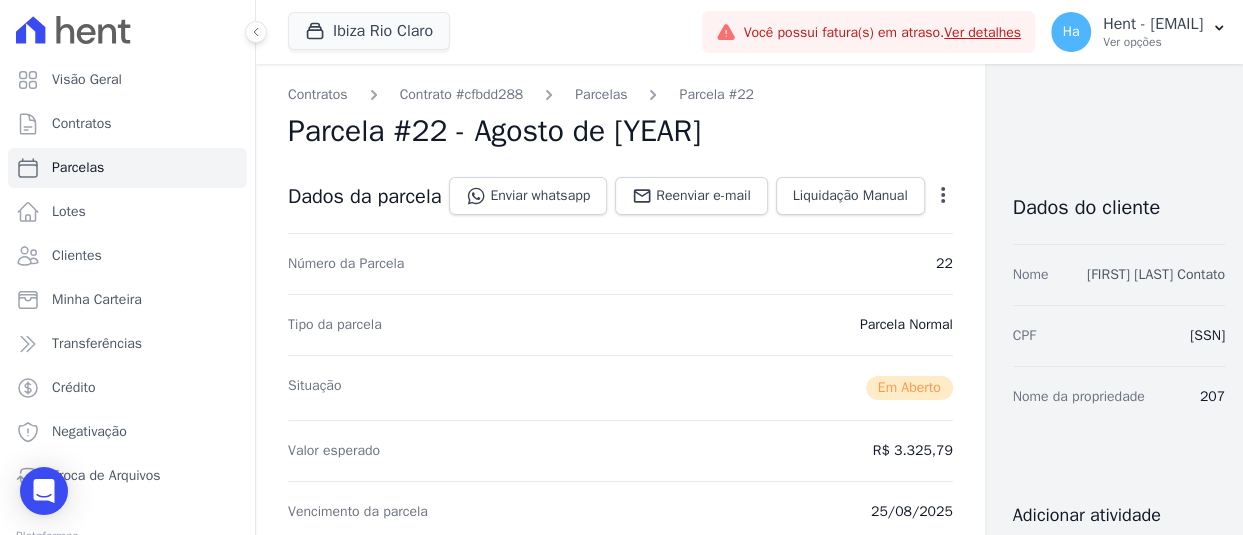 click on "[FIRST] [LAST] Contato" at bounding box center [1156, 274] 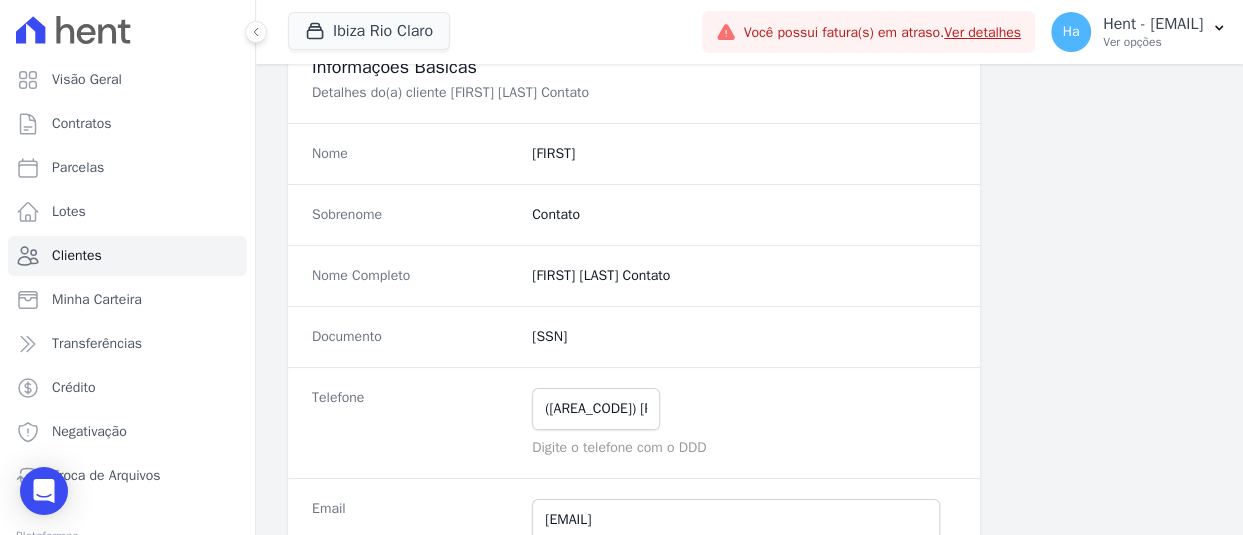 scroll, scrollTop: 0, scrollLeft: 0, axis: both 